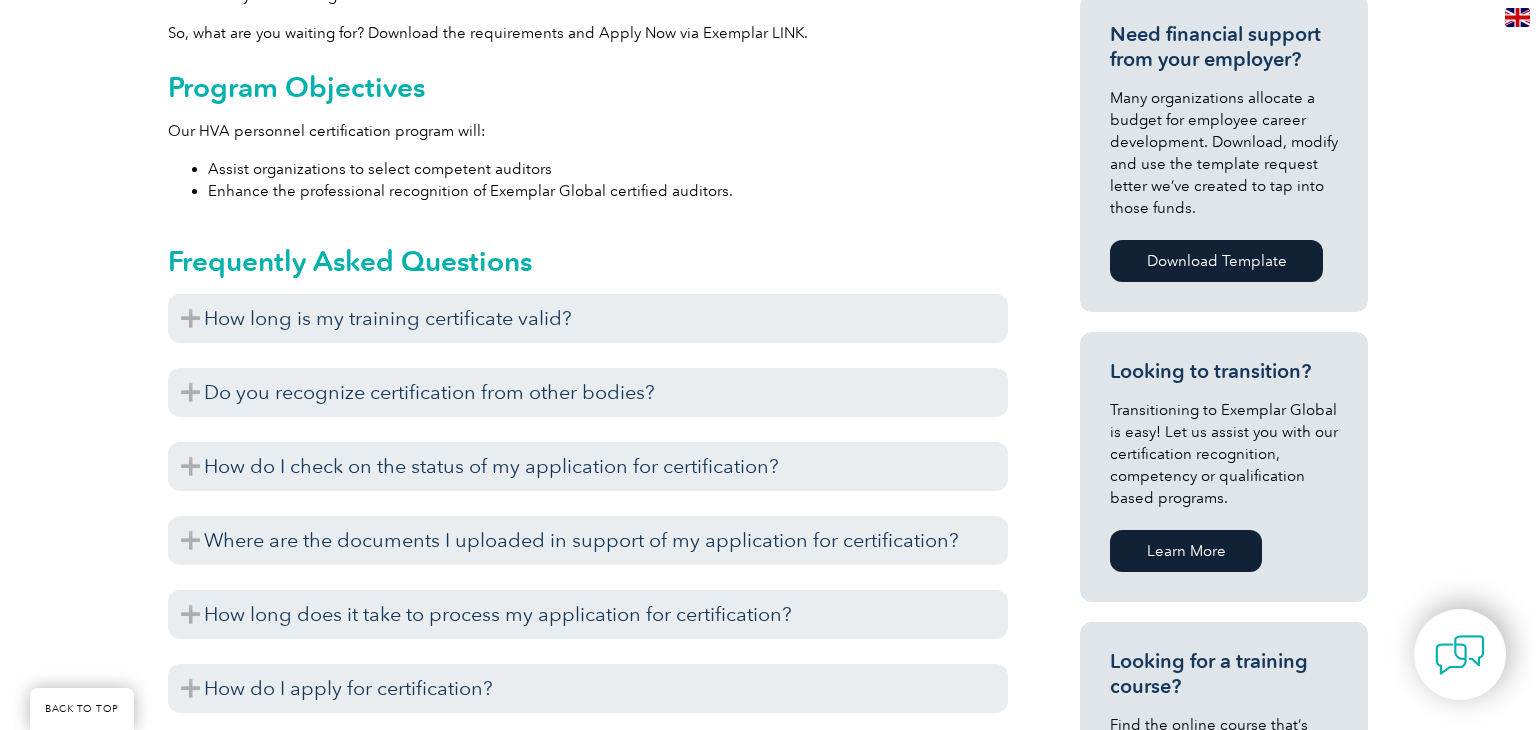 scroll, scrollTop: 942, scrollLeft: 0, axis: vertical 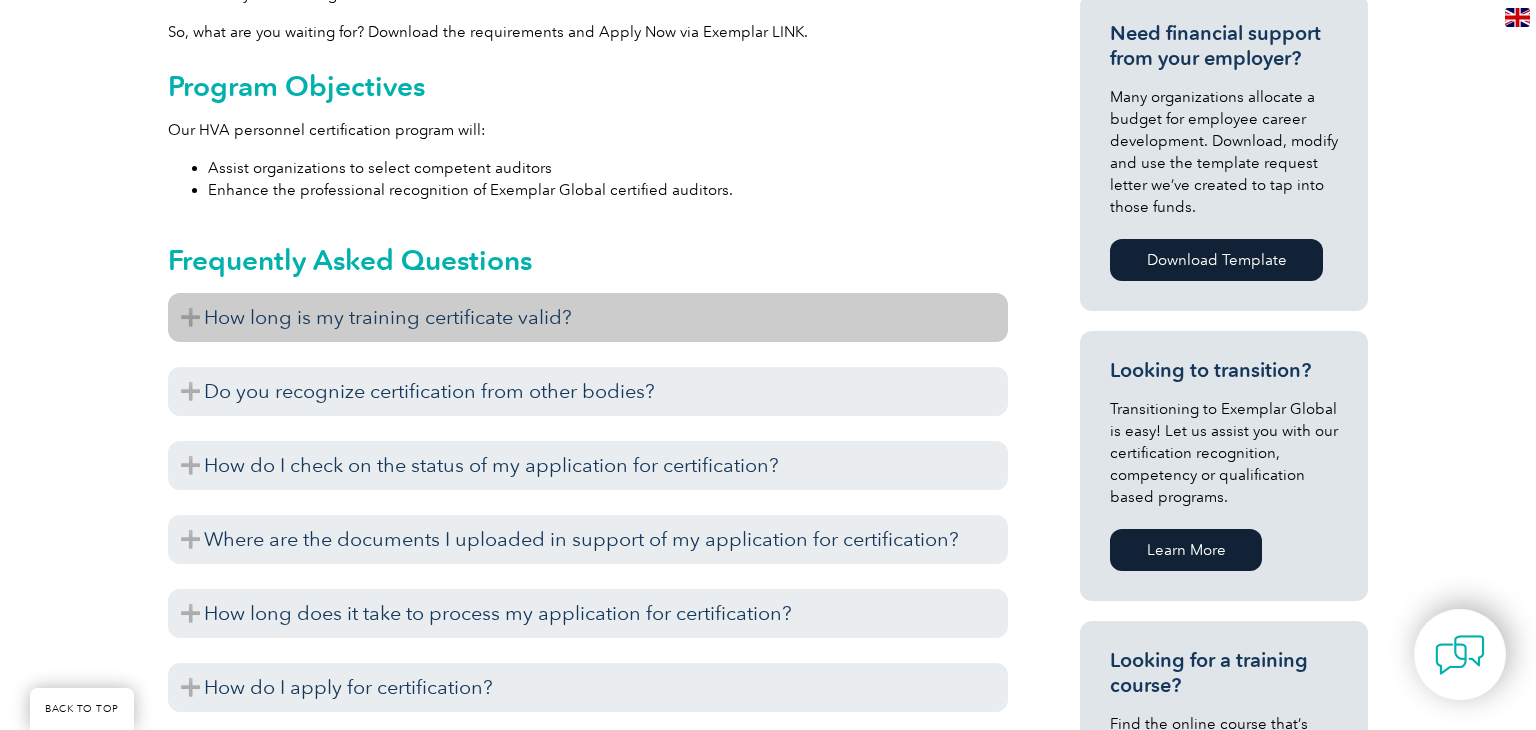 click on "How long is my training certificate valid?" at bounding box center (588, 317) 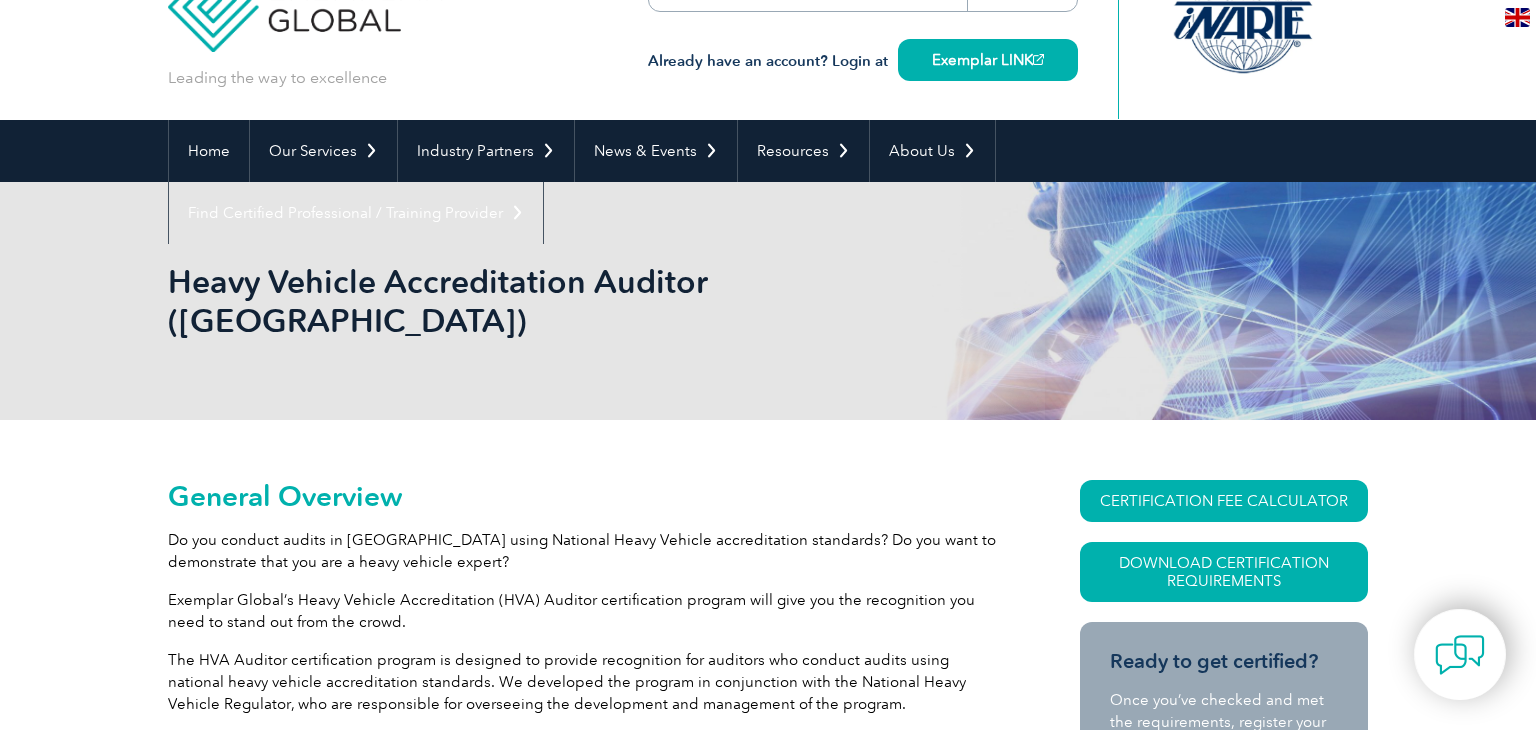 scroll, scrollTop: 64, scrollLeft: 0, axis: vertical 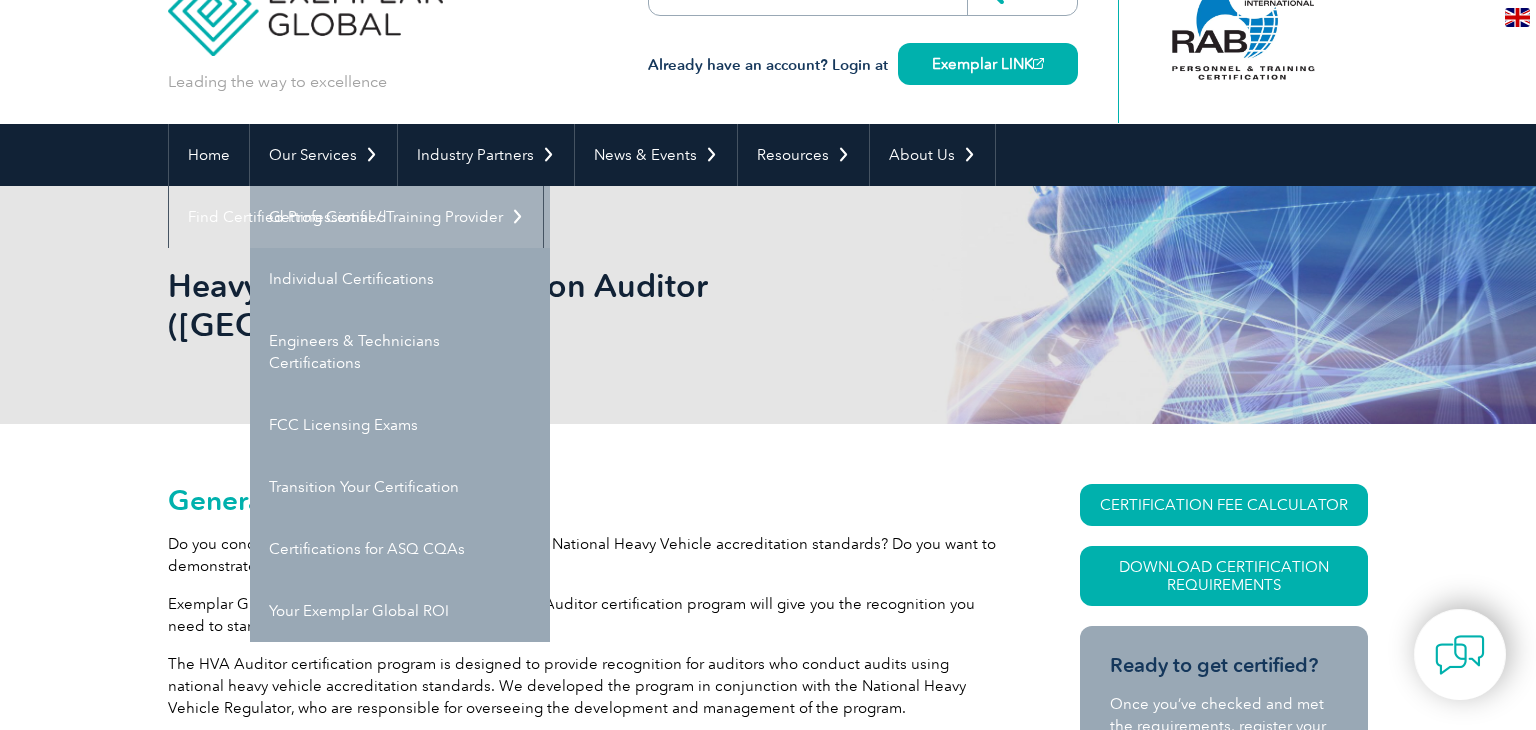 click on "Getting Certified" at bounding box center [400, 217] 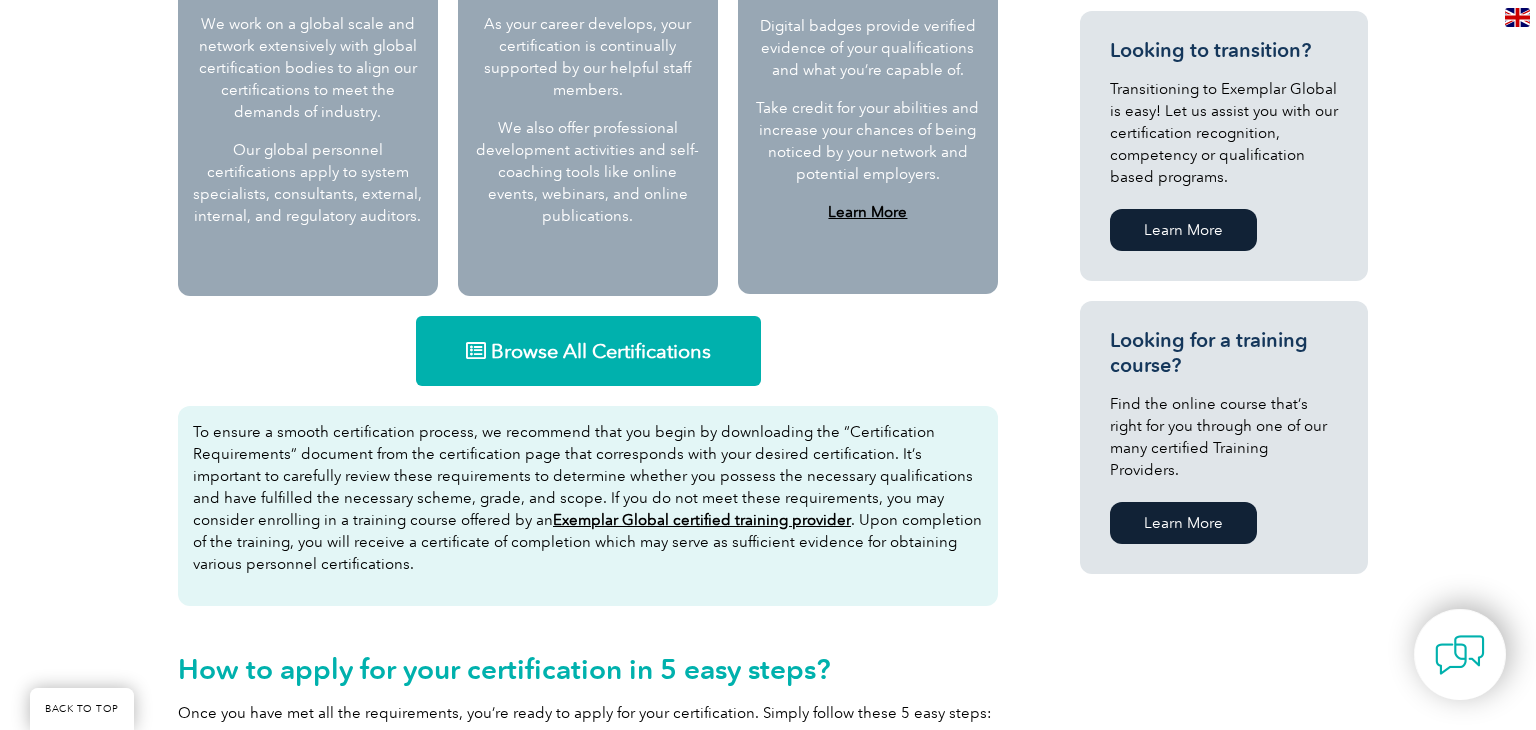 scroll, scrollTop: 1153, scrollLeft: 0, axis: vertical 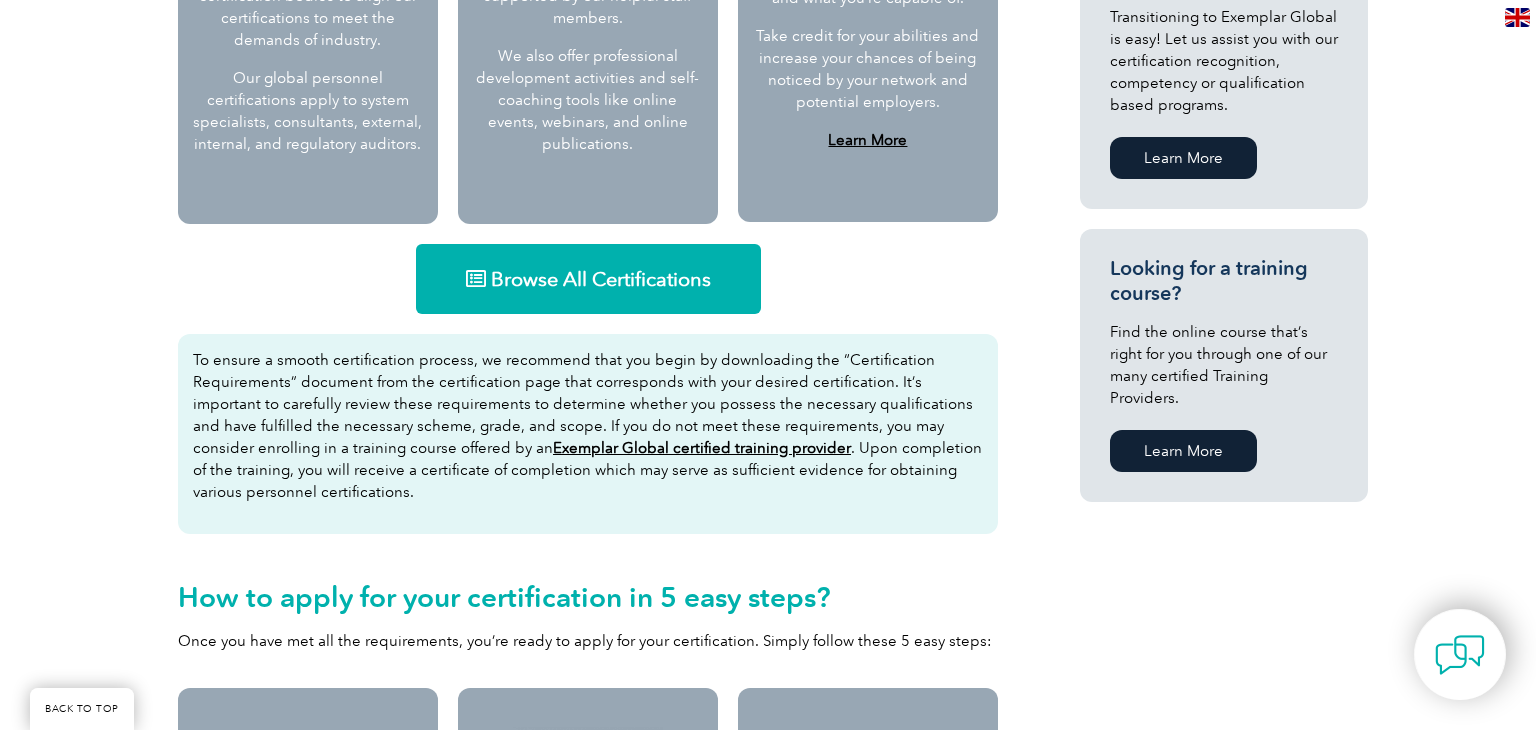 click on "Browse All Certifications" at bounding box center [601, 279] 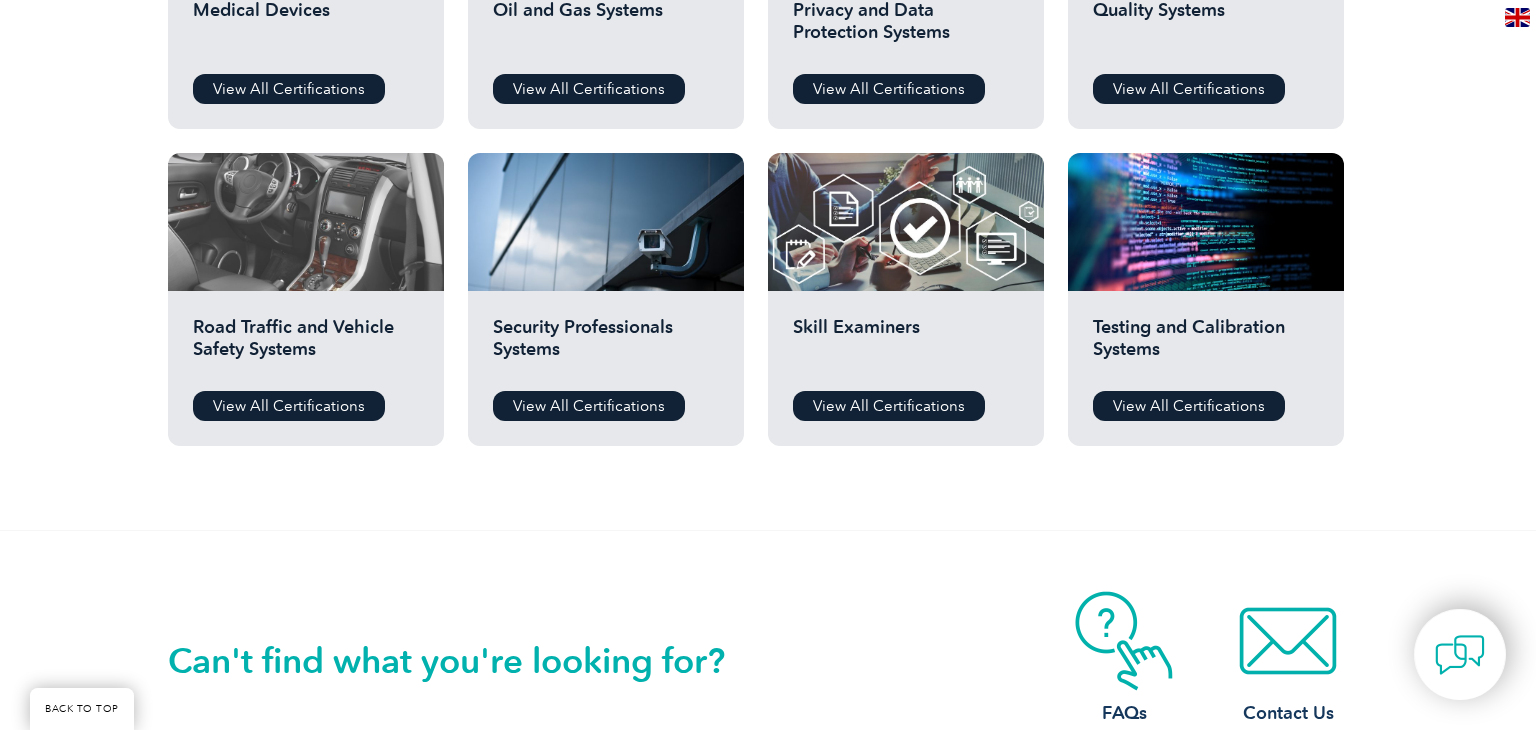 scroll, scrollTop: 1561, scrollLeft: 0, axis: vertical 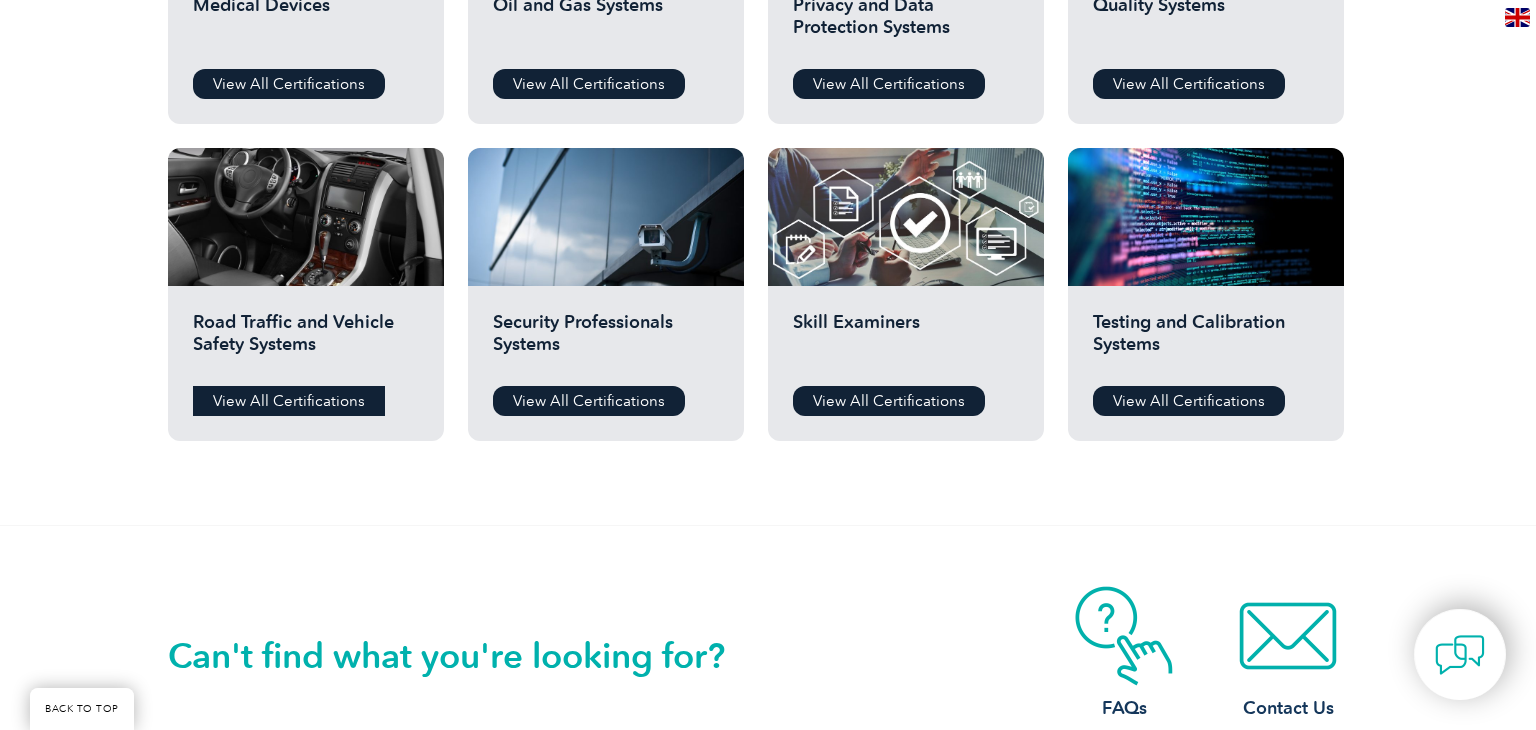 click on "View All Certifications" at bounding box center (289, 401) 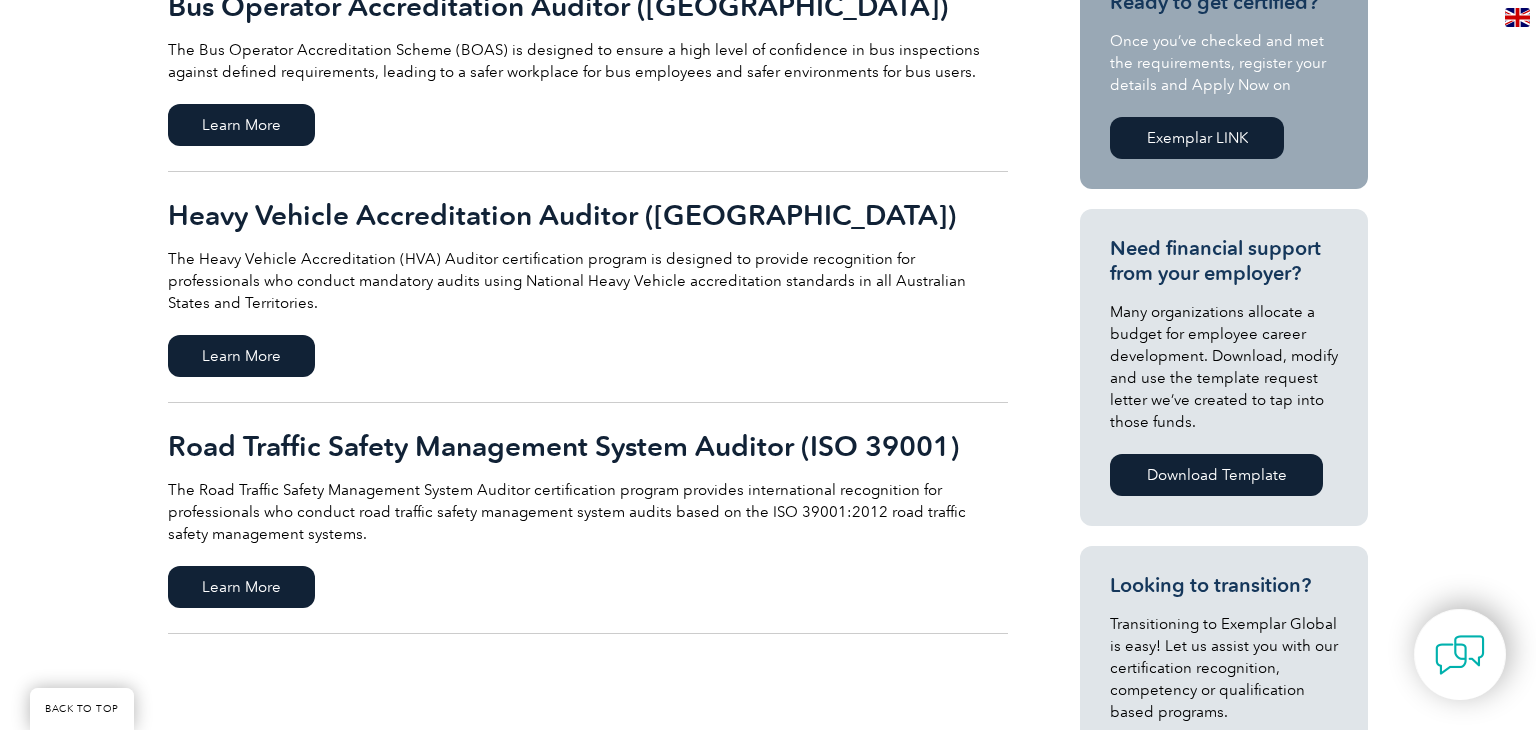 scroll, scrollTop: 548, scrollLeft: 0, axis: vertical 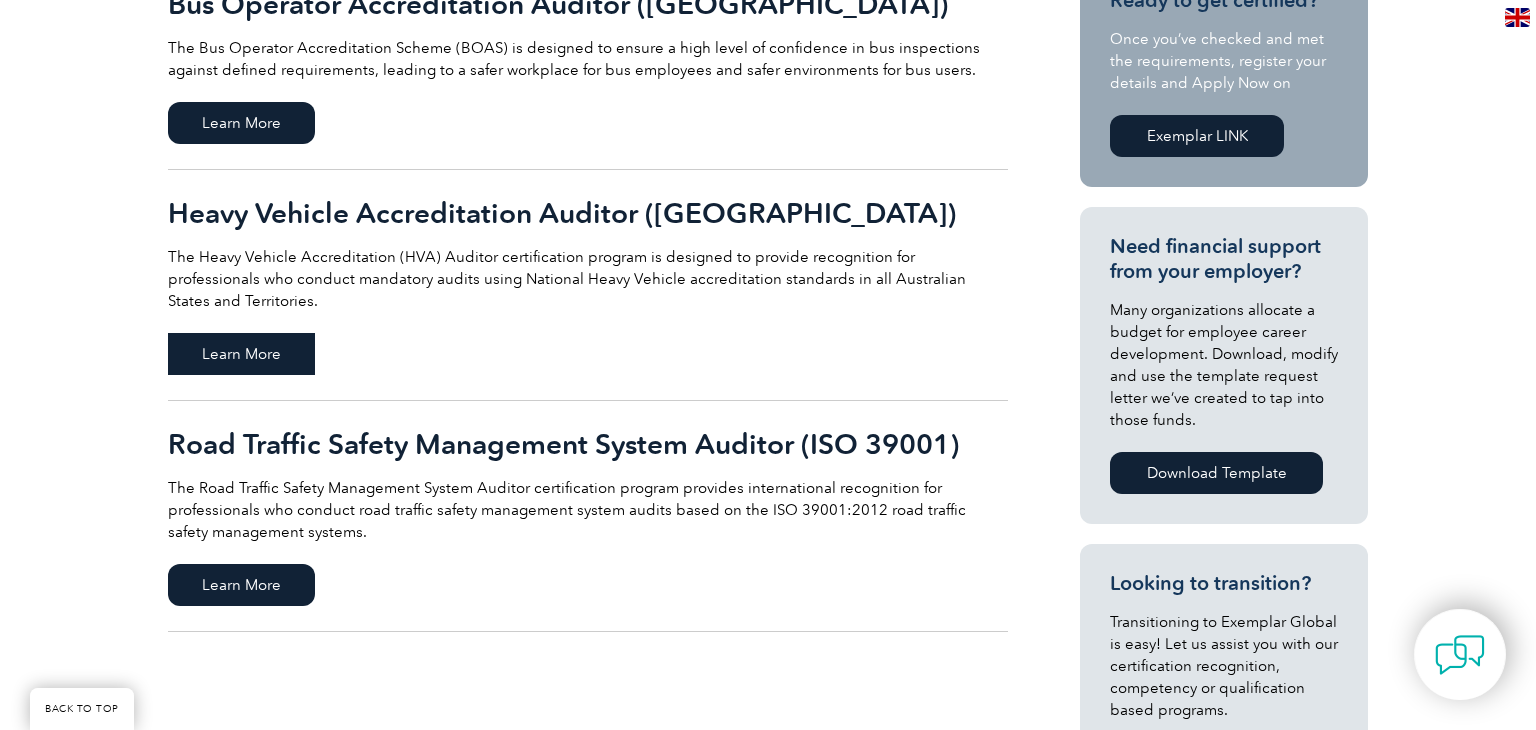 click on "Learn More" at bounding box center [241, 354] 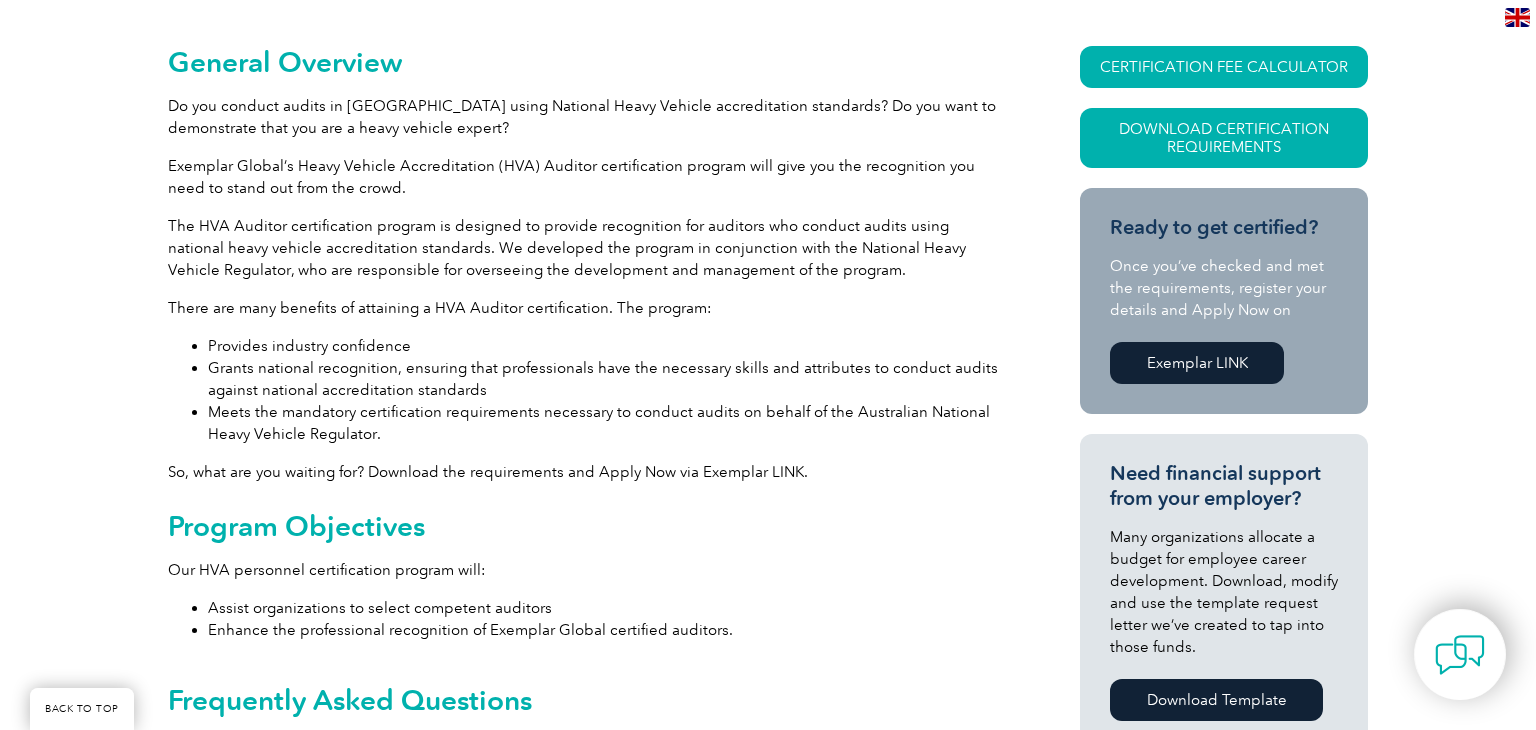 scroll, scrollTop: 509, scrollLeft: 0, axis: vertical 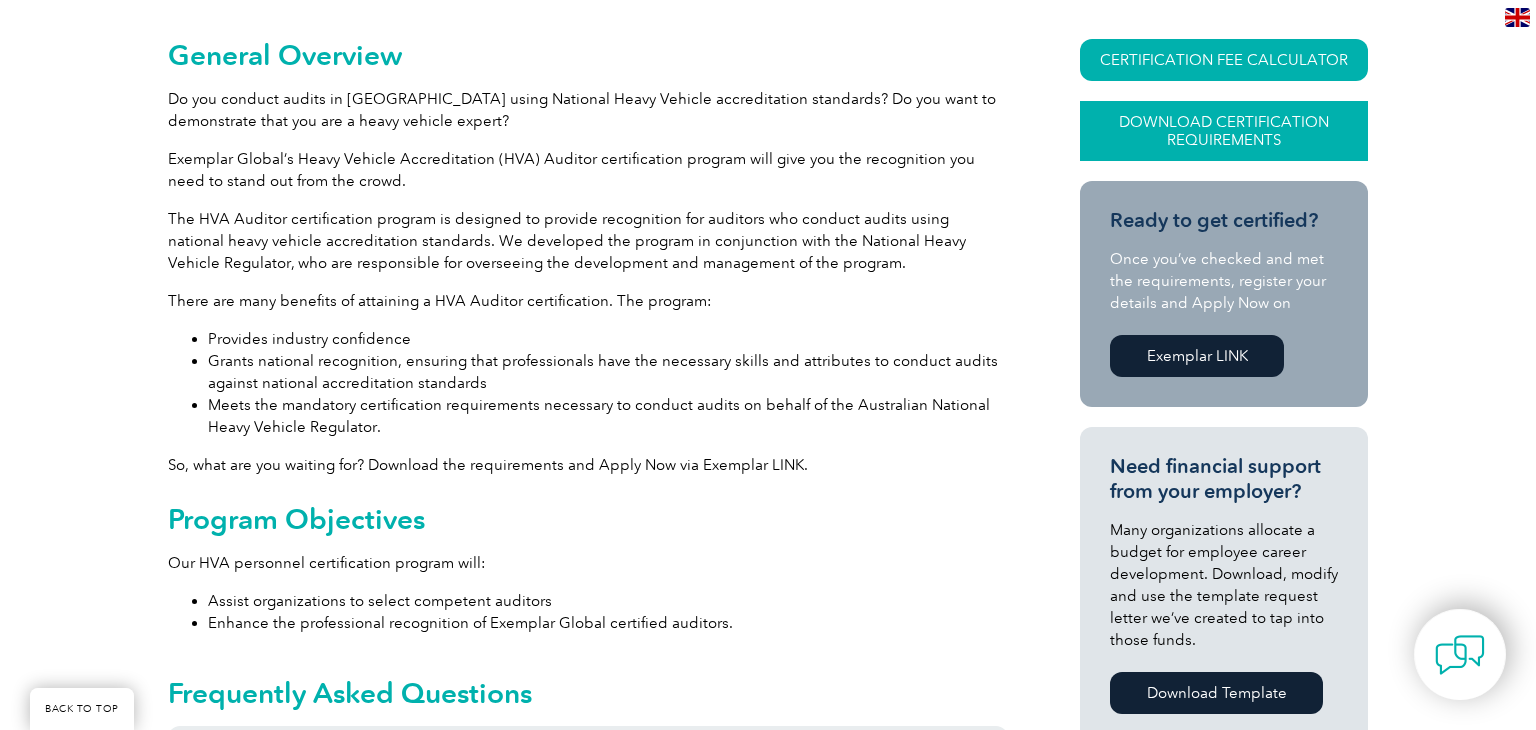 click on "Download Certification Requirements" at bounding box center [1224, 131] 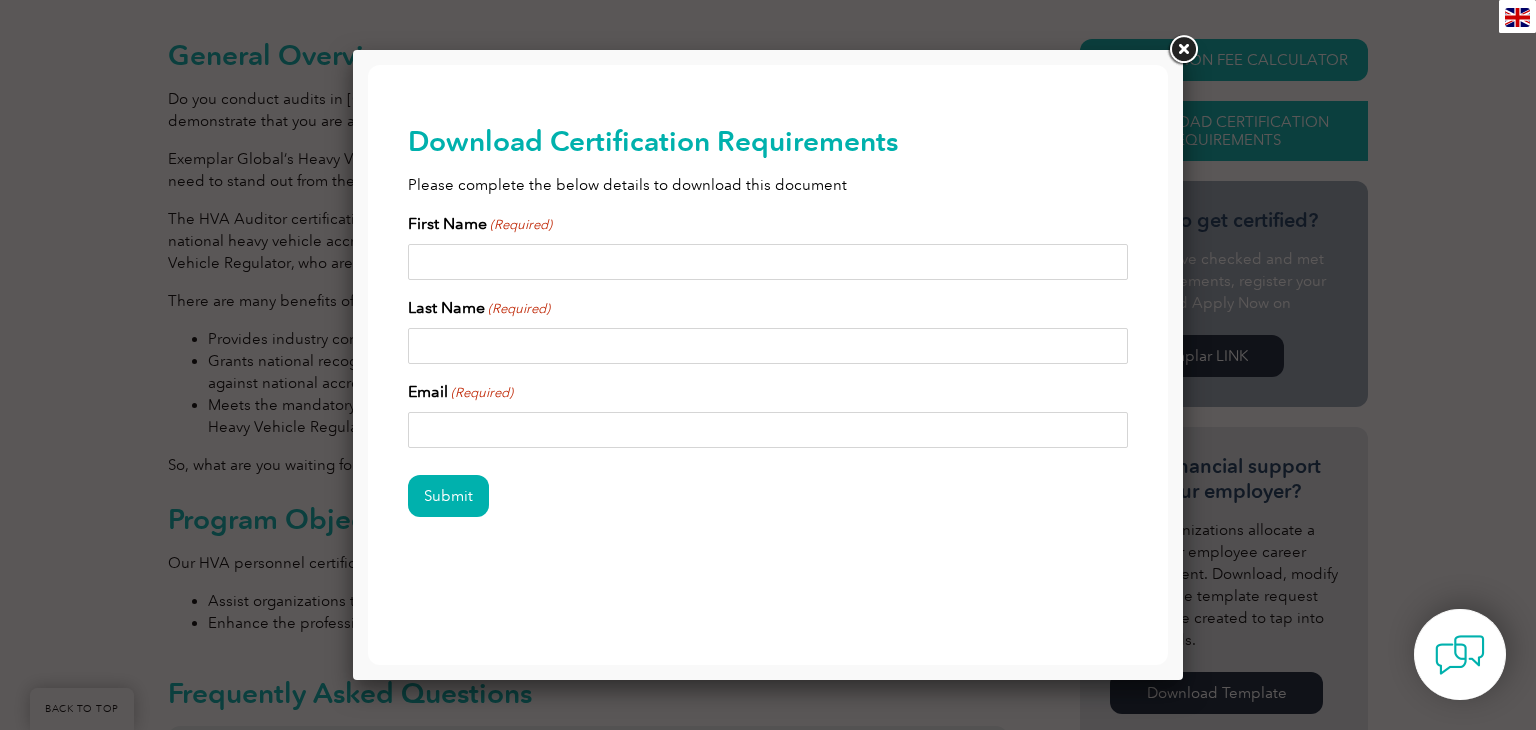scroll, scrollTop: 0, scrollLeft: 0, axis: both 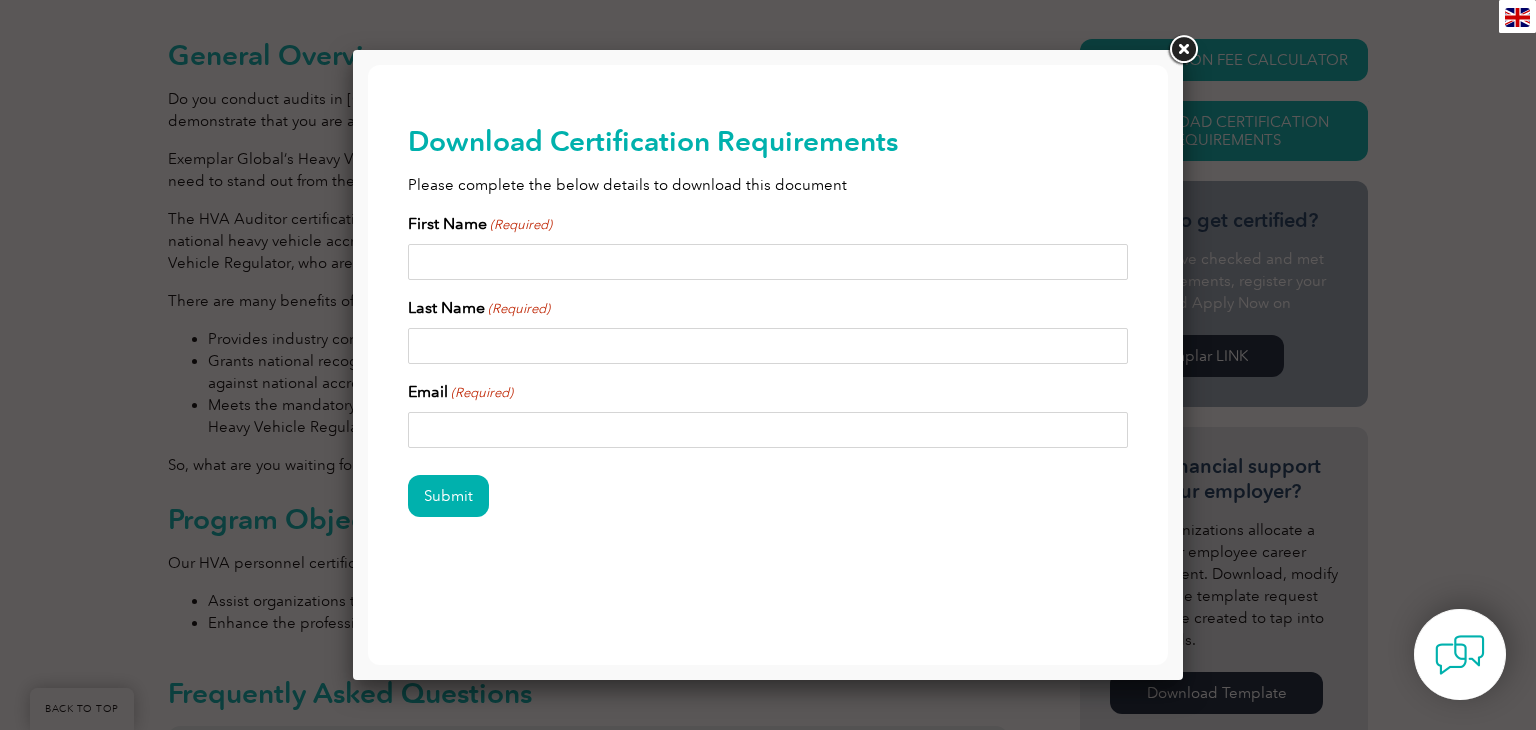 click on "First Name (Required)" at bounding box center (768, 262) 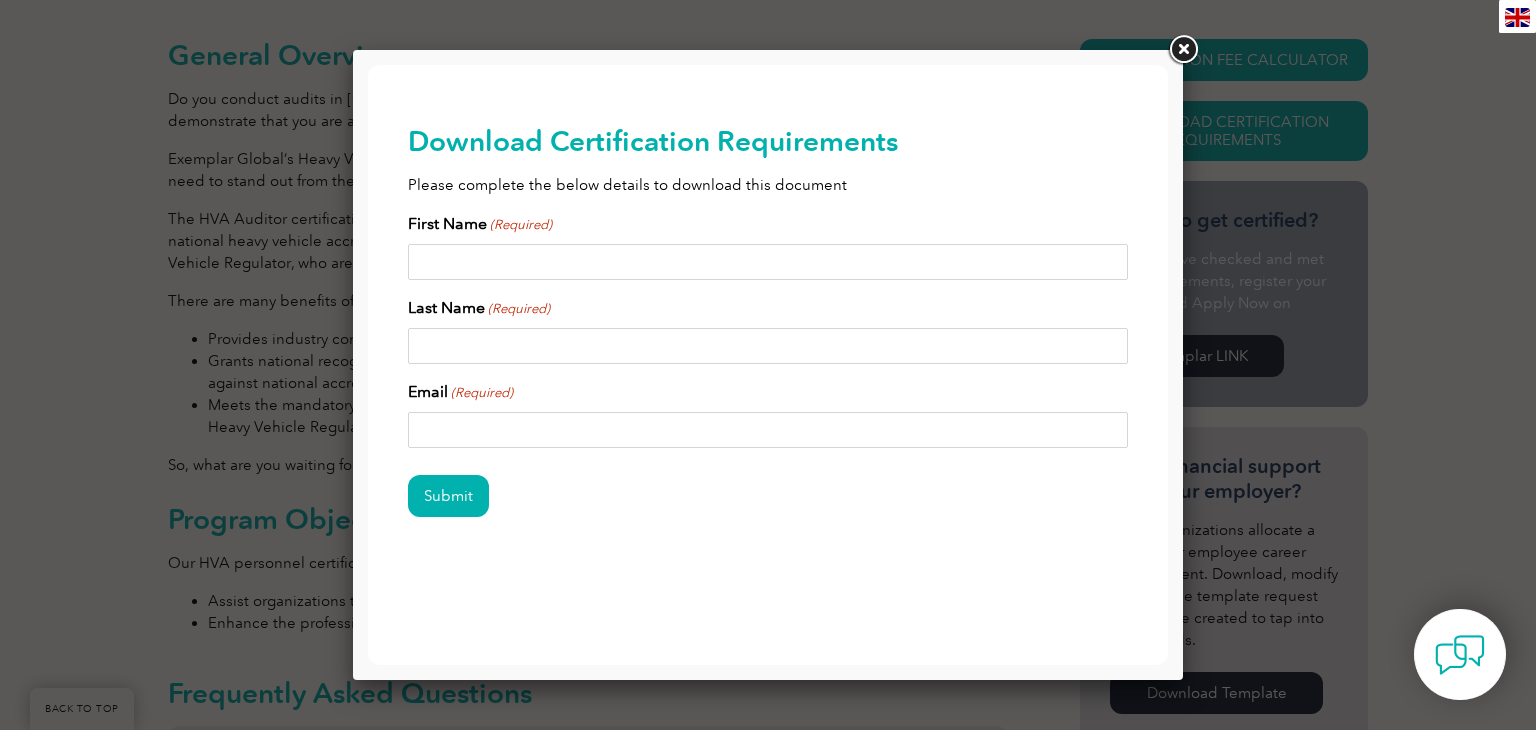 click on "Submit" at bounding box center (448, 496) 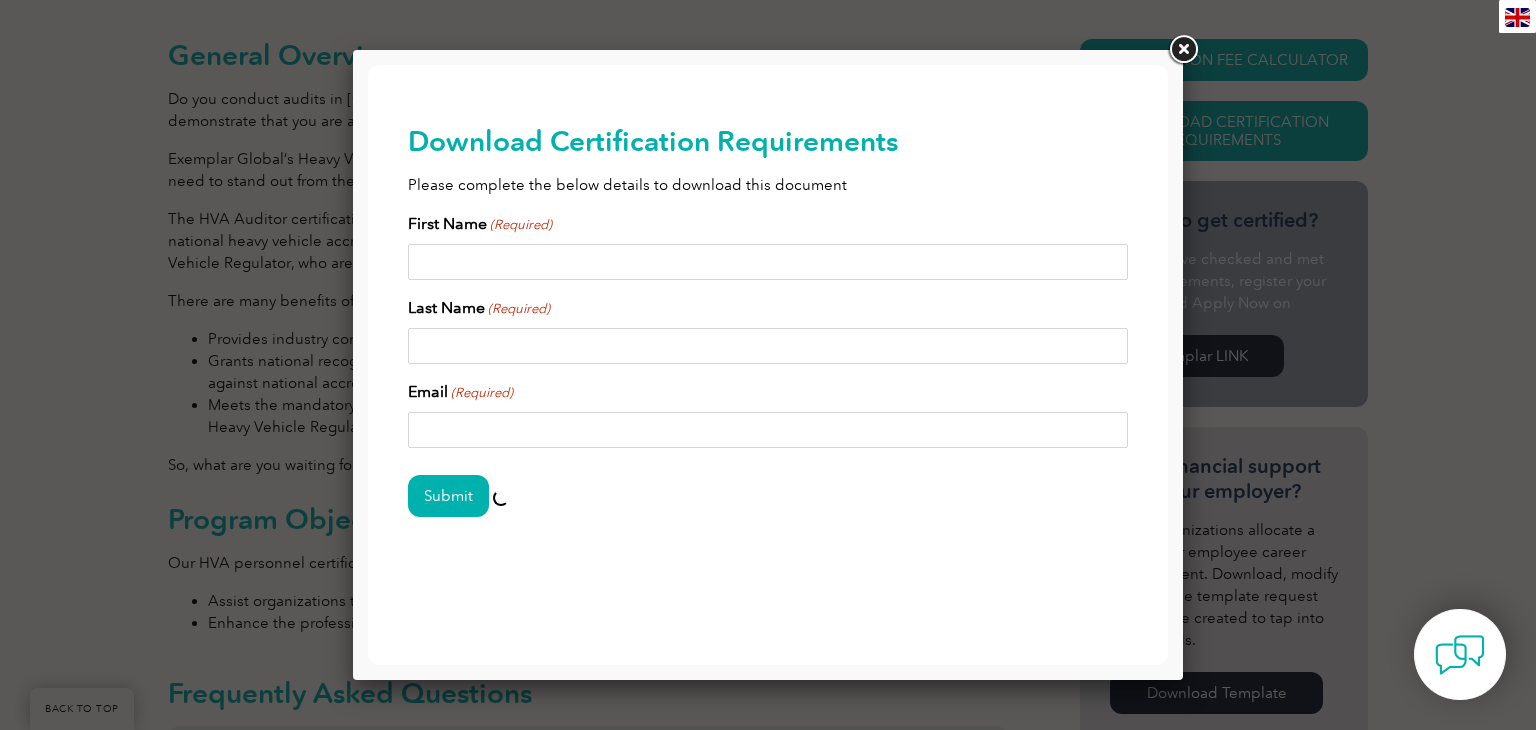 type on "a" 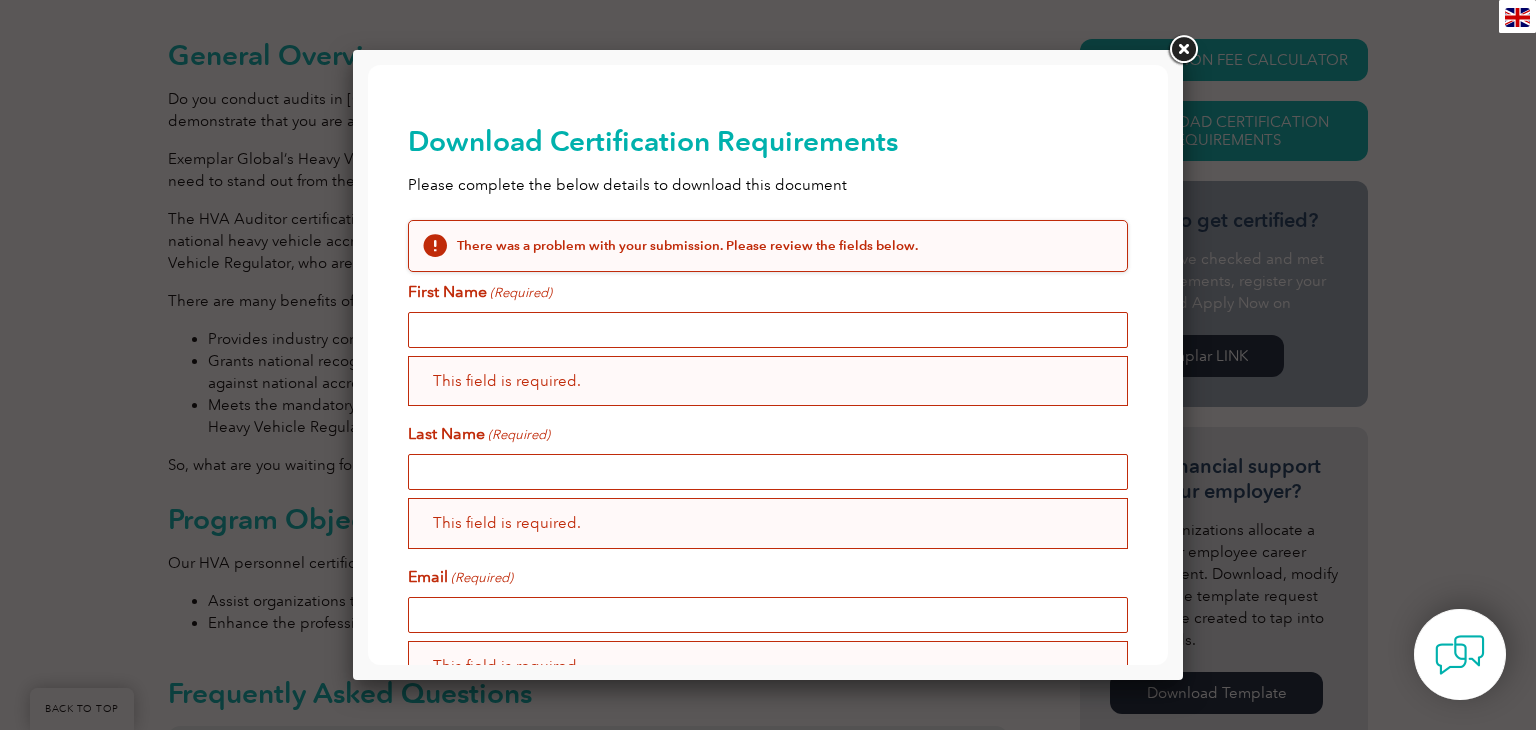 scroll, scrollTop: 0, scrollLeft: 0, axis: both 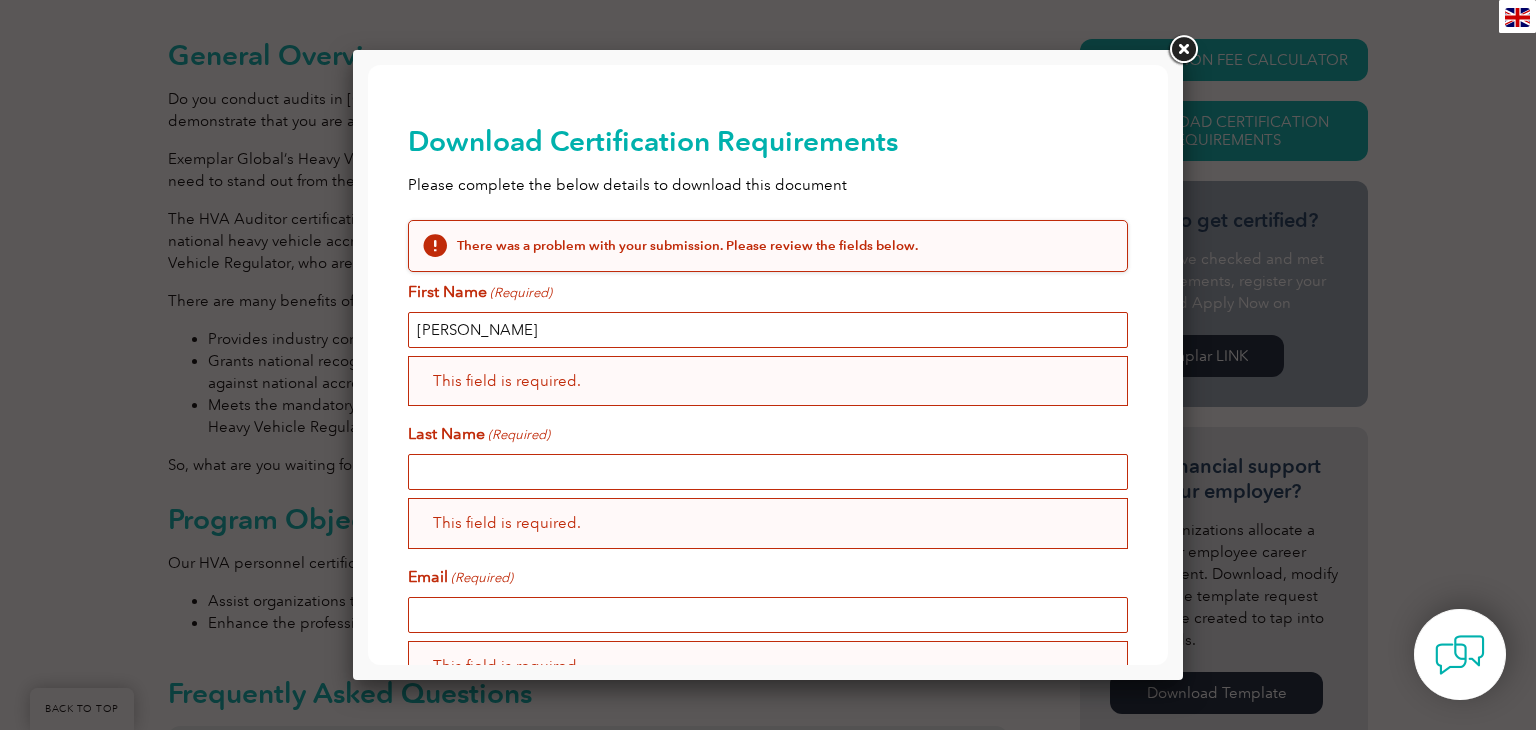 type on "Aaron" 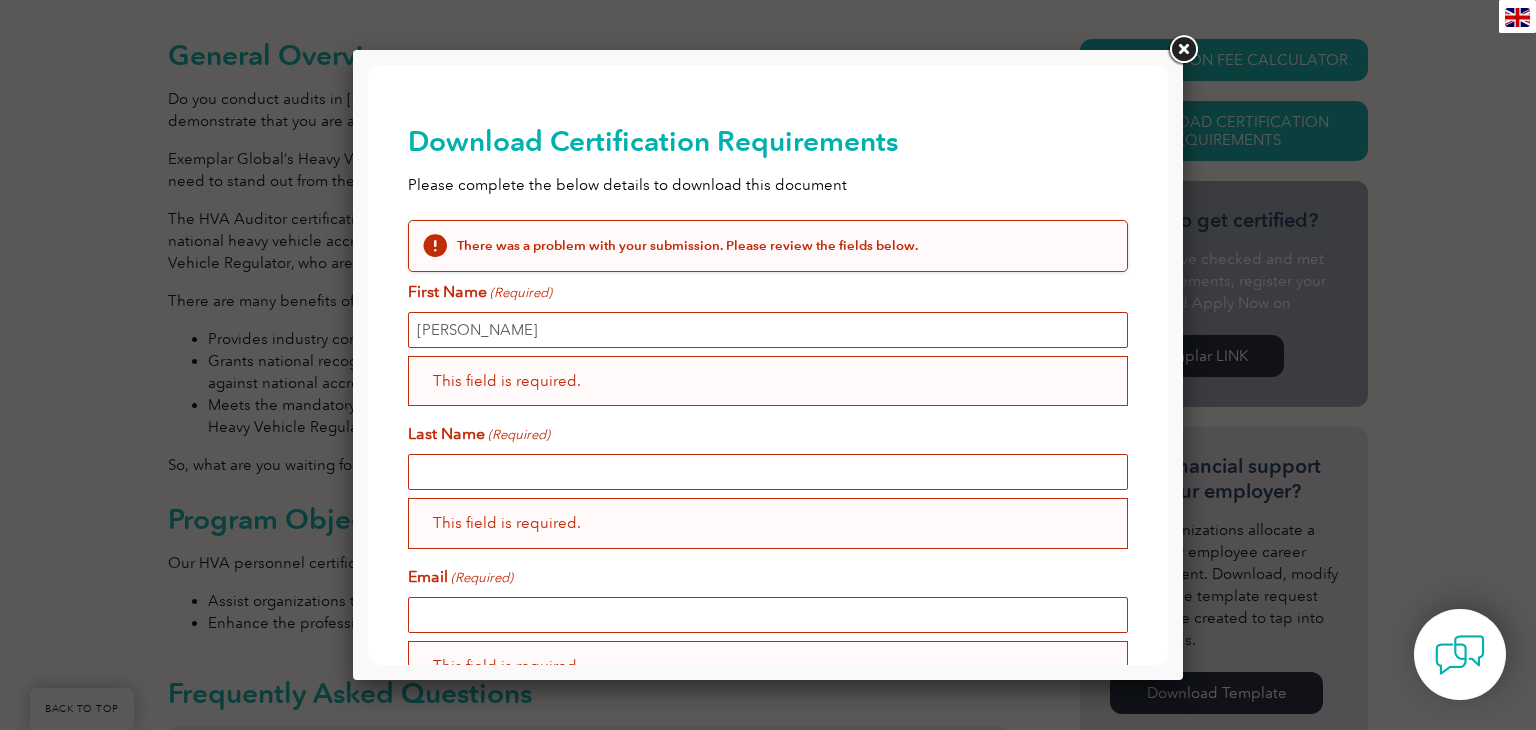 click on "Last Name (Required)" at bounding box center (768, 472) 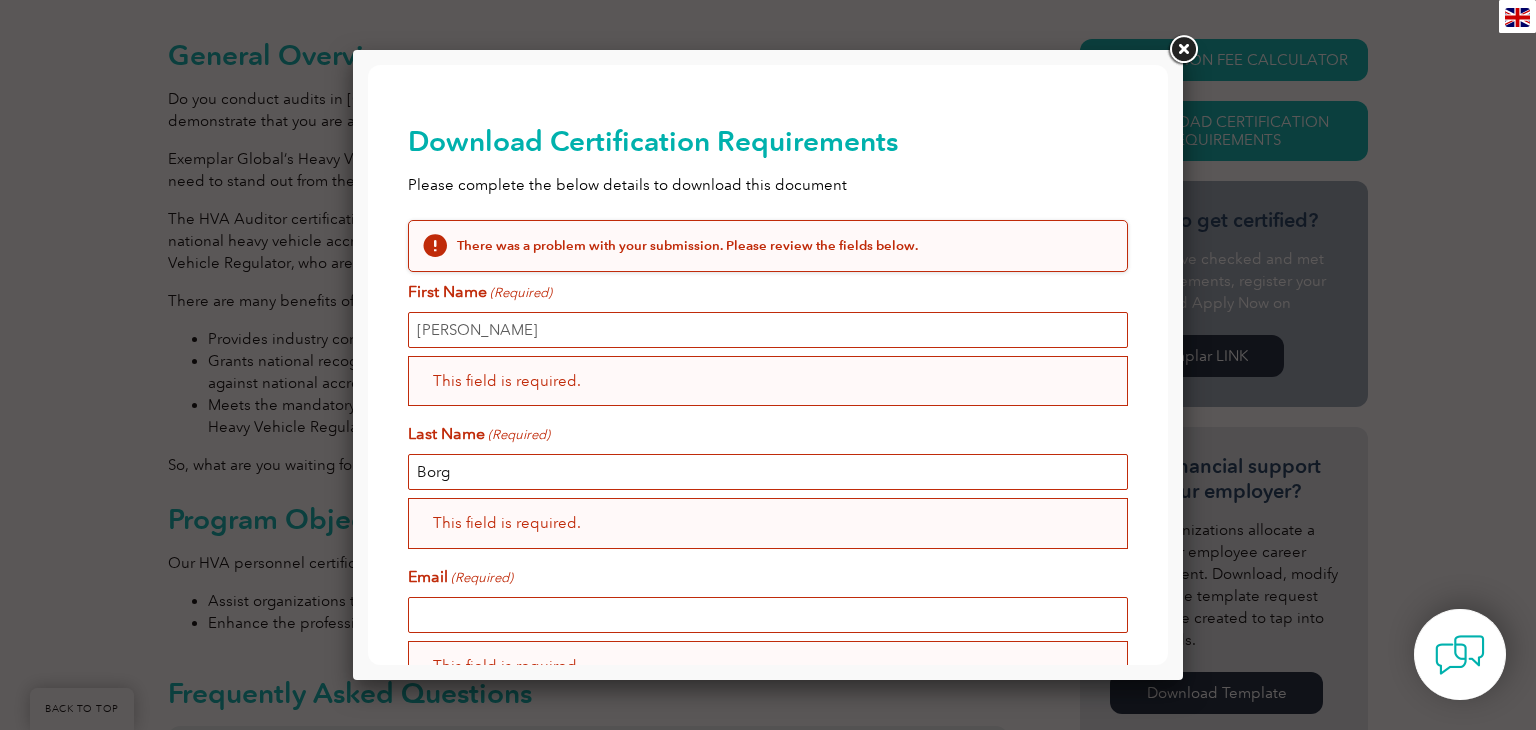 type on "Borg" 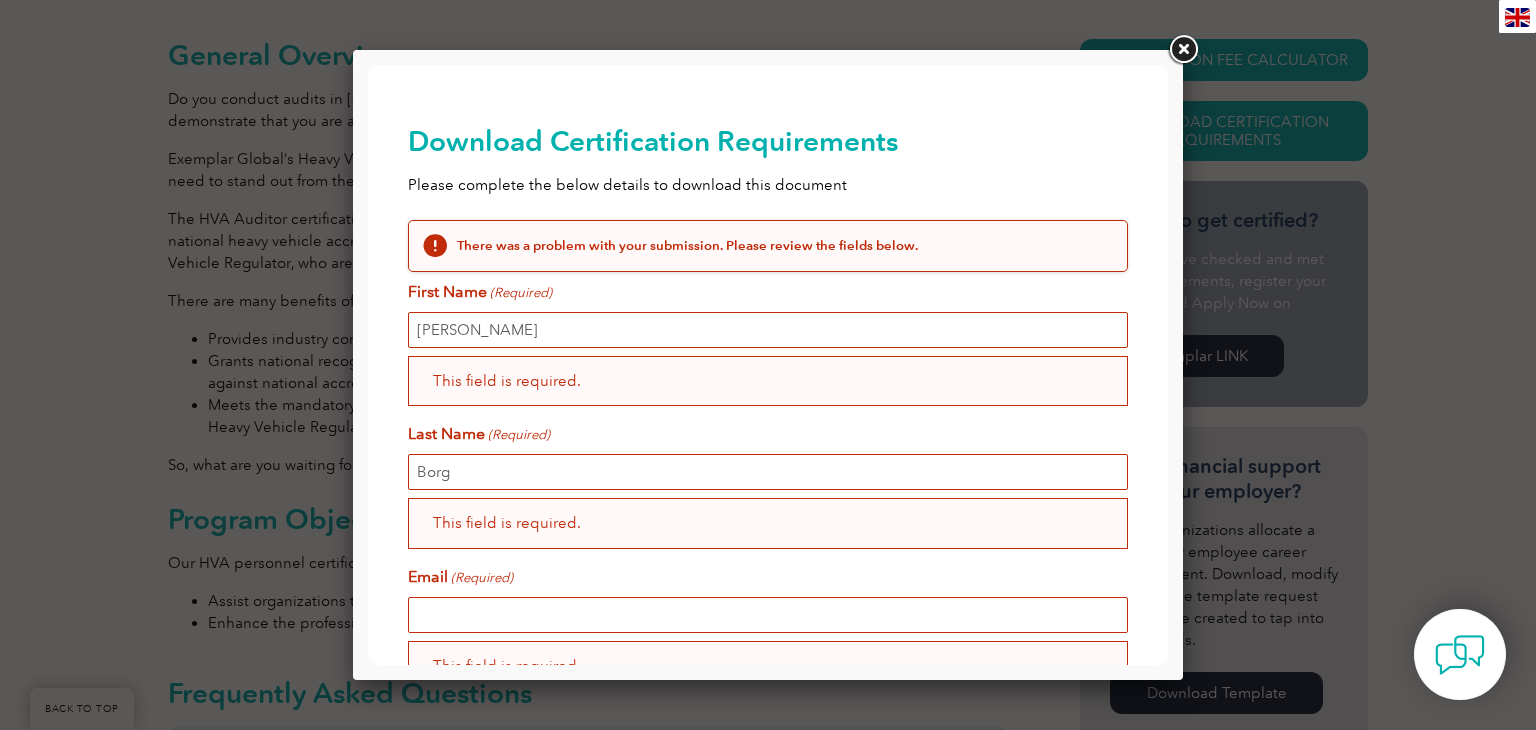 click on "Email (Required)" at bounding box center (768, 615) 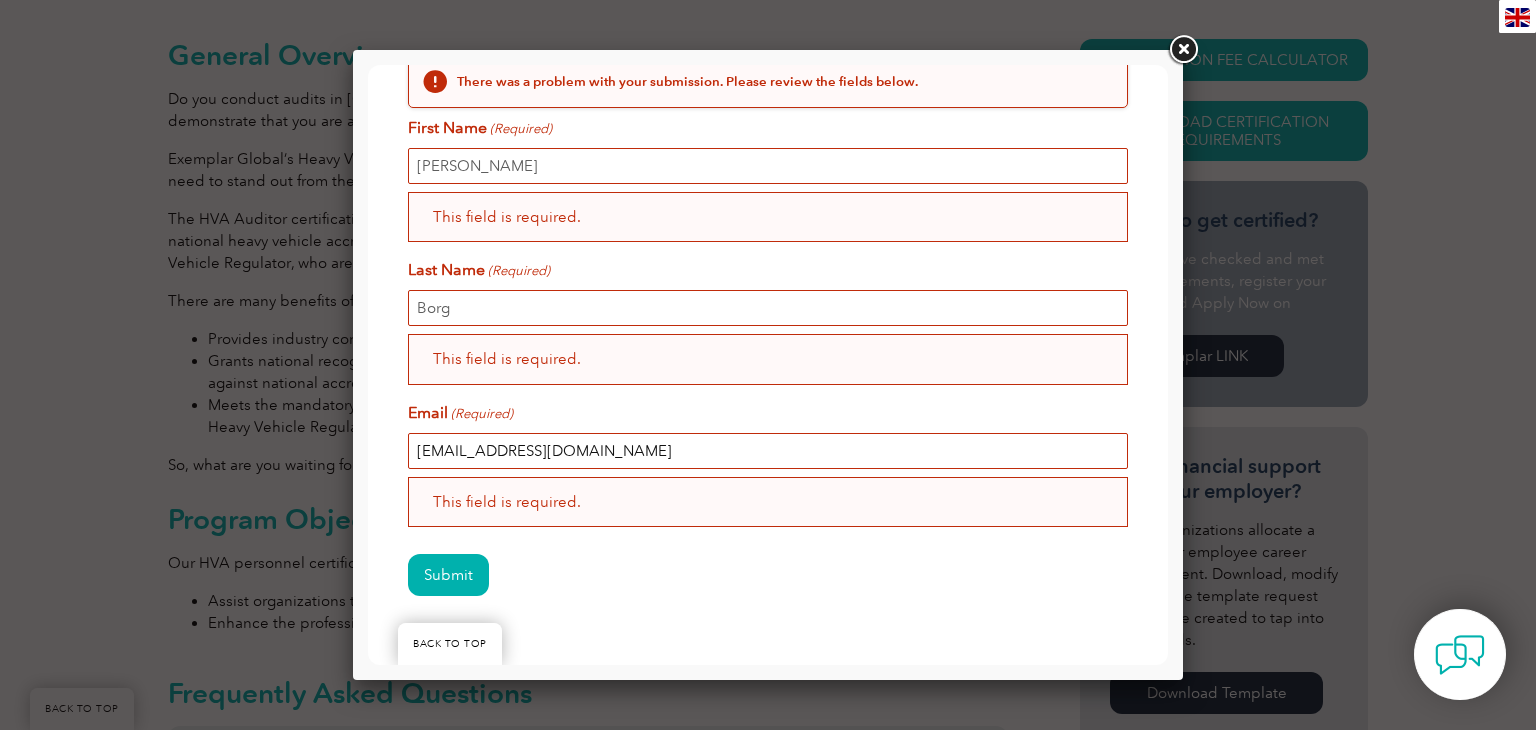 scroll, scrollTop: 217, scrollLeft: 0, axis: vertical 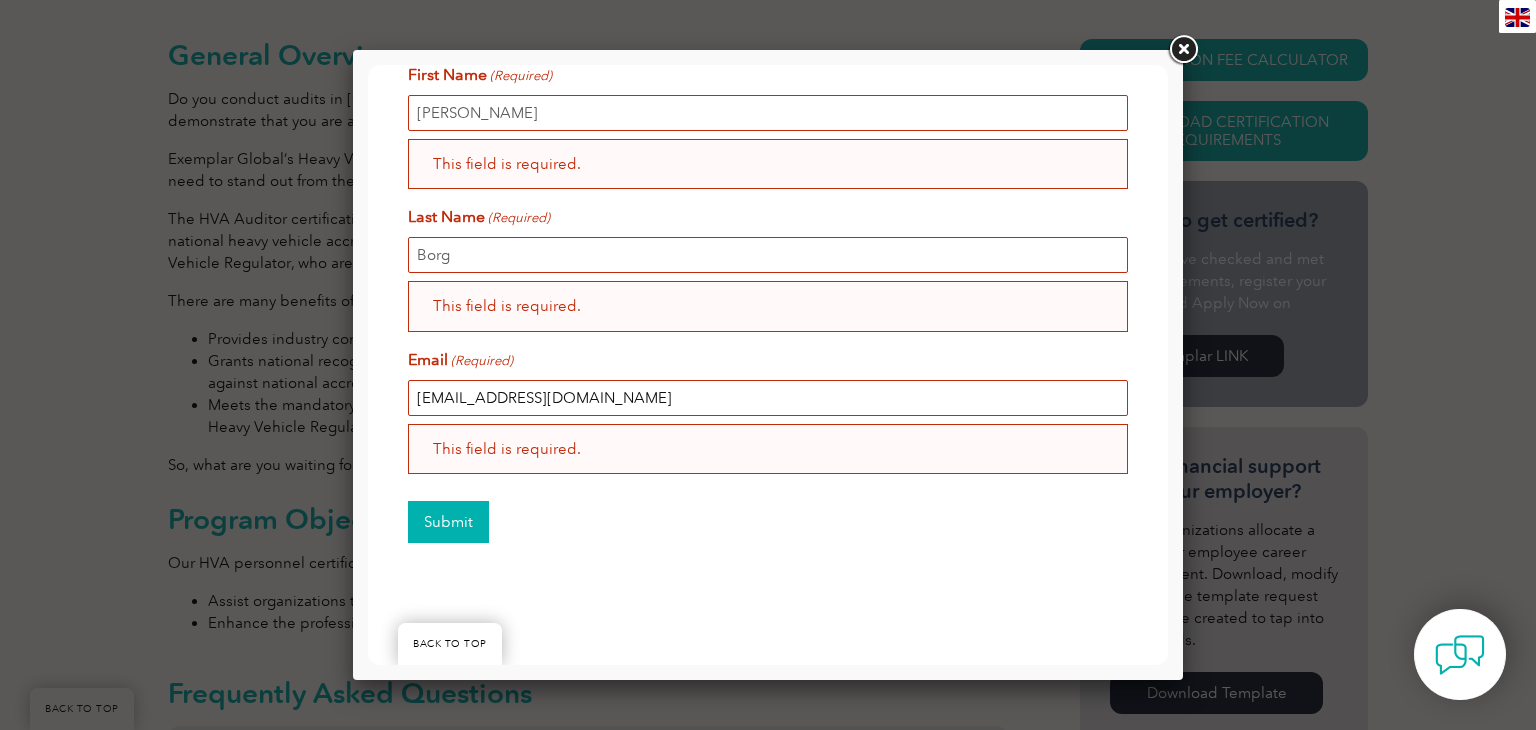 type on "borgfamilytransport@gmail.com" 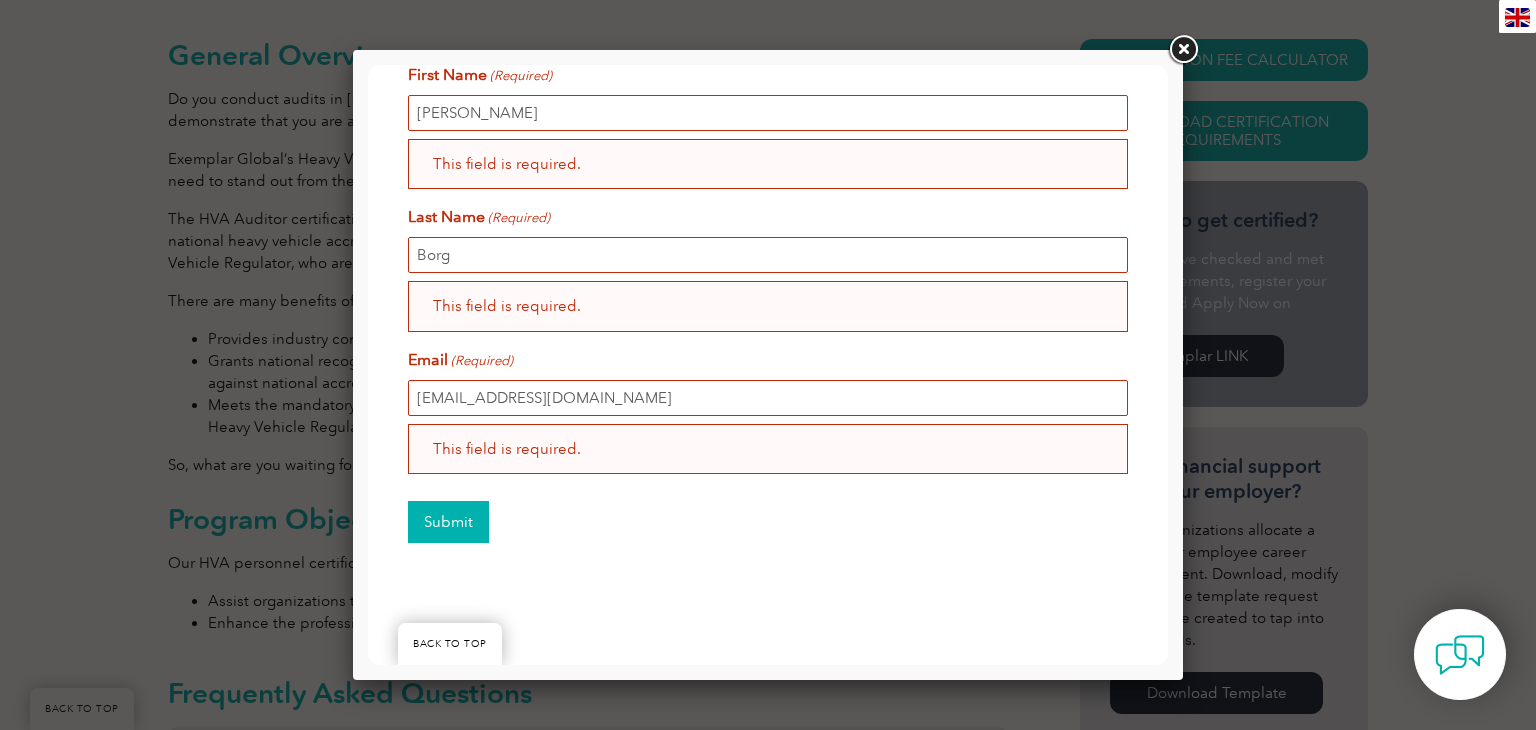 click on "Submit" at bounding box center (448, 522) 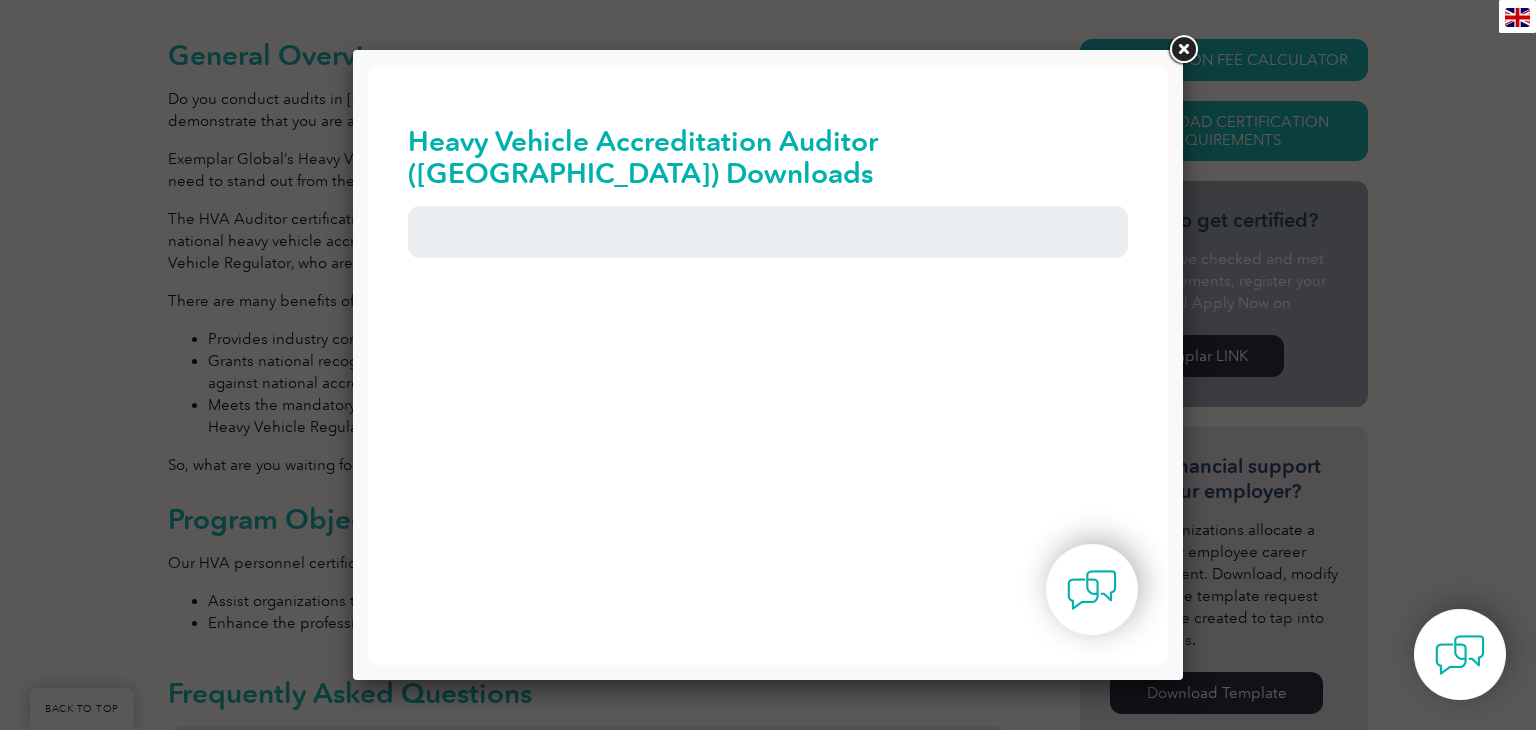 scroll, scrollTop: 0, scrollLeft: 0, axis: both 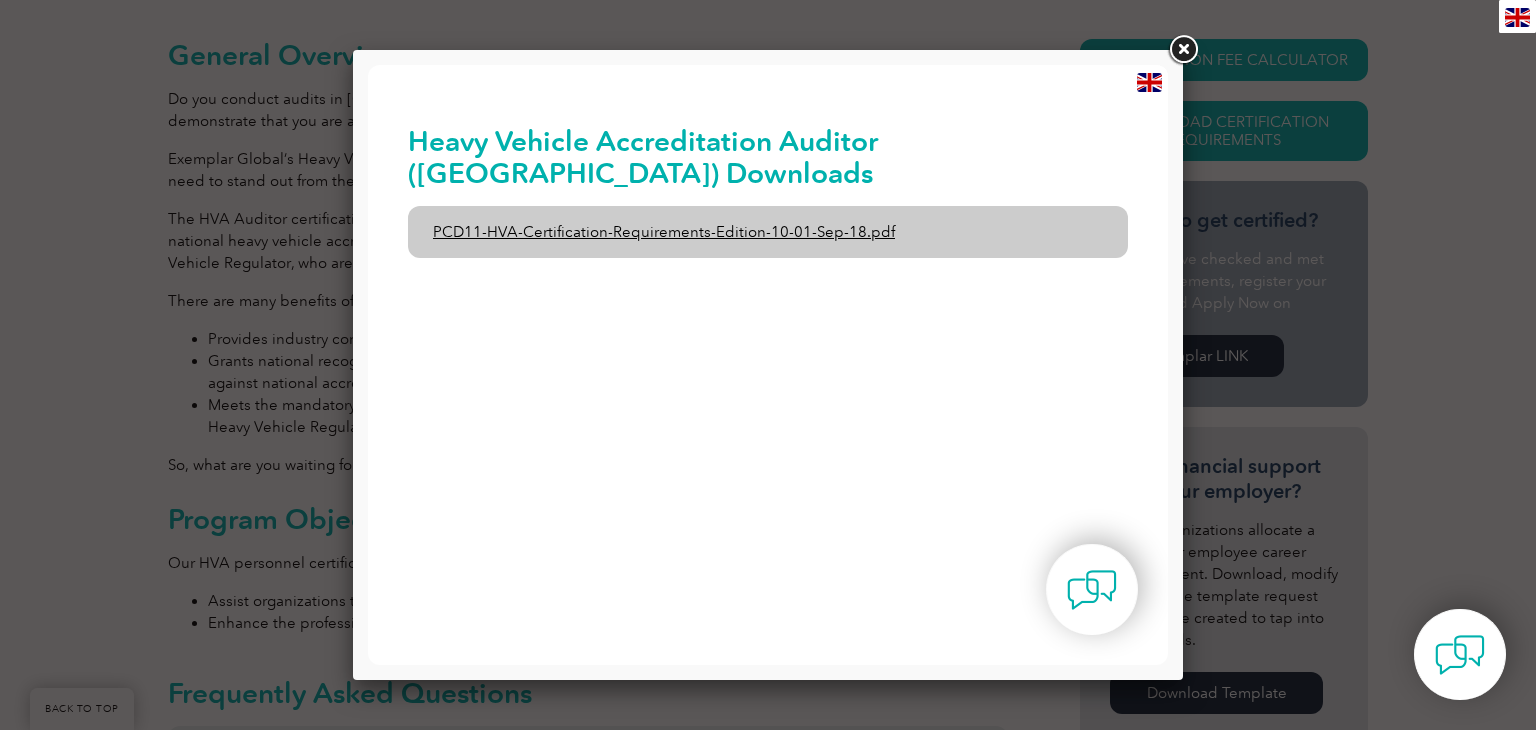 click on "PCD11-HVA-Certification-Requirements-Edition-10-01-Sep-18.pdf" at bounding box center [768, 232] 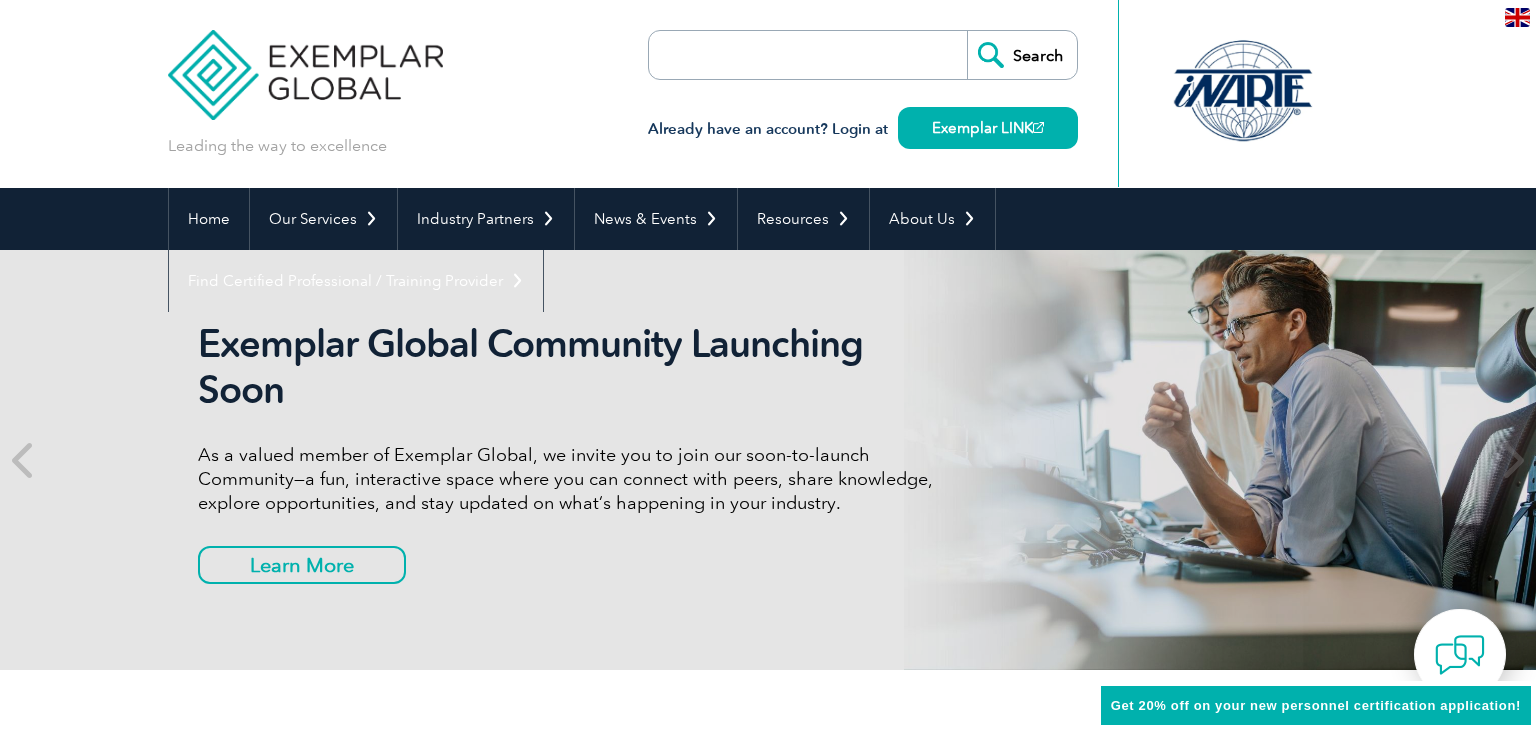 scroll, scrollTop: 151, scrollLeft: 0, axis: vertical 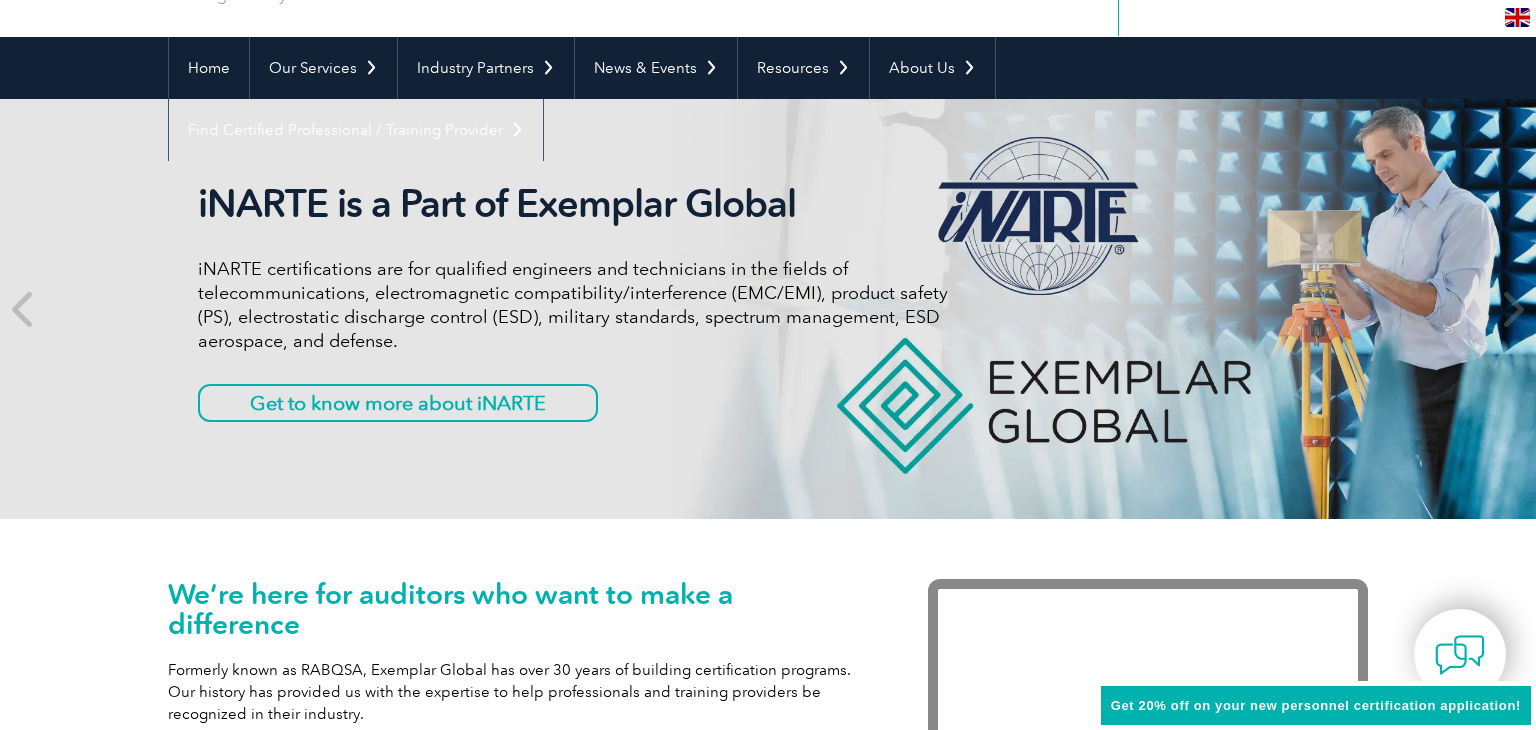 click at bounding box center [1517, 17] 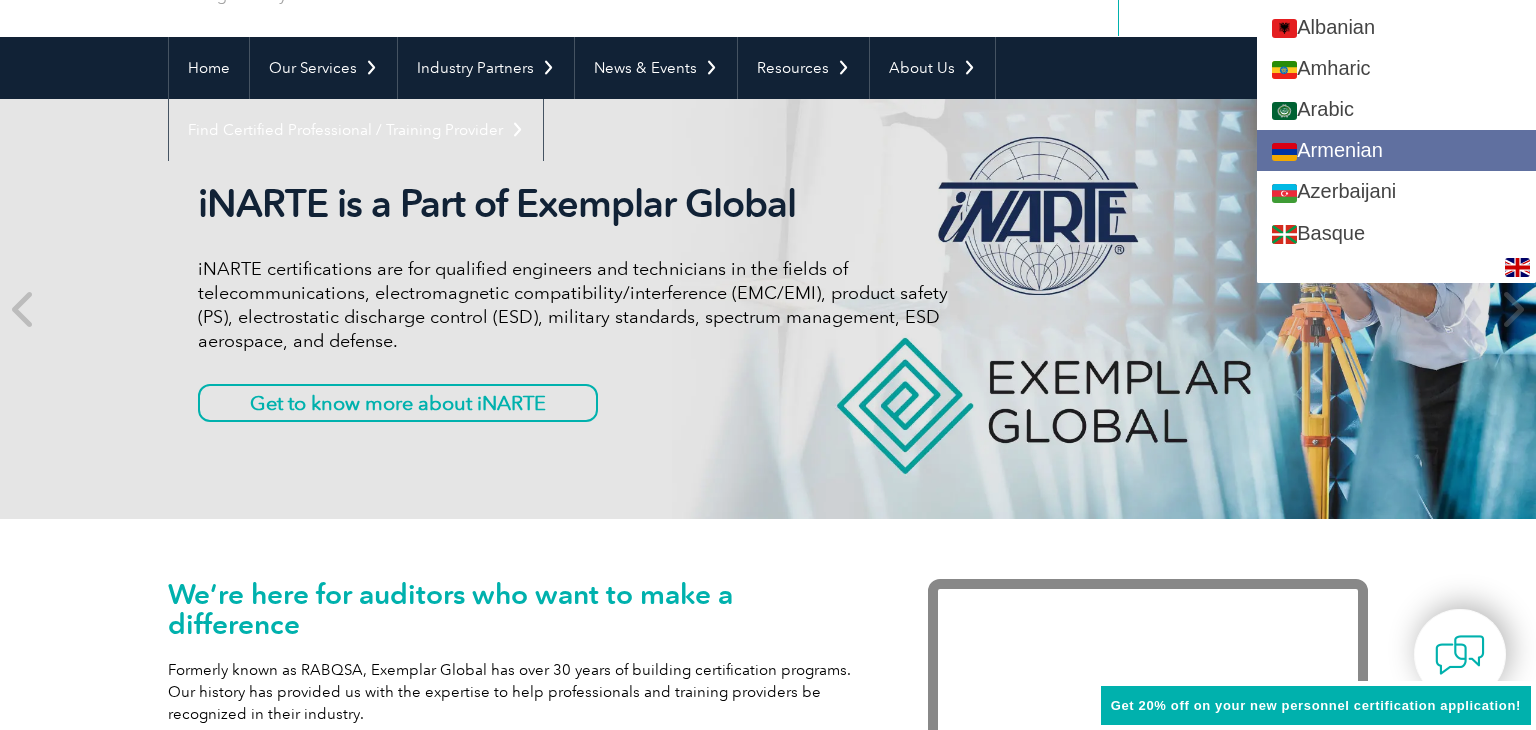 scroll, scrollTop: 0, scrollLeft: 0, axis: both 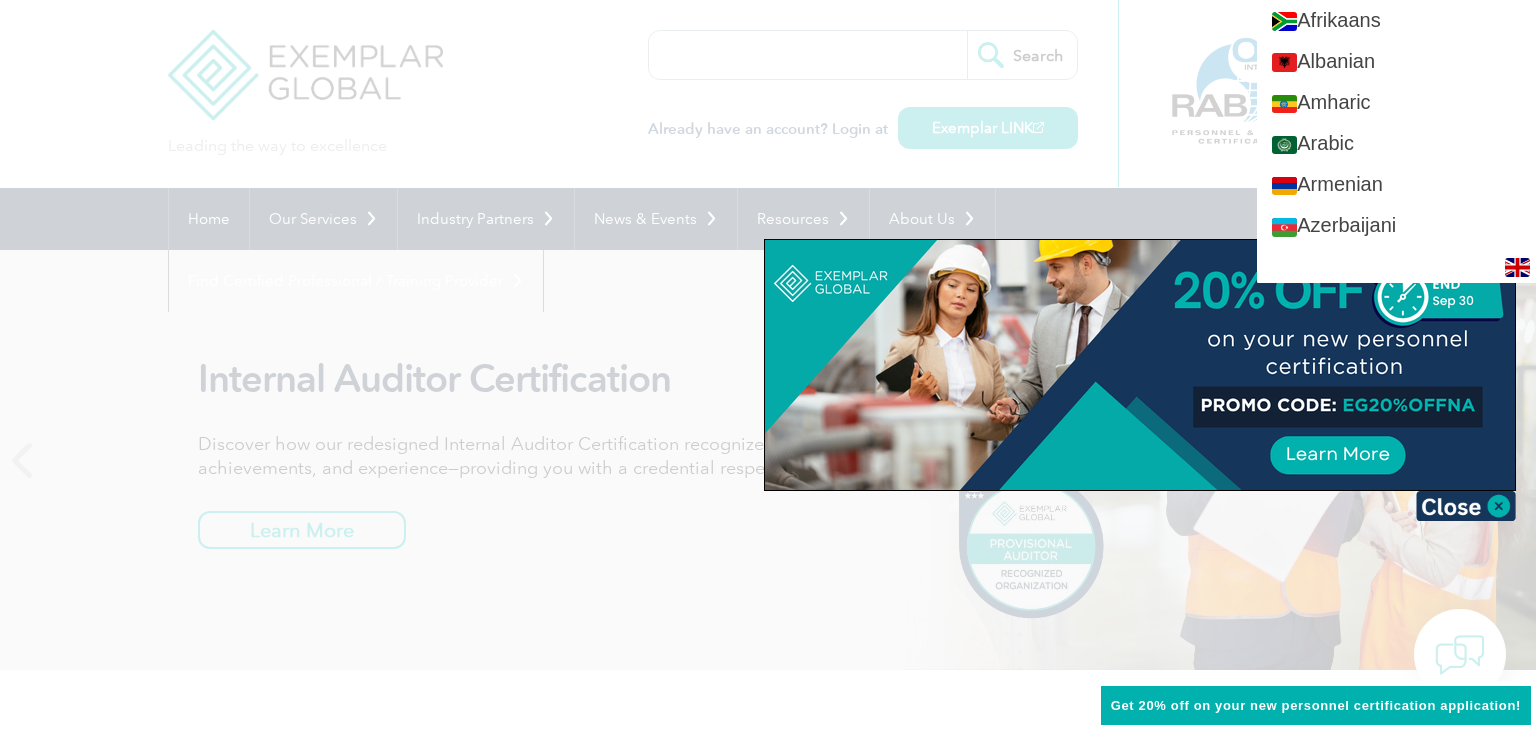 click at bounding box center (768, 365) 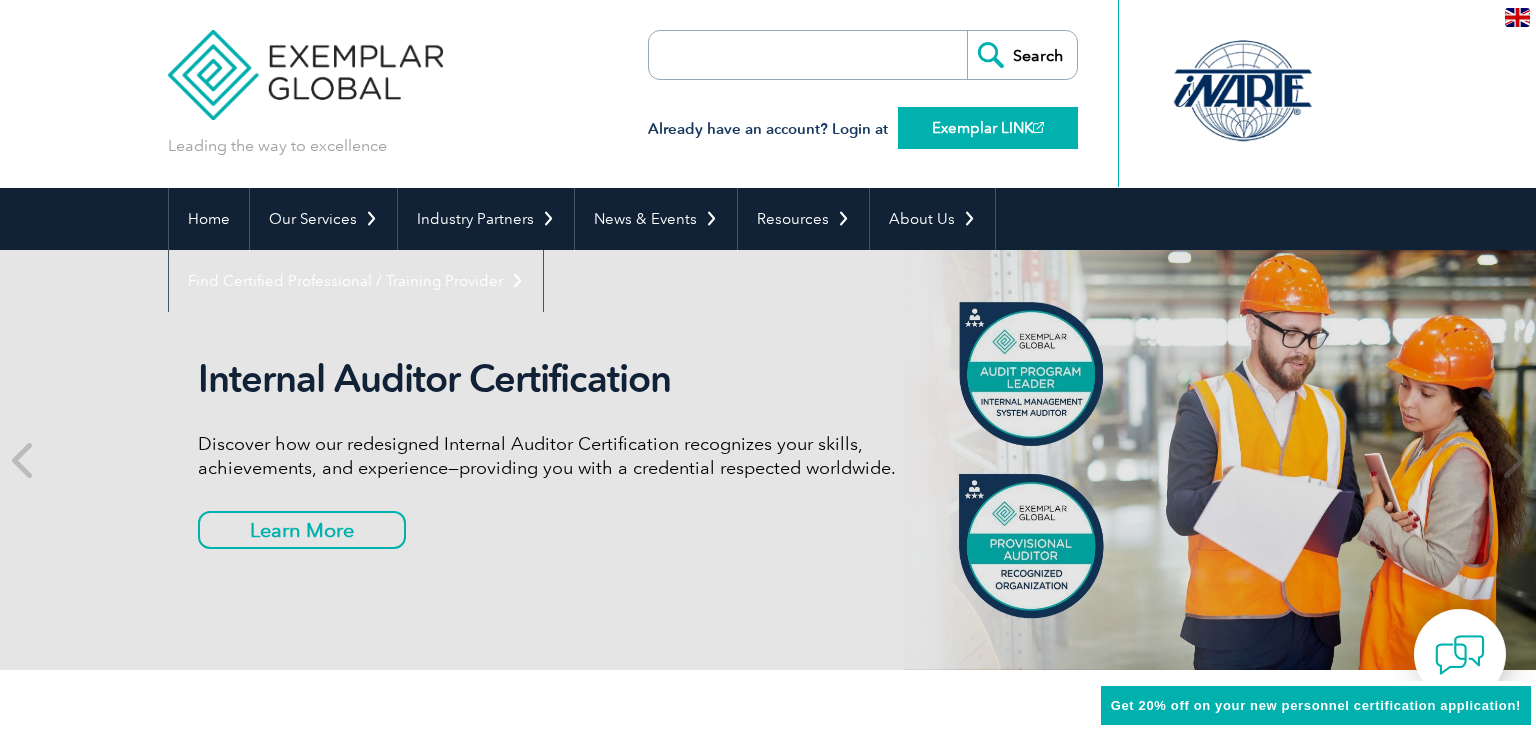 click on "Exemplar LINK" at bounding box center (988, 128) 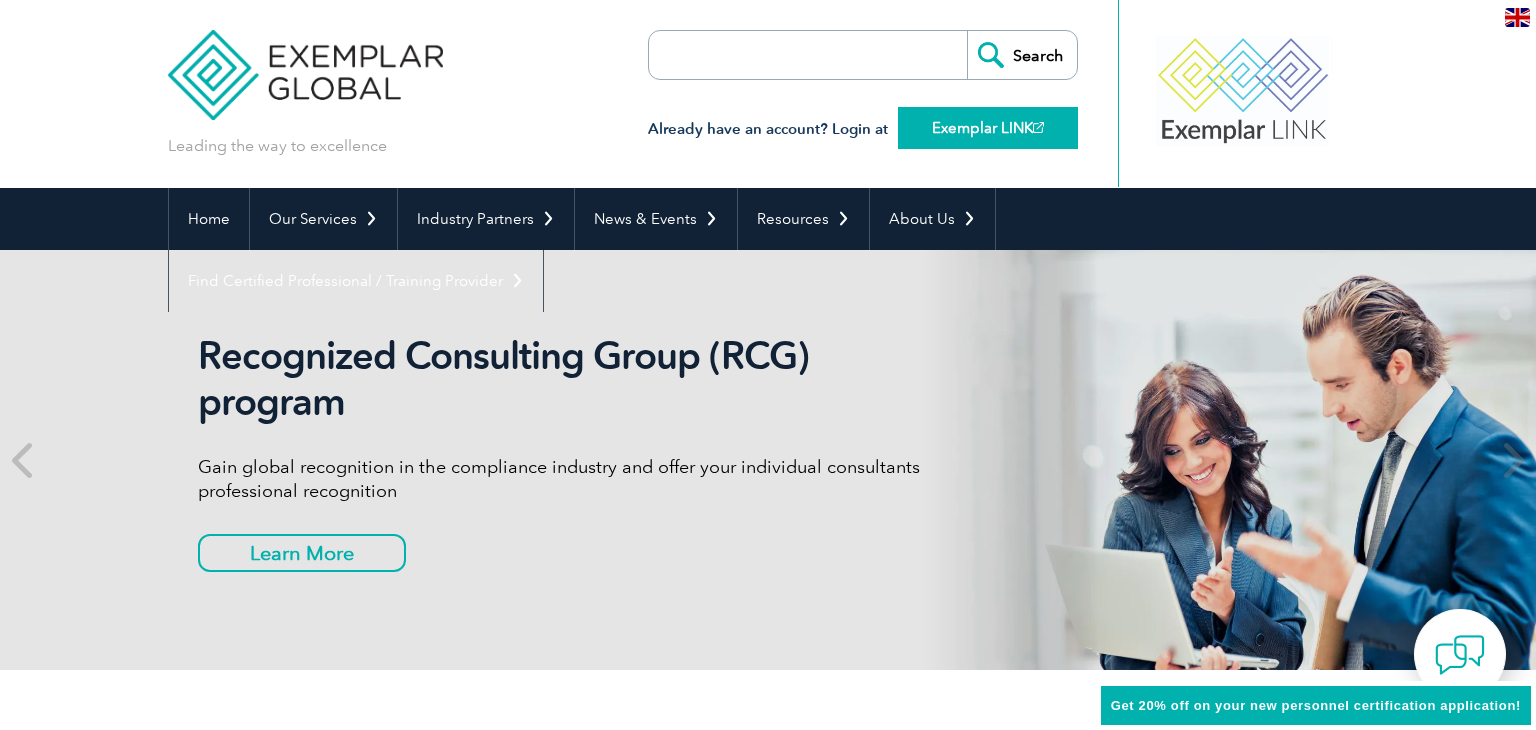 click on "Exemplar LINK" at bounding box center [988, 128] 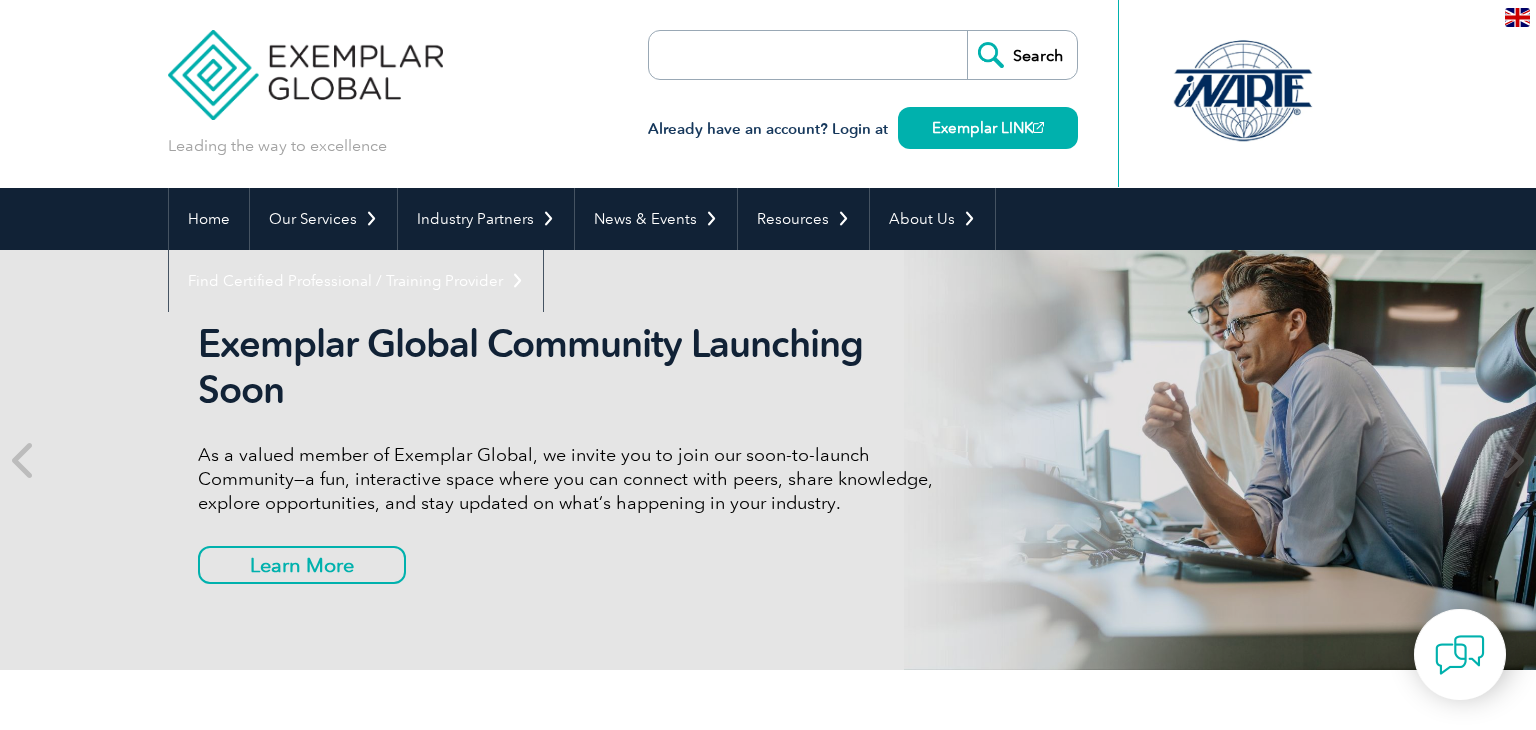 scroll, scrollTop: 0, scrollLeft: 0, axis: both 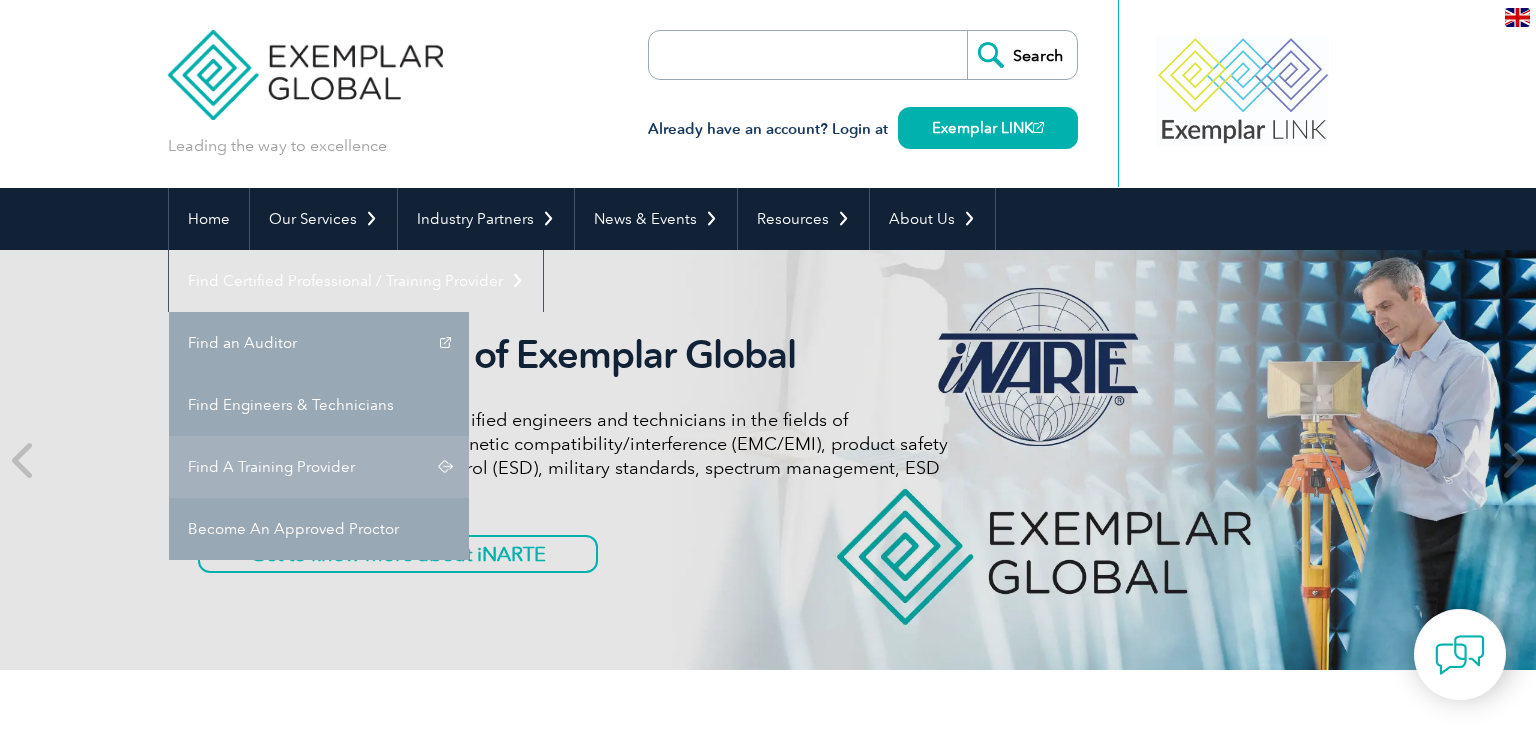 click on "Find A Training Provider" at bounding box center (319, 467) 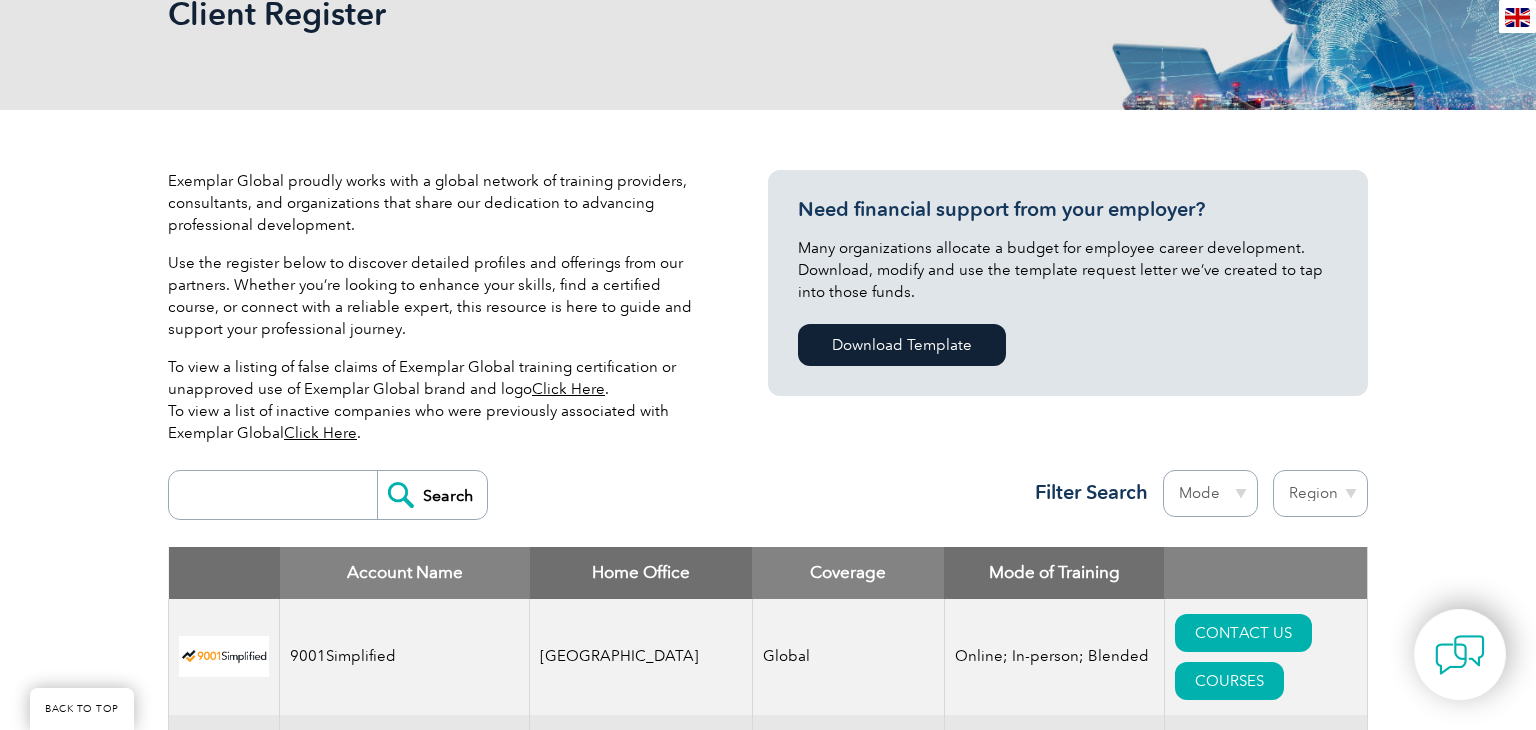 scroll, scrollTop: 336, scrollLeft: 0, axis: vertical 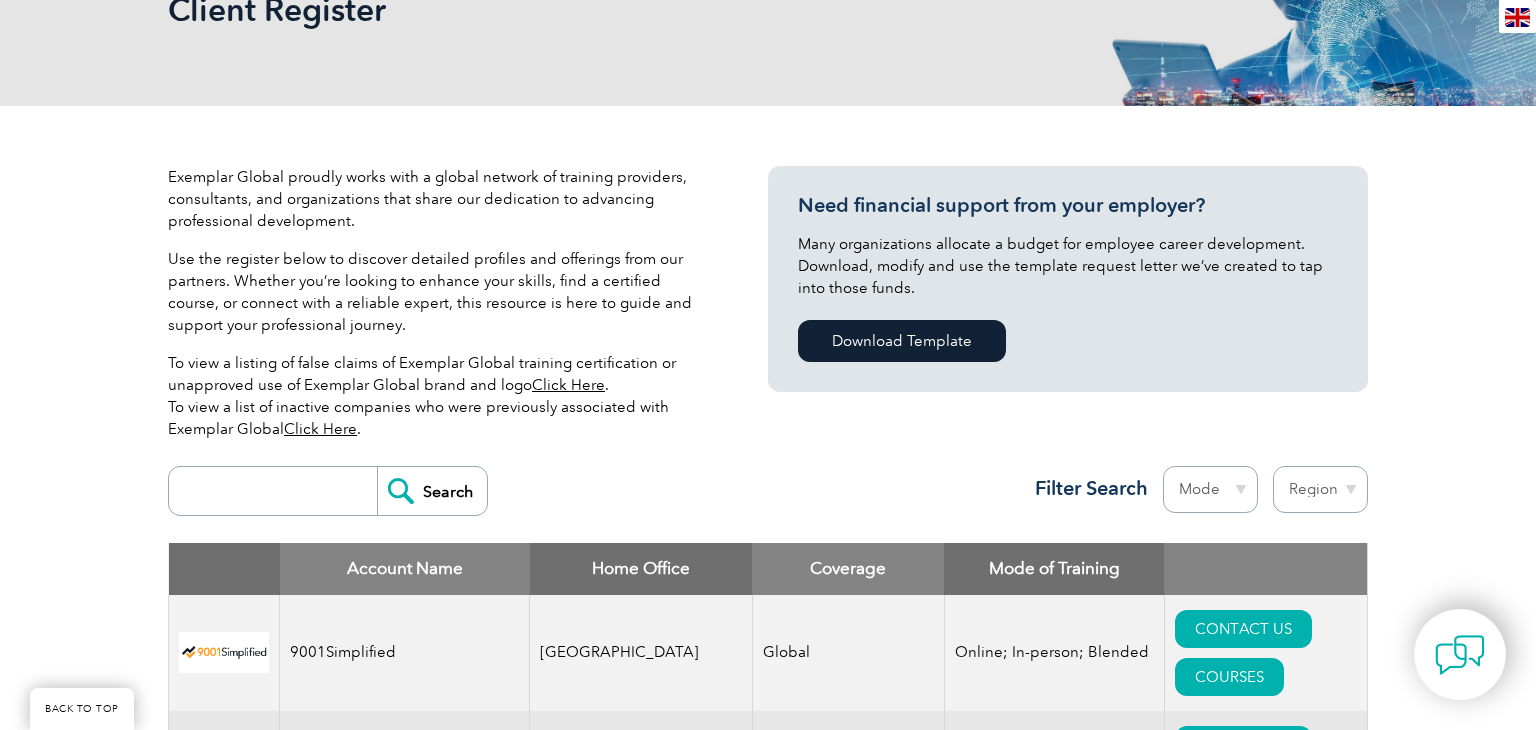 click at bounding box center [278, 491] 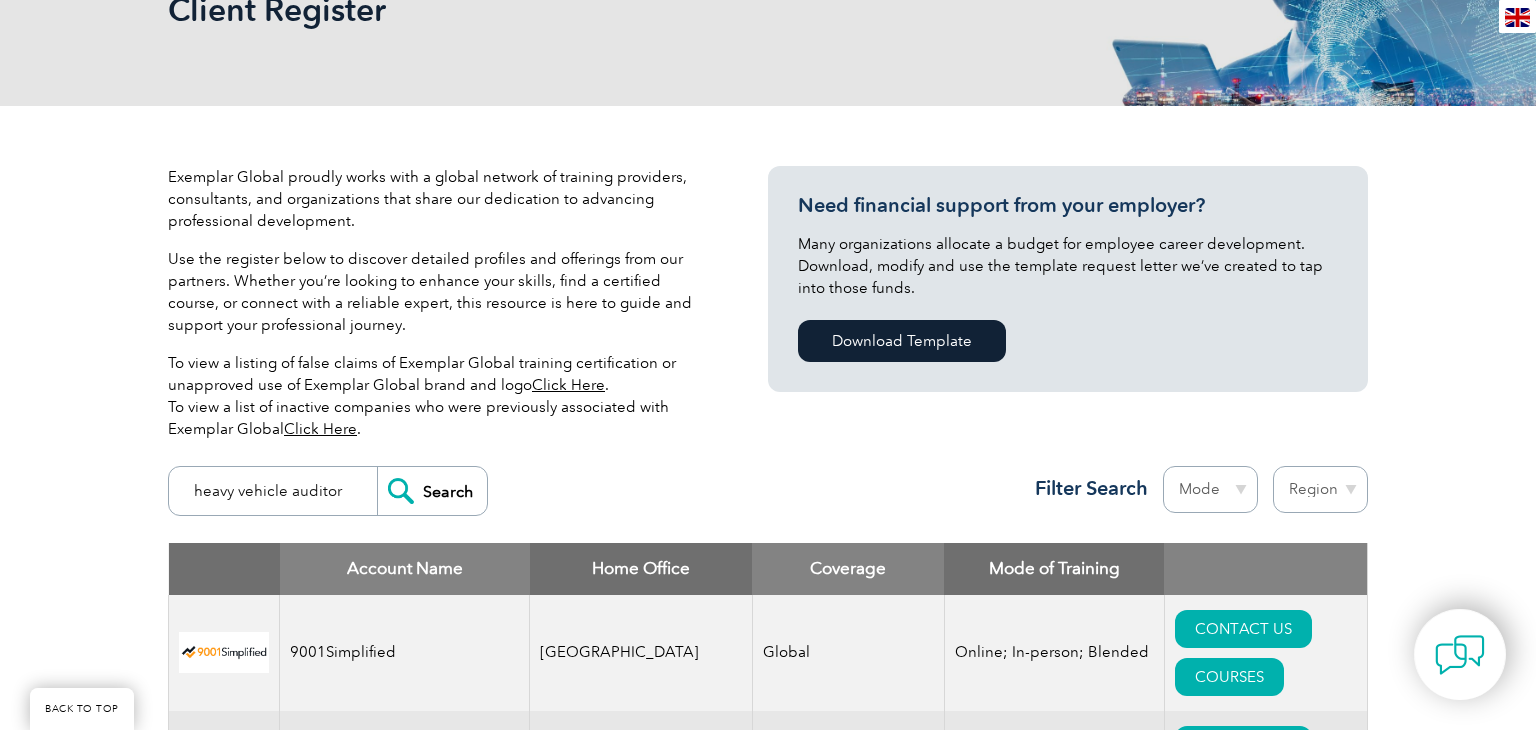 type on "heavy vehicle auditor" 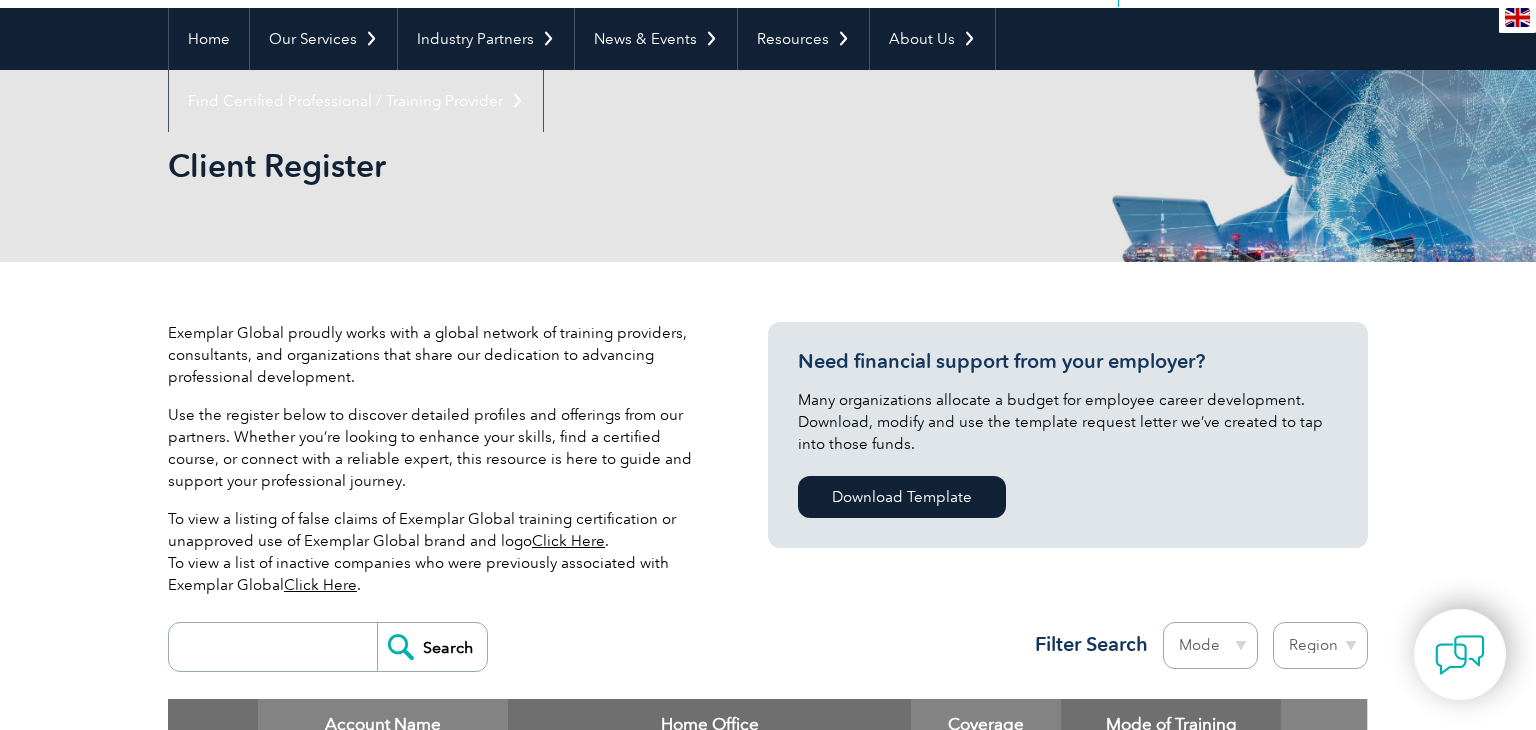 scroll, scrollTop: 0, scrollLeft: 0, axis: both 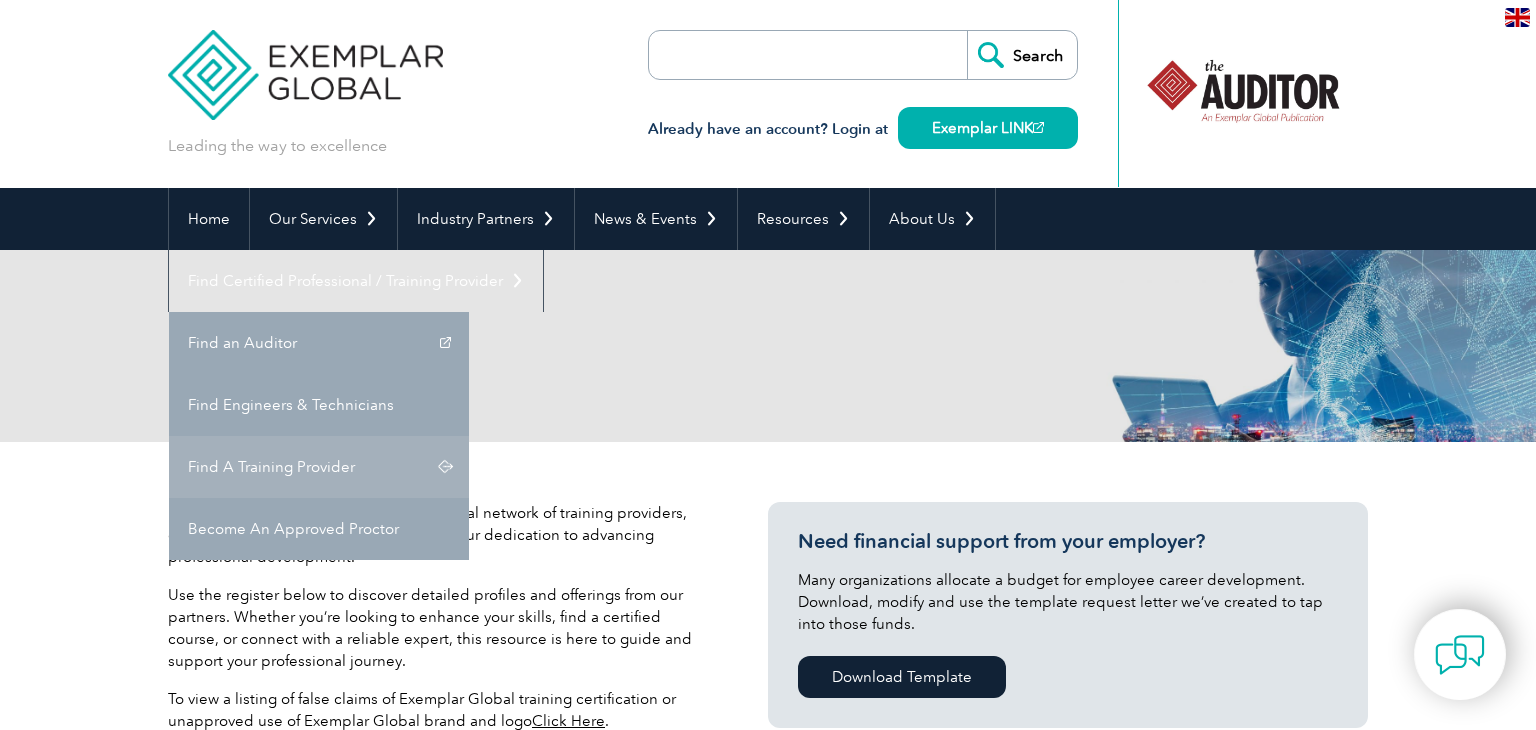click on "Find A Training Provider" at bounding box center [319, 467] 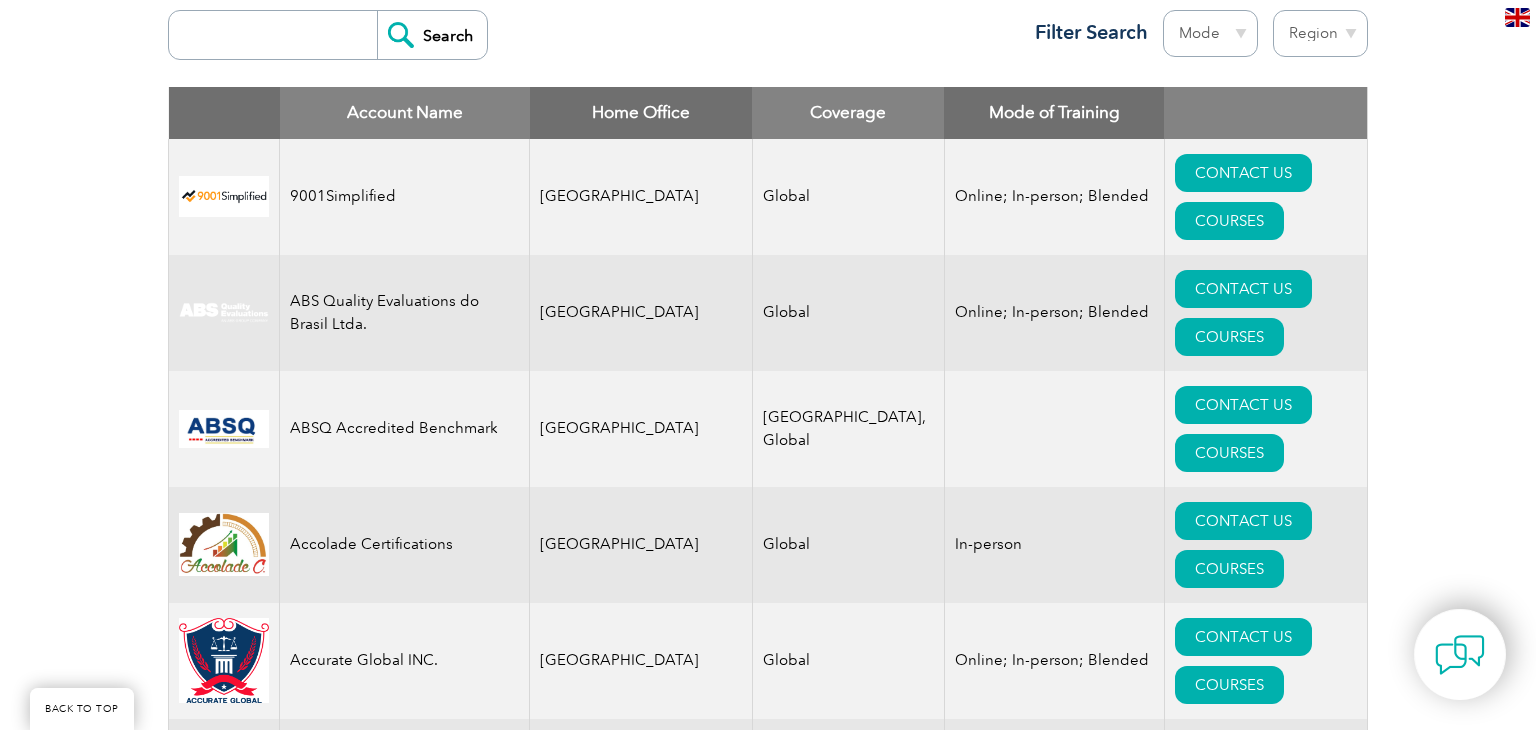 scroll, scrollTop: 785, scrollLeft: 0, axis: vertical 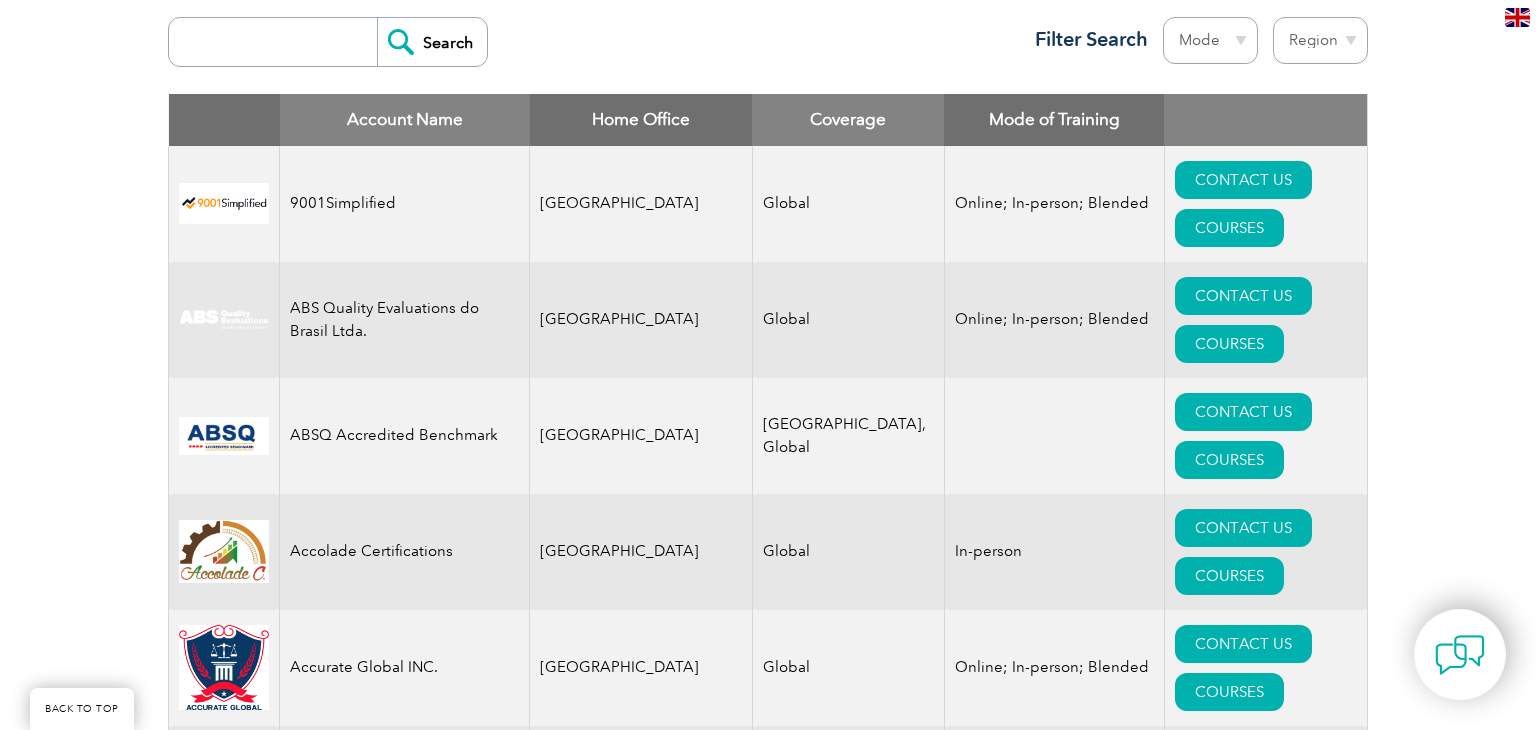 click on "Mode
Online
In-person
Blended" at bounding box center (1210, 40) 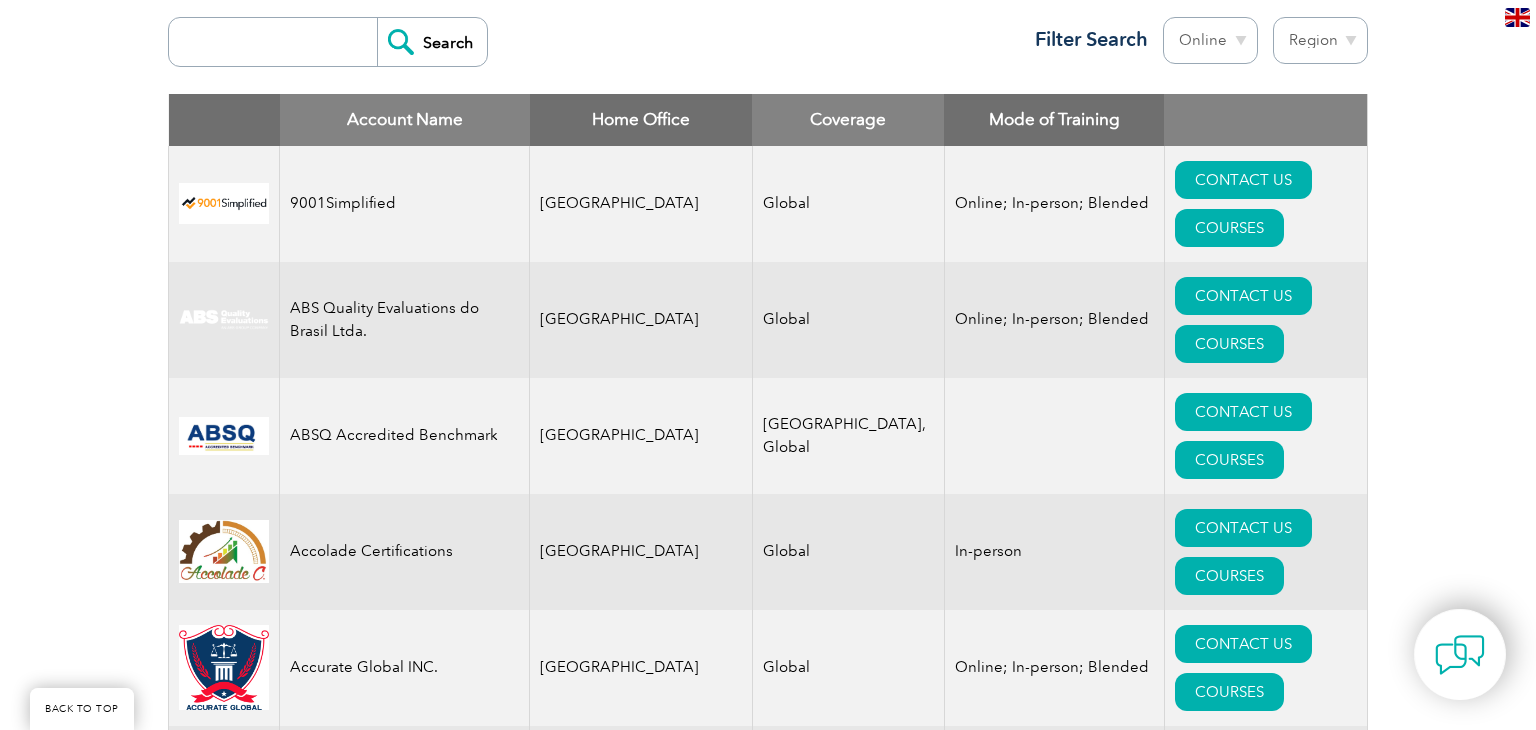 click on "Mode
Online
In-person
Blended" at bounding box center (1210, 40) 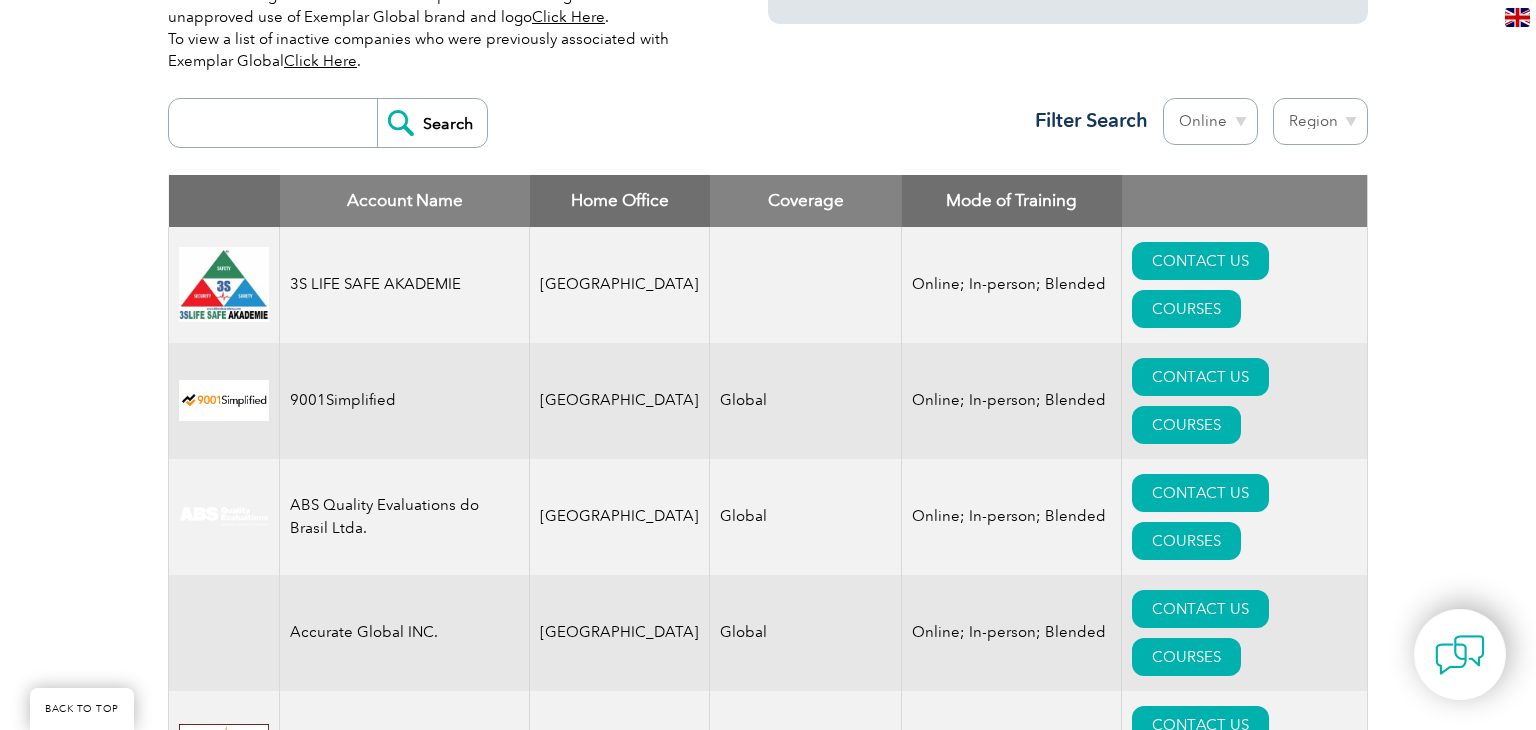 scroll, scrollTop: 703, scrollLeft: 0, axis: vertical 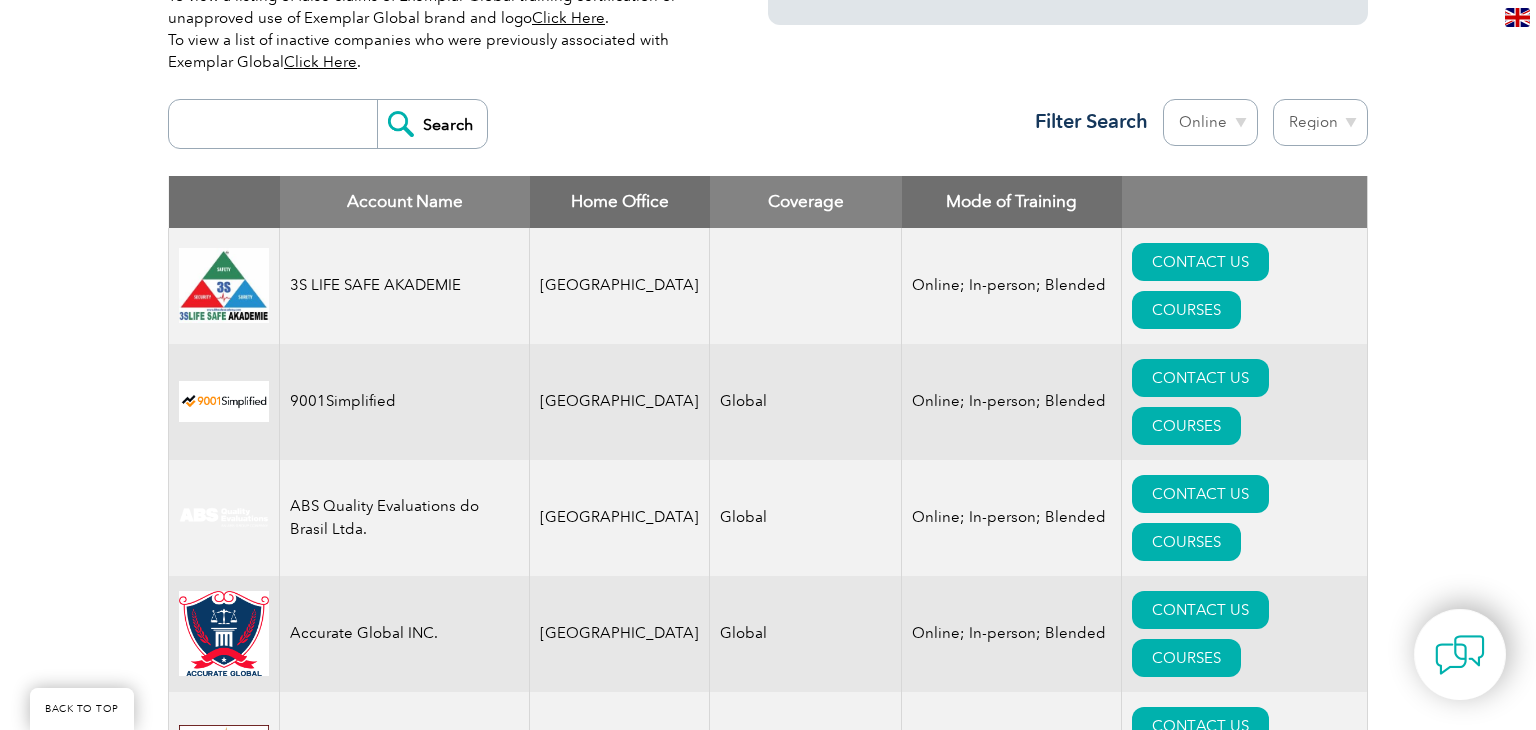 click on "Region   Australia   Bahrain   Bangladesh   Brazil   Canada   Colombia   Dominican Republic   Egypt   India   Indonesia   Iraq   Ireland   Jordan   Korea, Republic of   Malaysia   Malta   Mexico   Mongolia   Montenegro   Myanmar   Netherlands   New Zealand   Nigeria   Oman   Pakistan   Panama   Philippines   Portugal   Romania   Saudi Arabia   Serbia   Singapore   South Africa   Taiwan   Thailand   Trinidad and Tobago   Tunisia   Turkey   United Arab Emirates   United Kingdom   United States" at bounding box center [1320, 122] 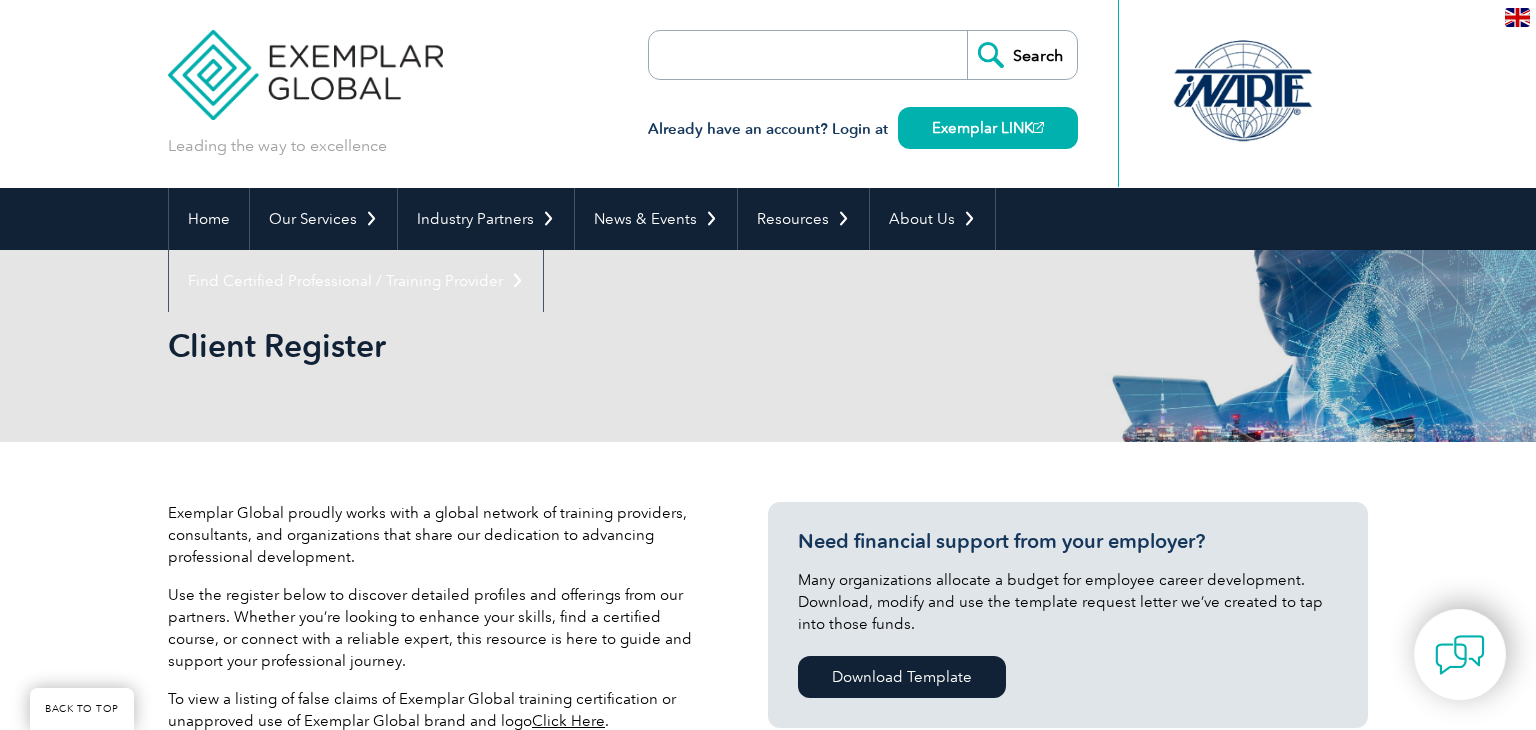 select on "[GEOGRAPHIC_DATA]" 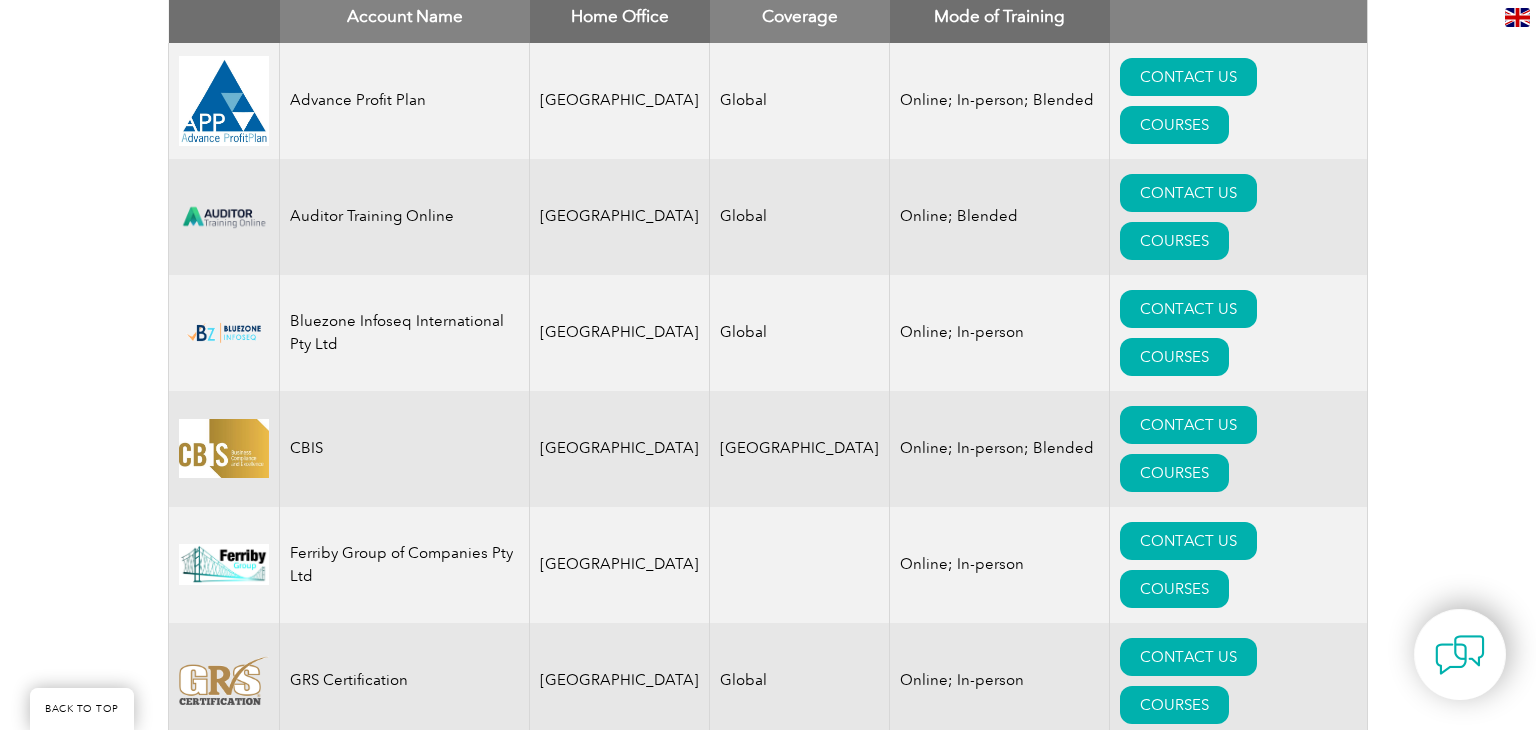 scroll, scrollTop: 889, scrollLeft: 0, axis: vertical 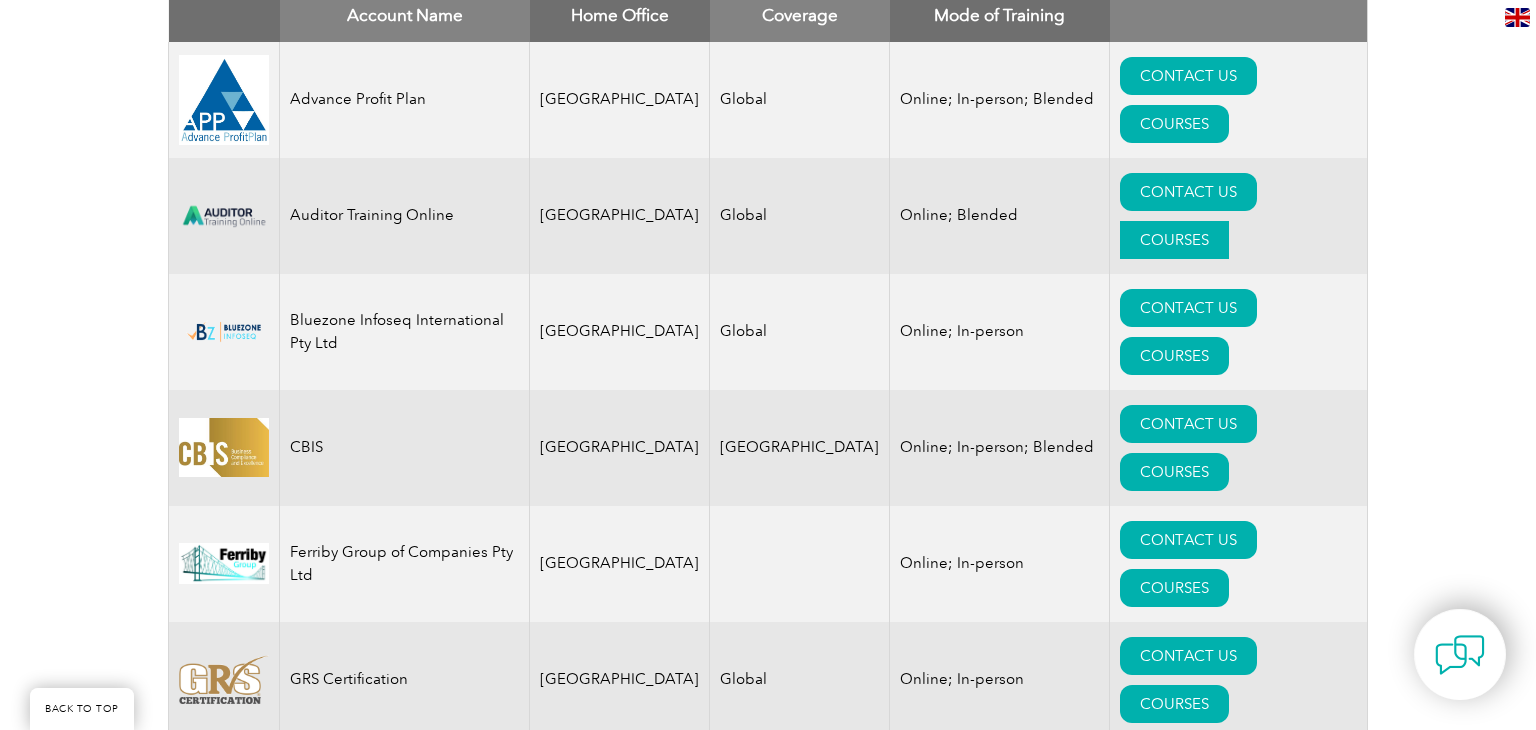 click on "COURSES" at bounding box center (1174, 240) 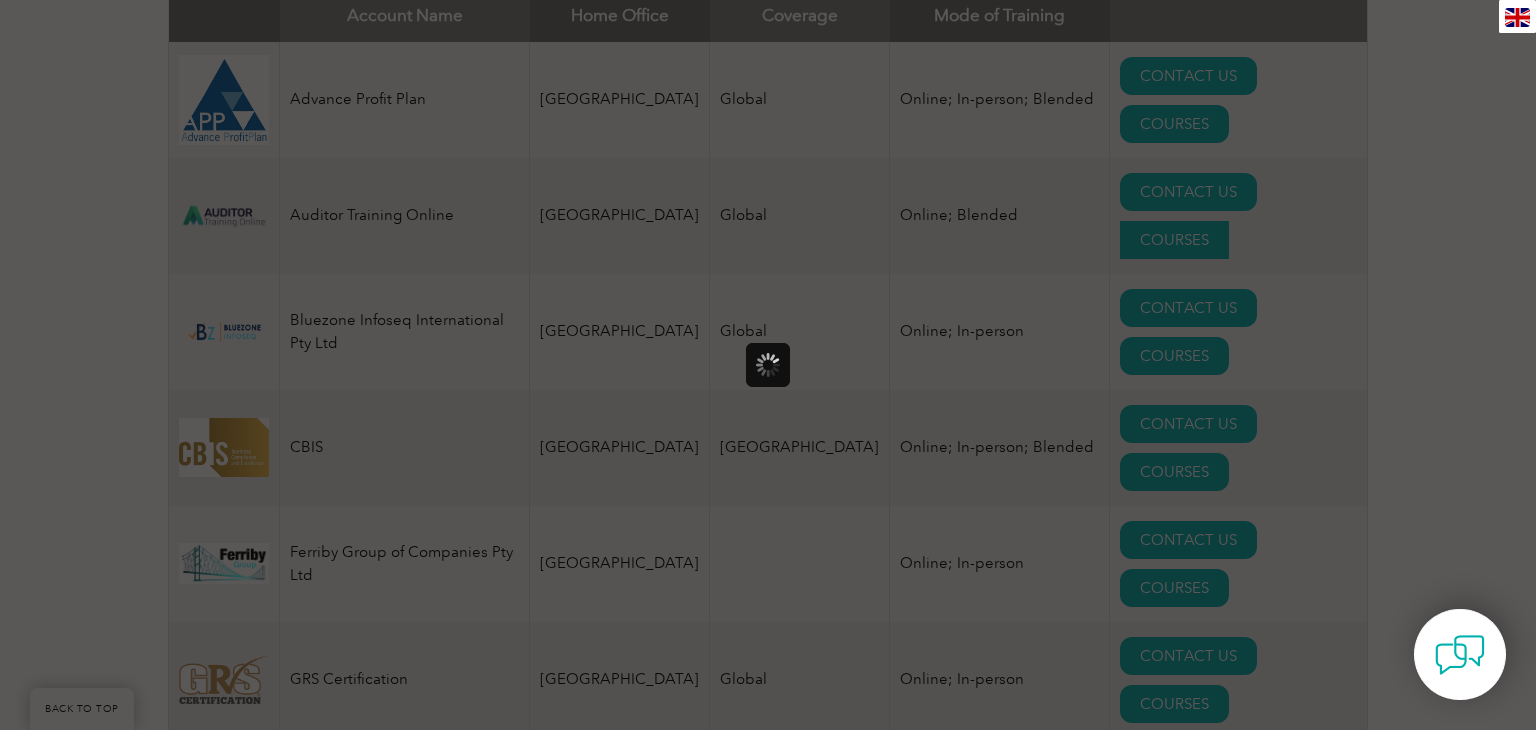 scroll, scrollTop: 0, scrollLeft: 0, axis: both 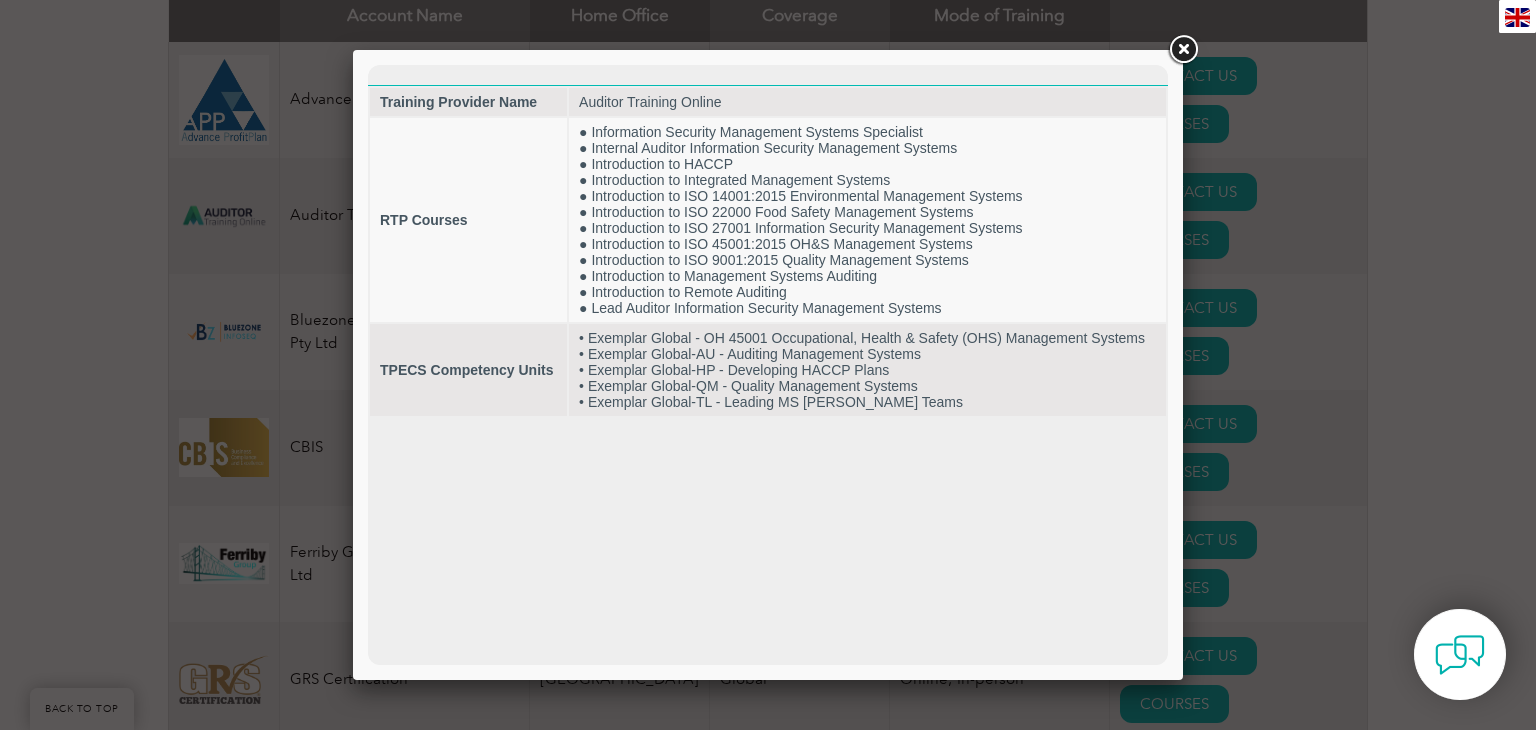 click at bounding box center [1183, 50] 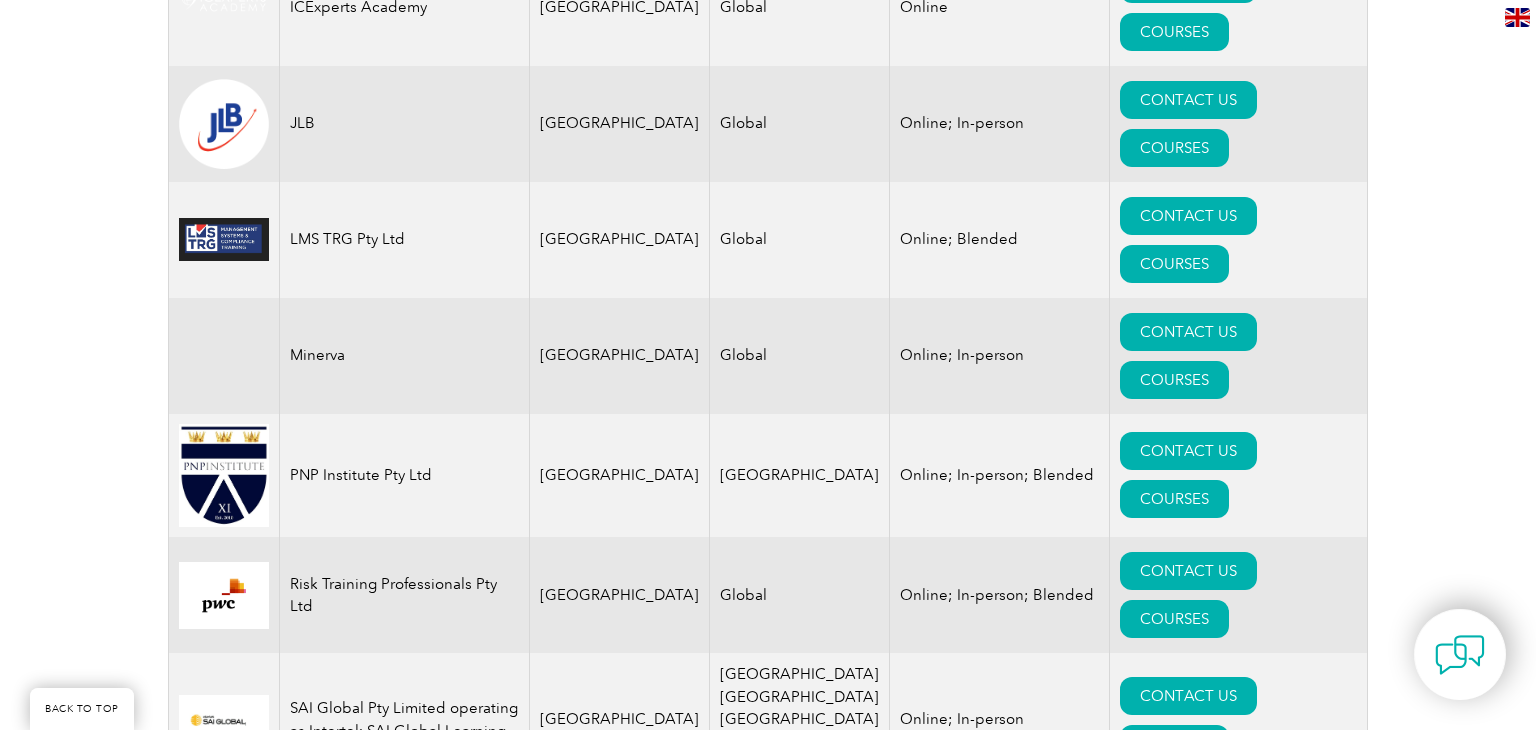 scroll, scrollTop: 1678, scrollLeft: 0, axis: vertical 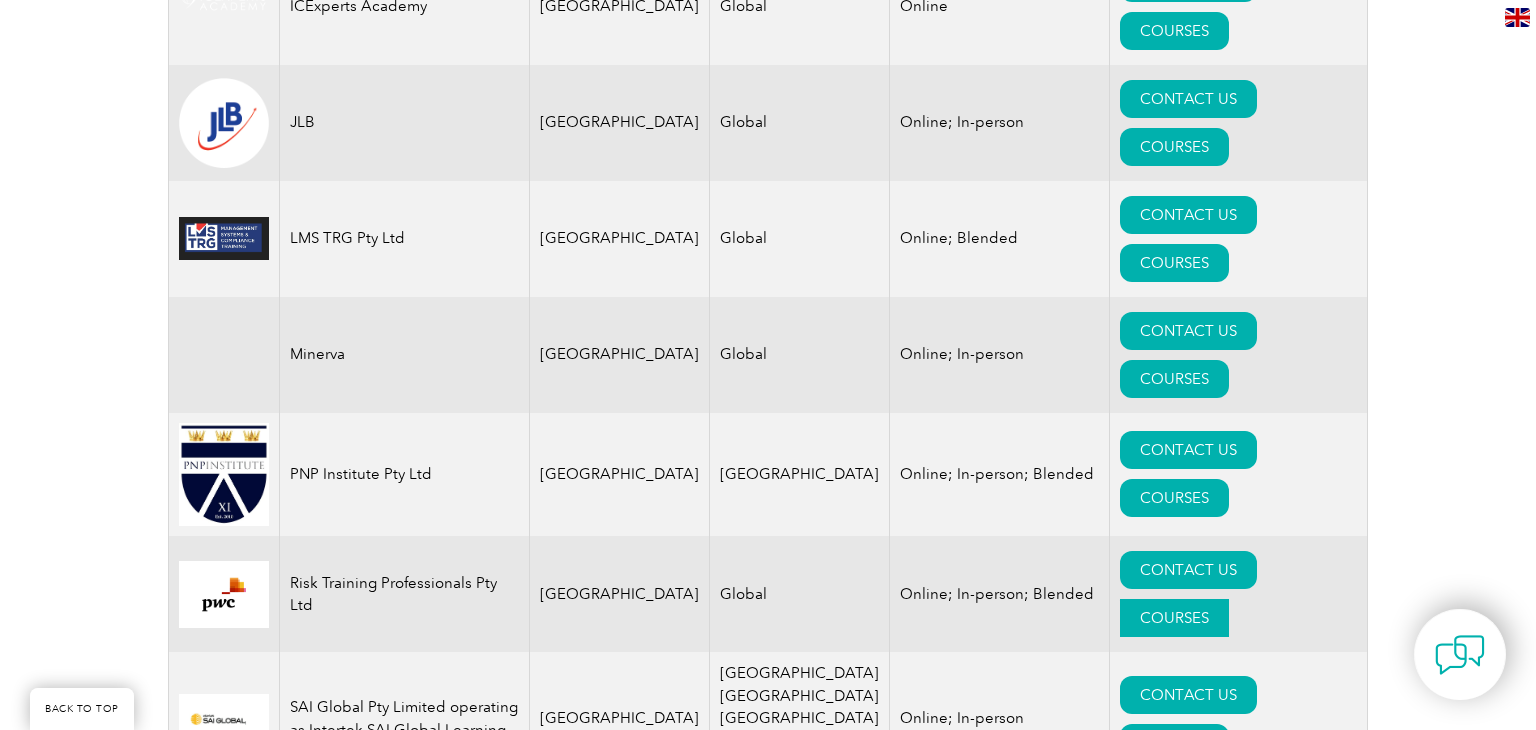 click on "COURSES" at bounding box center (1174, 618) 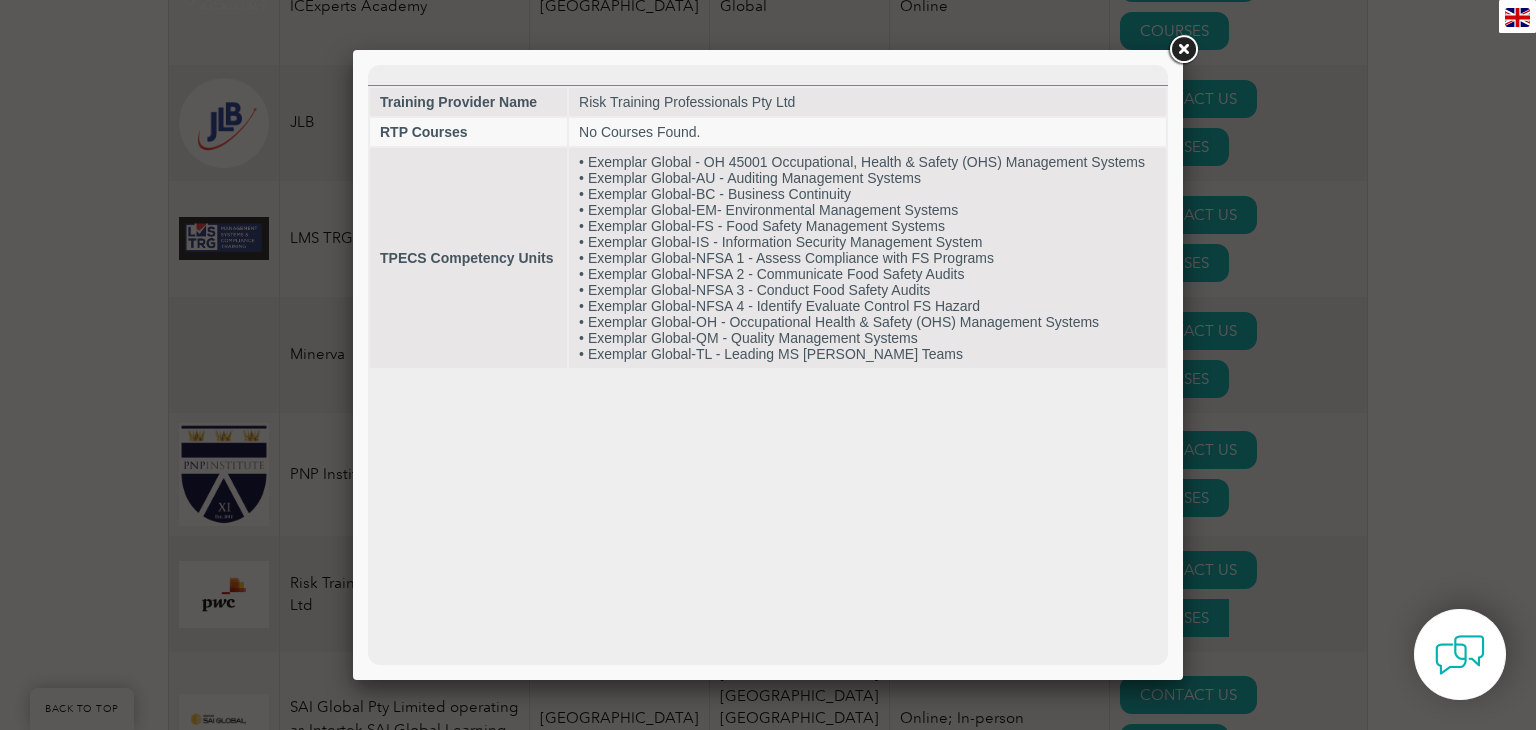 scroll, scrollTop: 0, scrollLeft: 0, axis: both 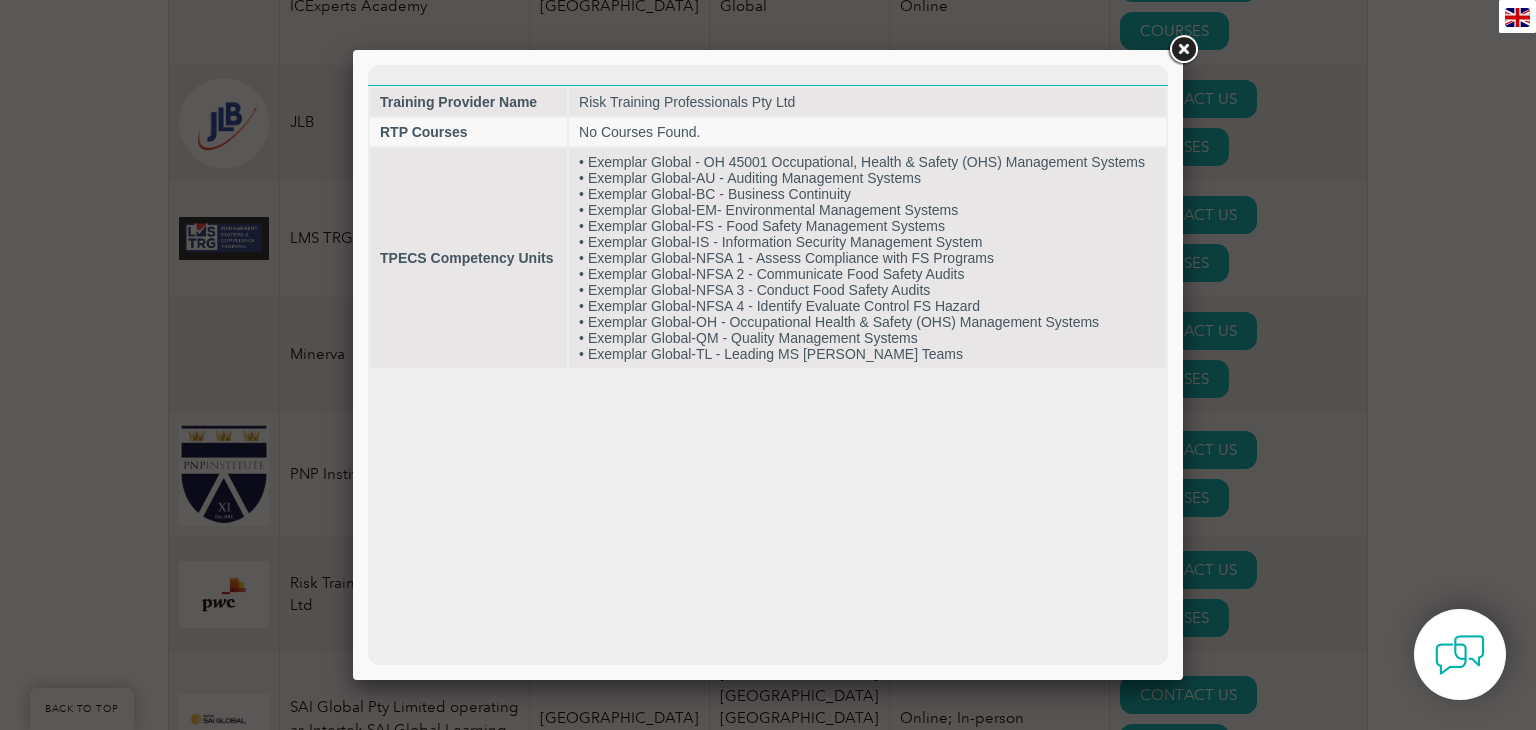 click at bounding box center [1183, 50] 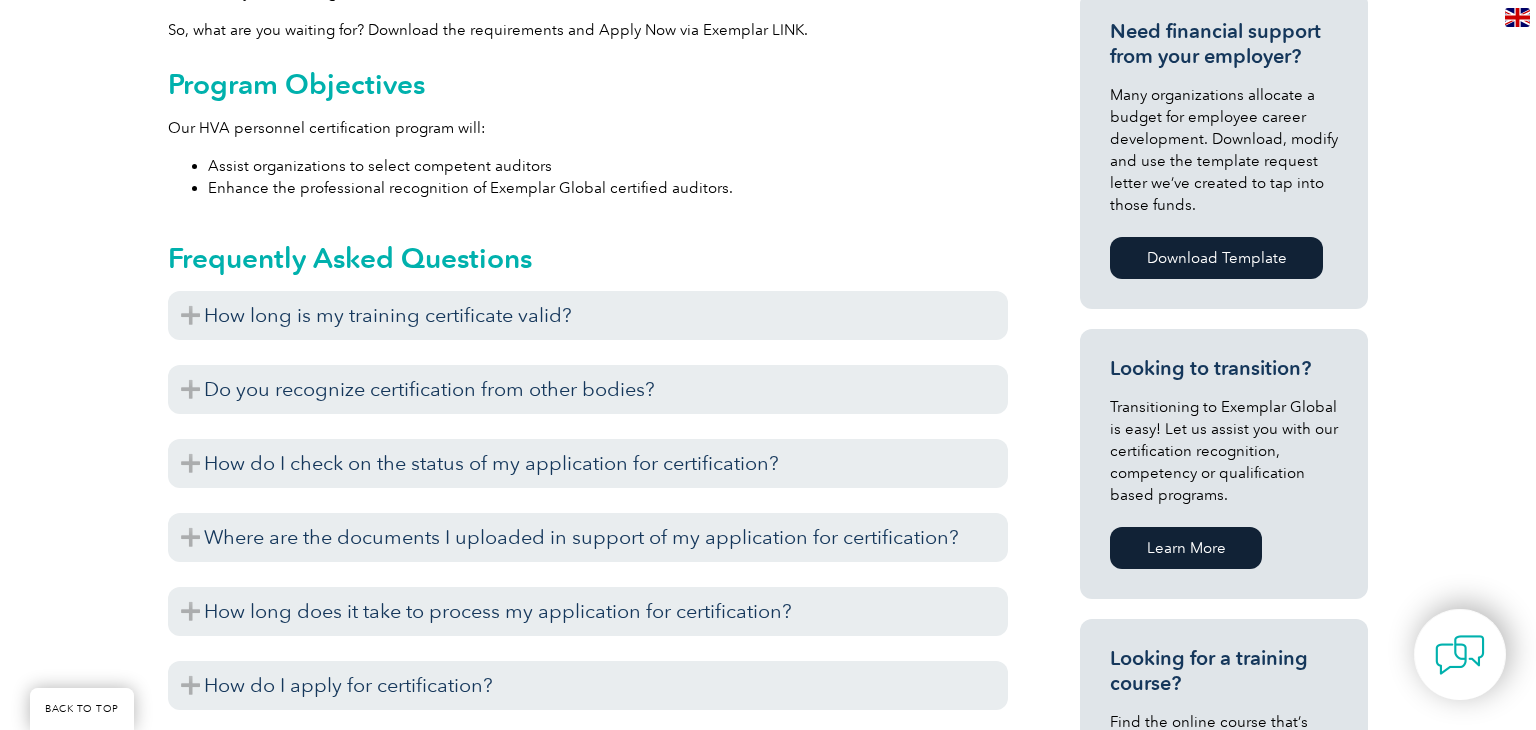 scroll, scrollTop: 944, scrollLeft: 0, axis: vertical 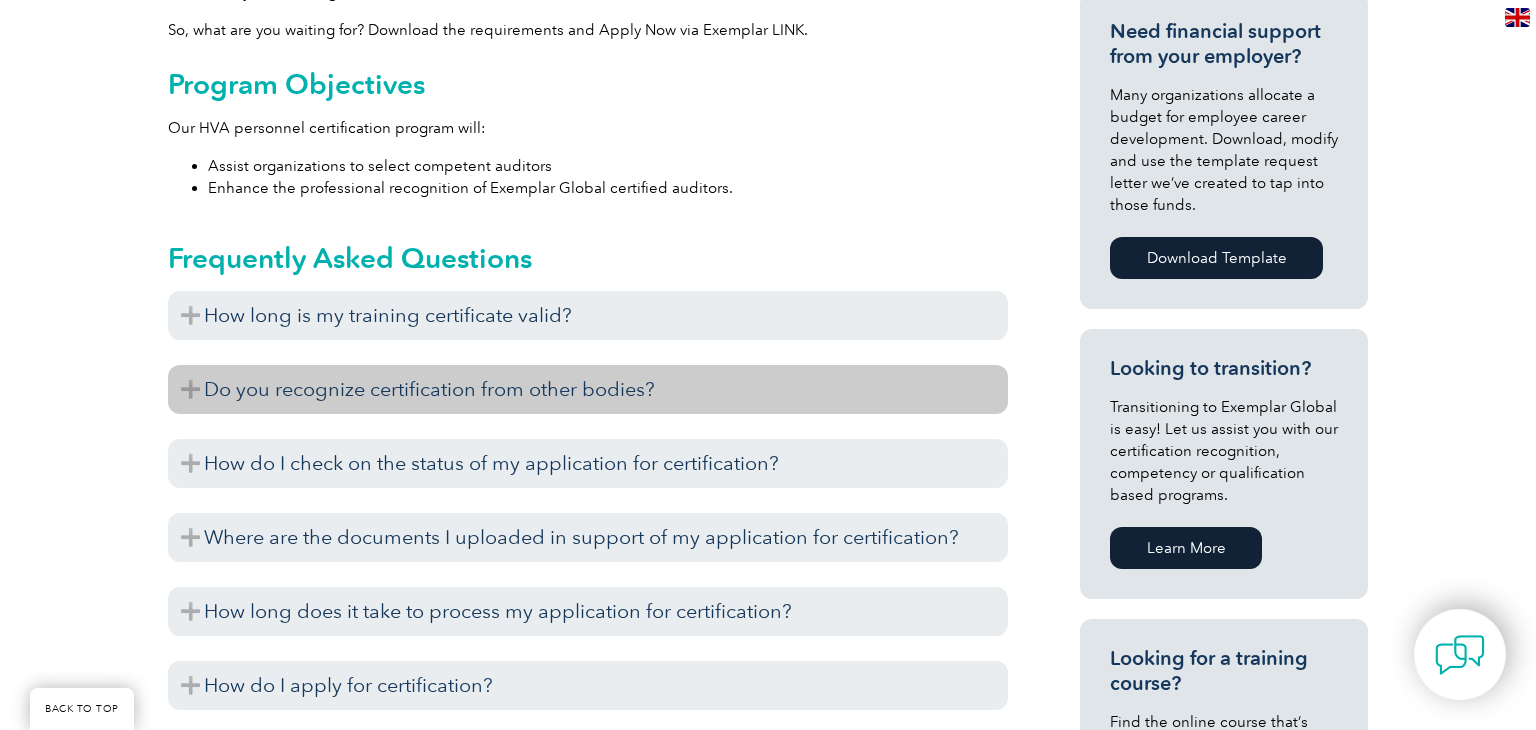 click on "Do you recognize certification from other bodies?" at bounding box center (588, 389) 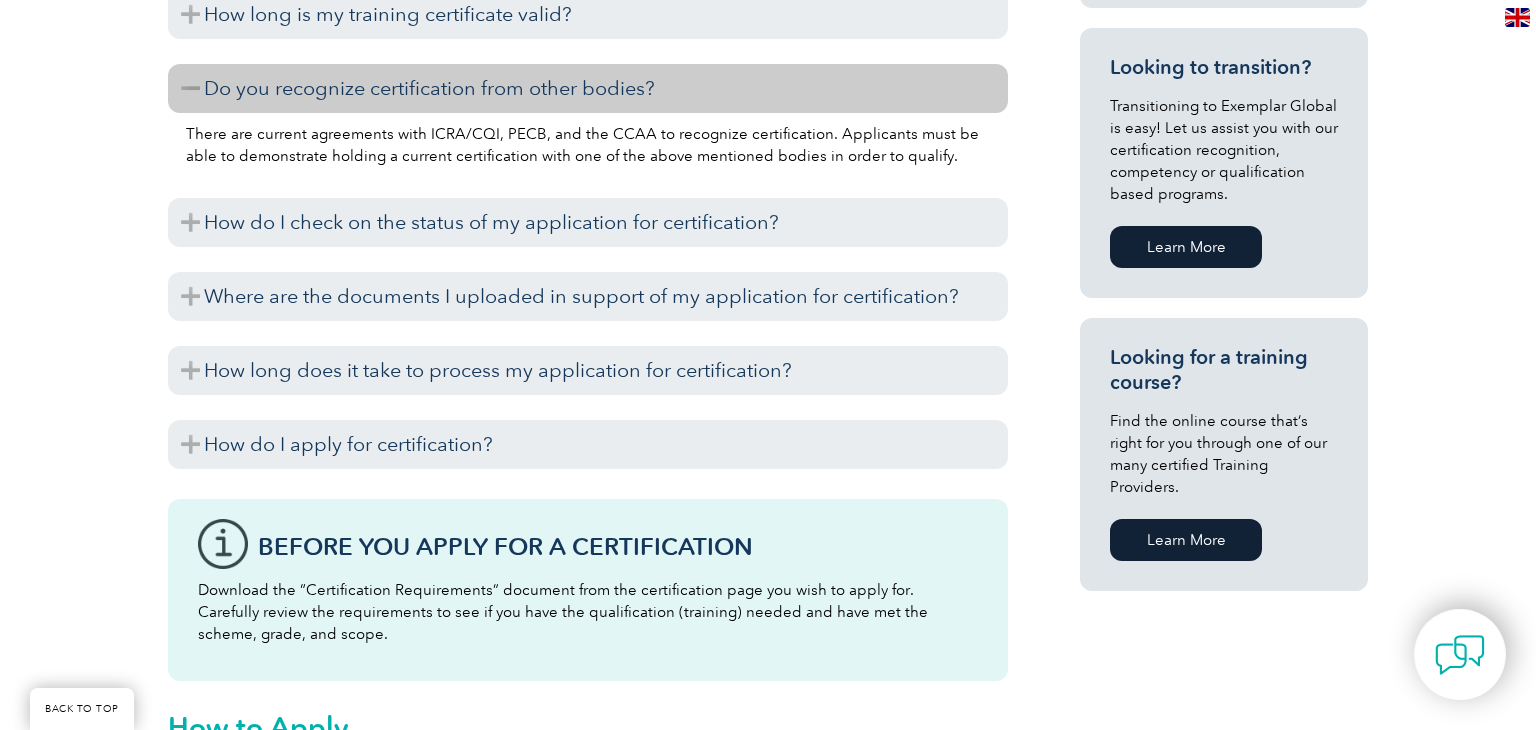 scroll, scrollTop: 1246, scrollLeft: 0, axis: vertical 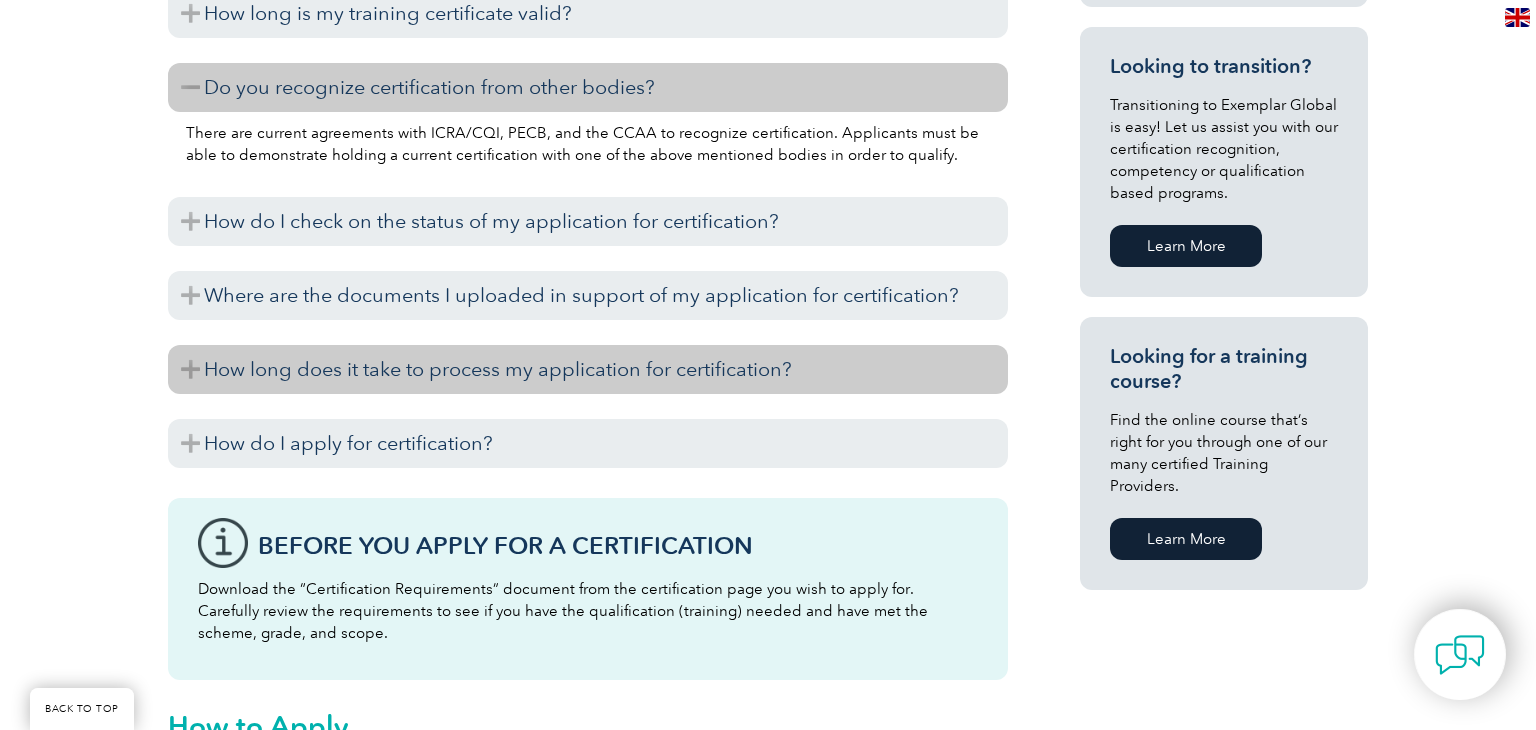 click on "How long does it take to process my application for certification?" at bounding box center [588, 369] 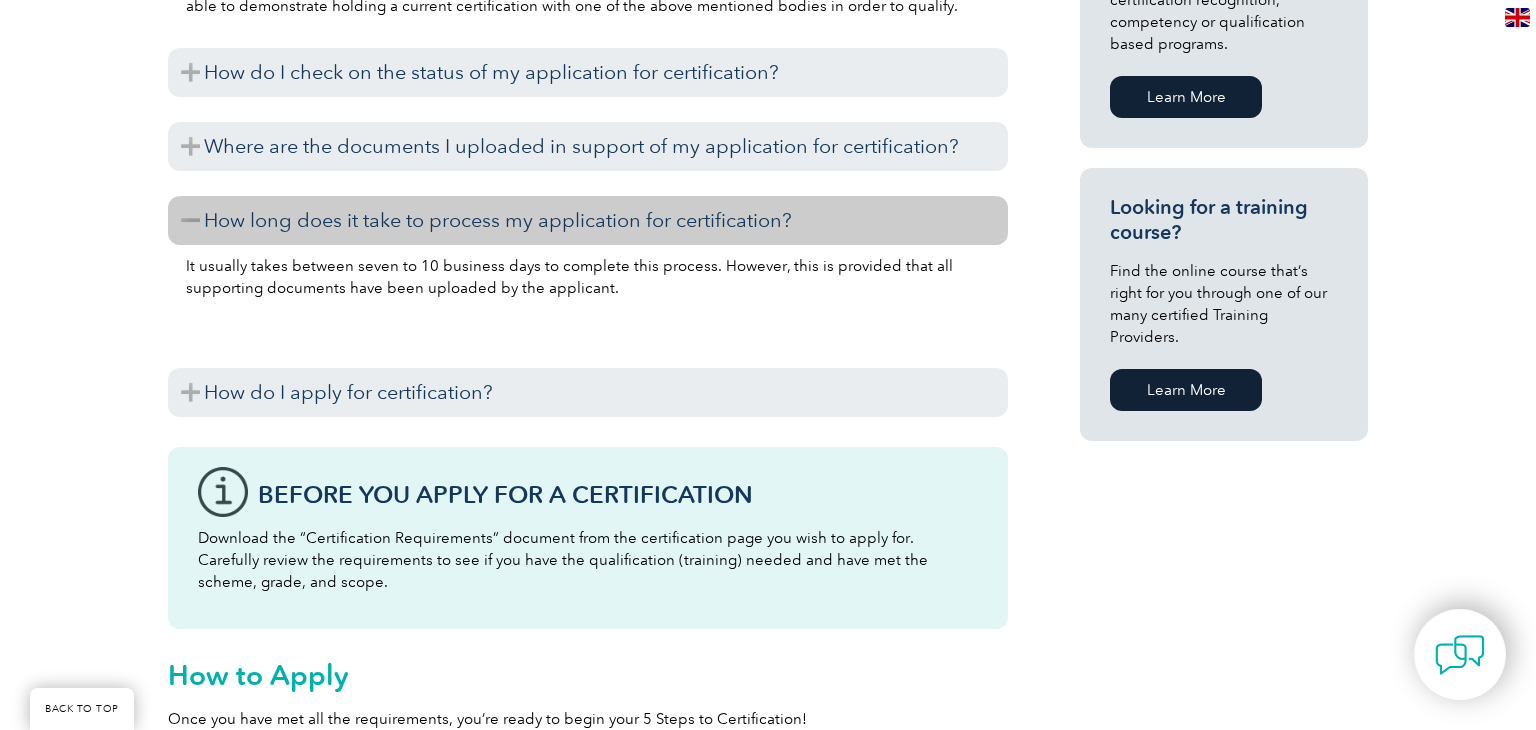 scroll, scrollTop: 1404, scrollLeft: 0, axis: vertical 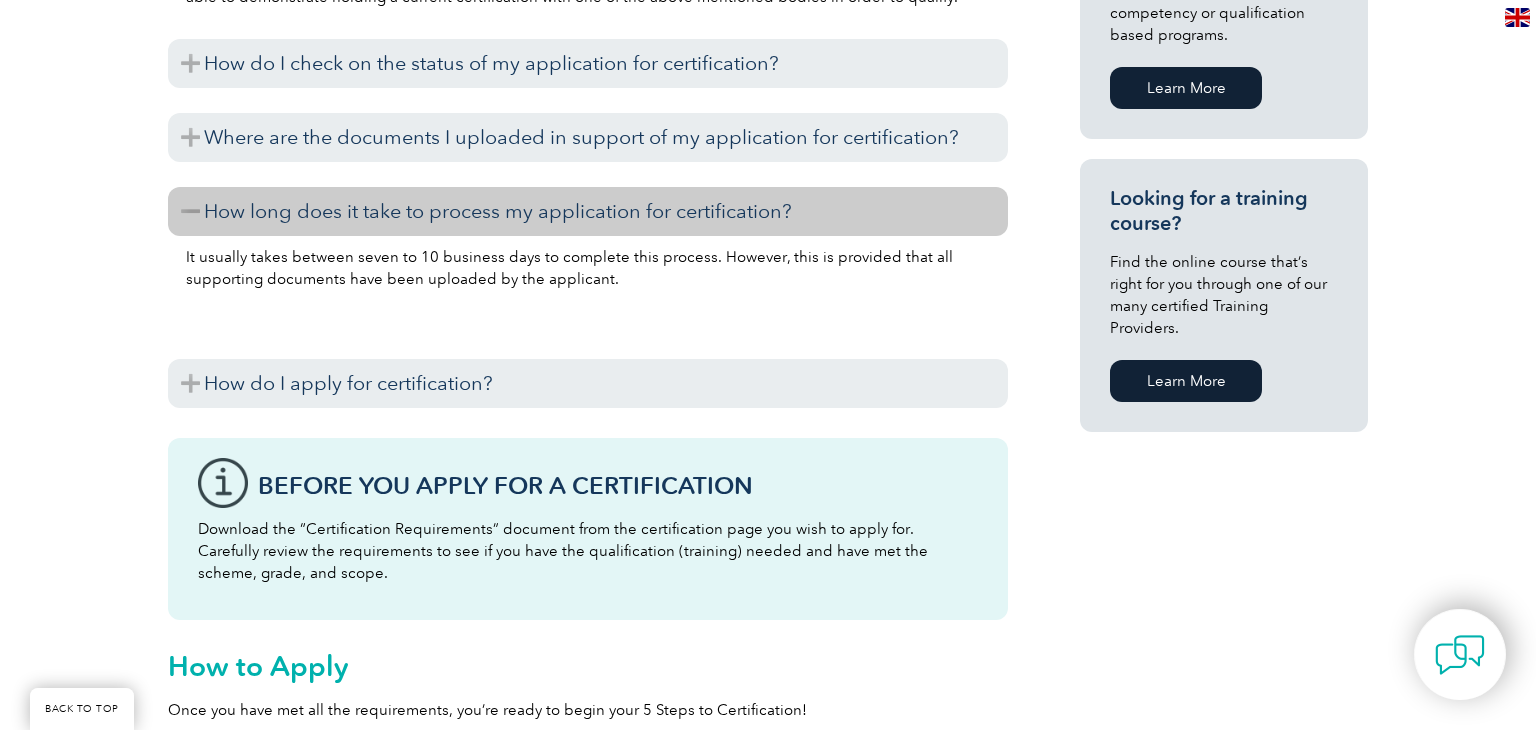 click on "How do I apply for certification?" at bounding box center [588, 383] 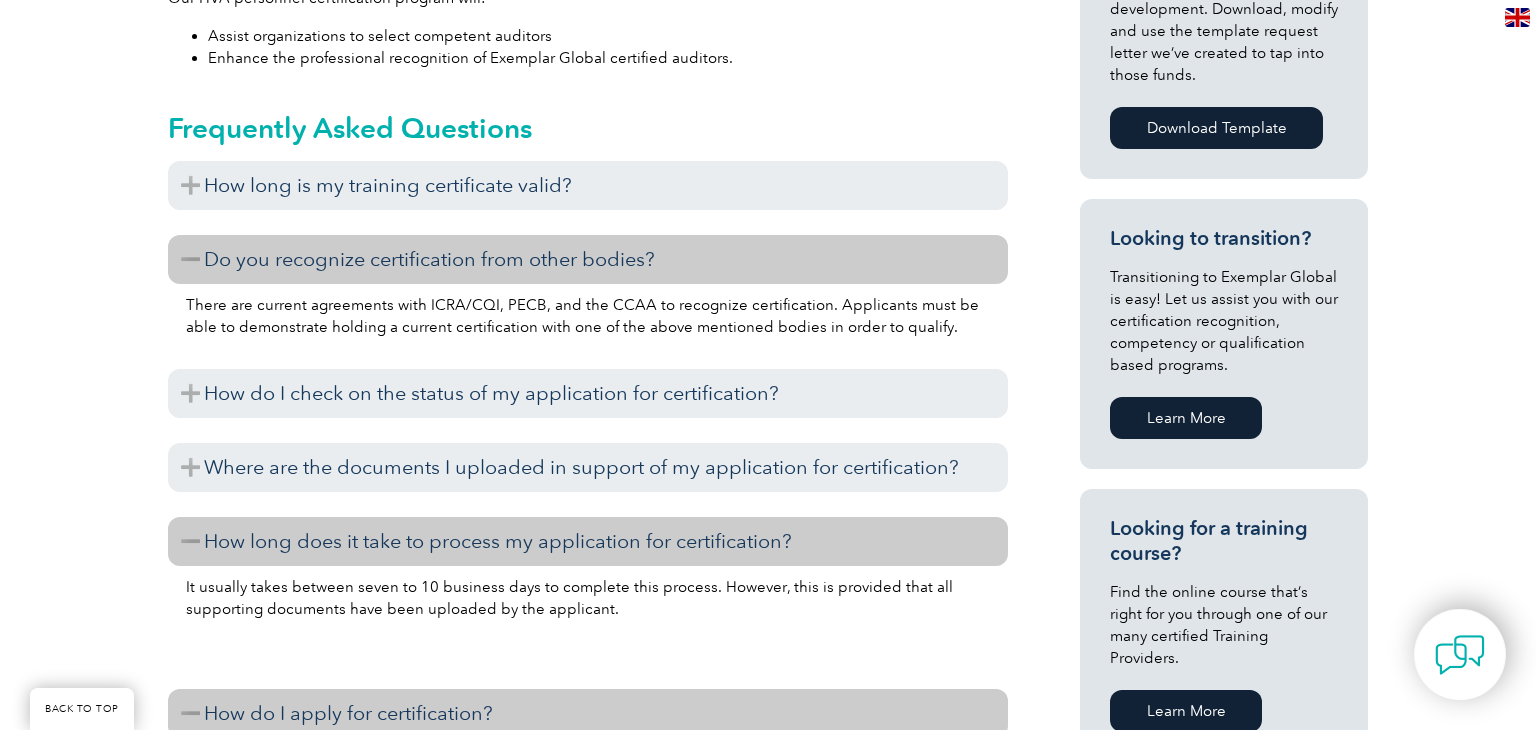 scroll, scrollTop: 1071, scrollLeft: 0, axis: vertical 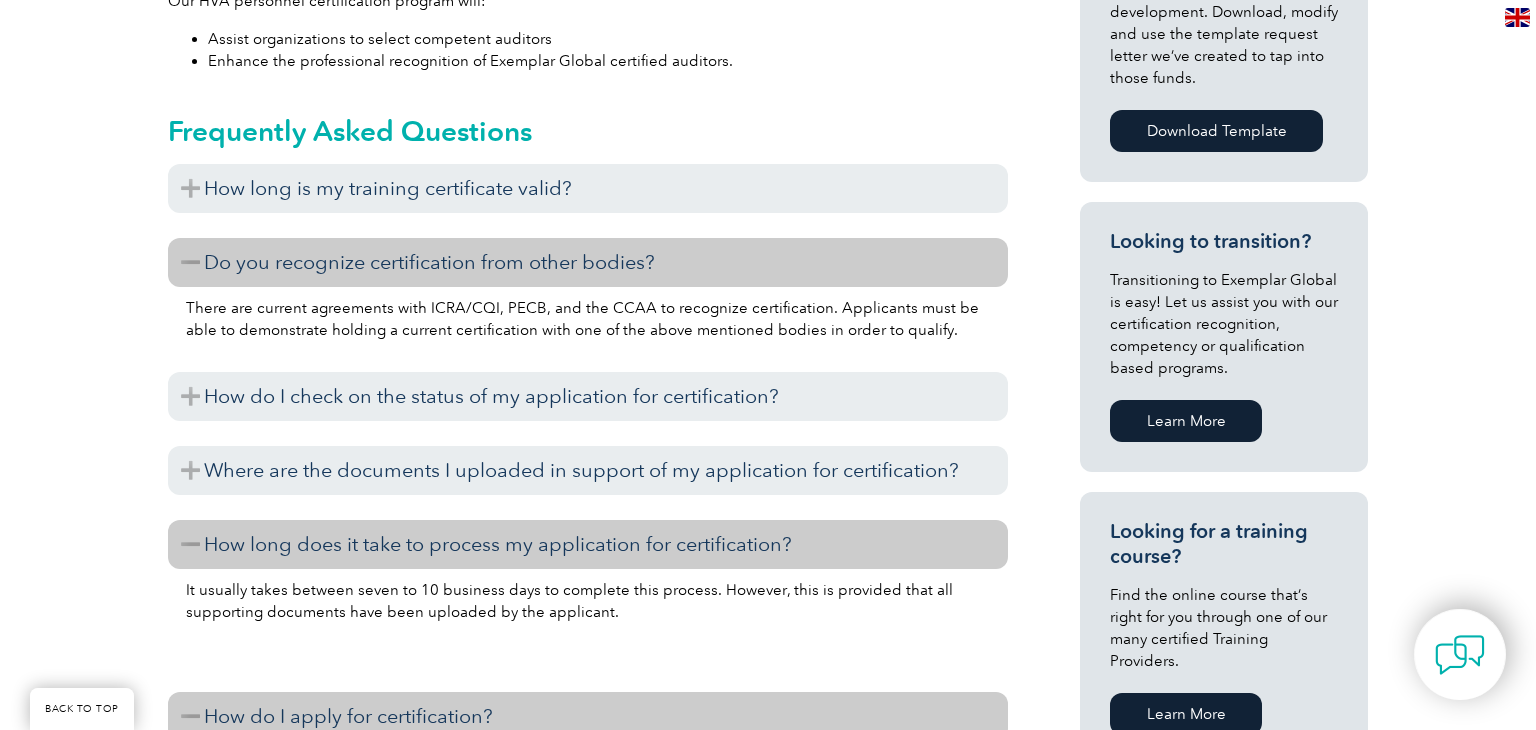 click on "Learn More" at bounding box center (1186, 421) 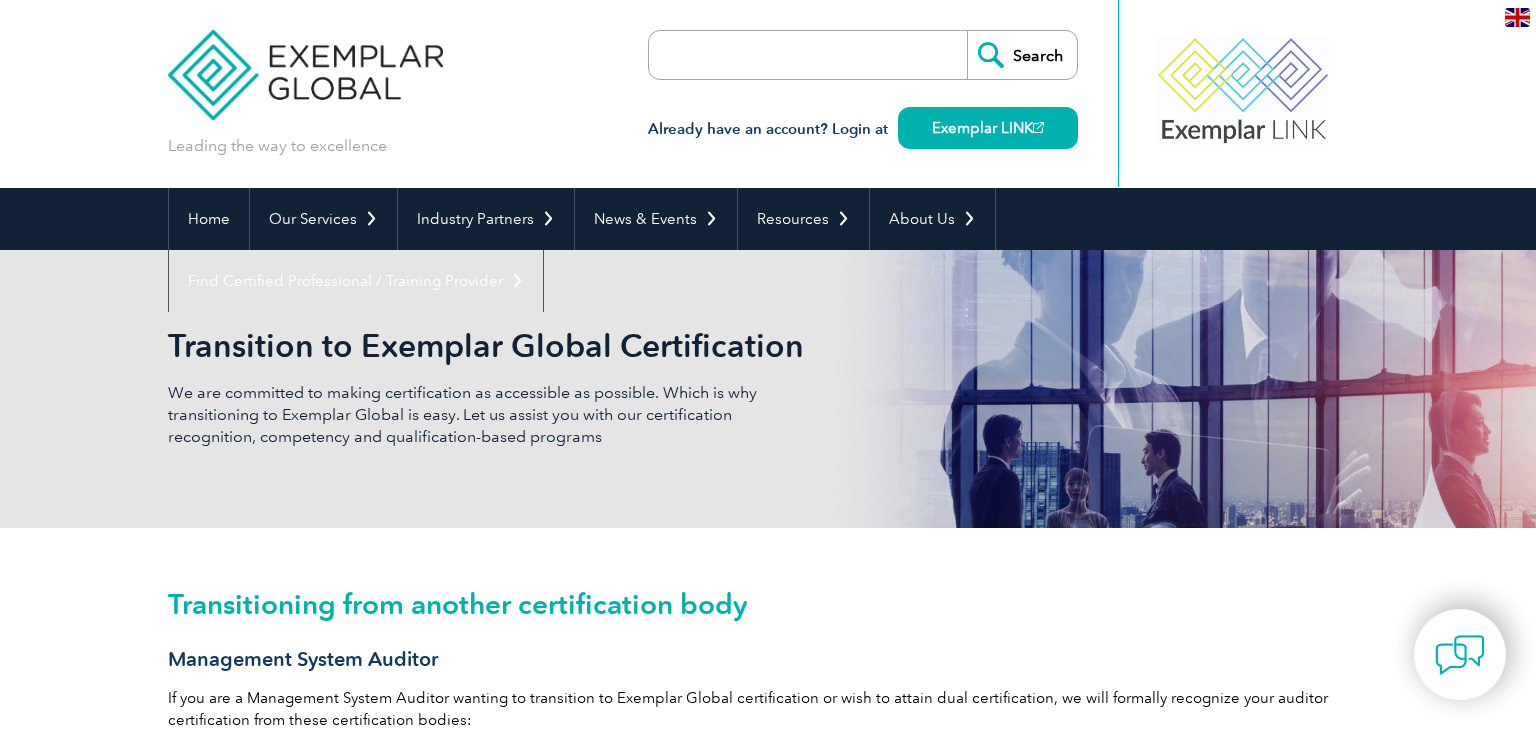 scroll, scrollTop: 0, scrollLeft: 0, axis: both 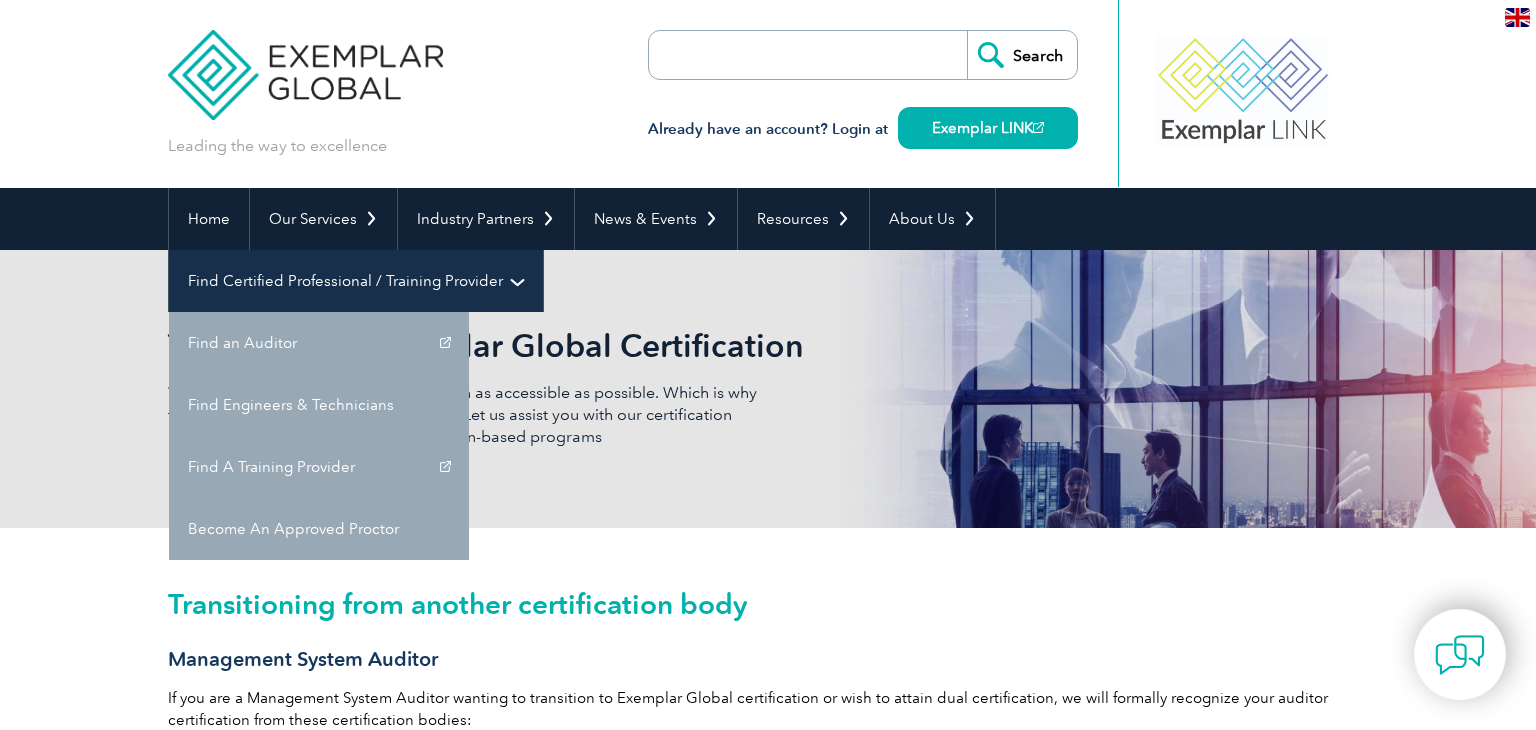 click on "Find Certified Professional / Training Provider" at bounding box center [356, 281] 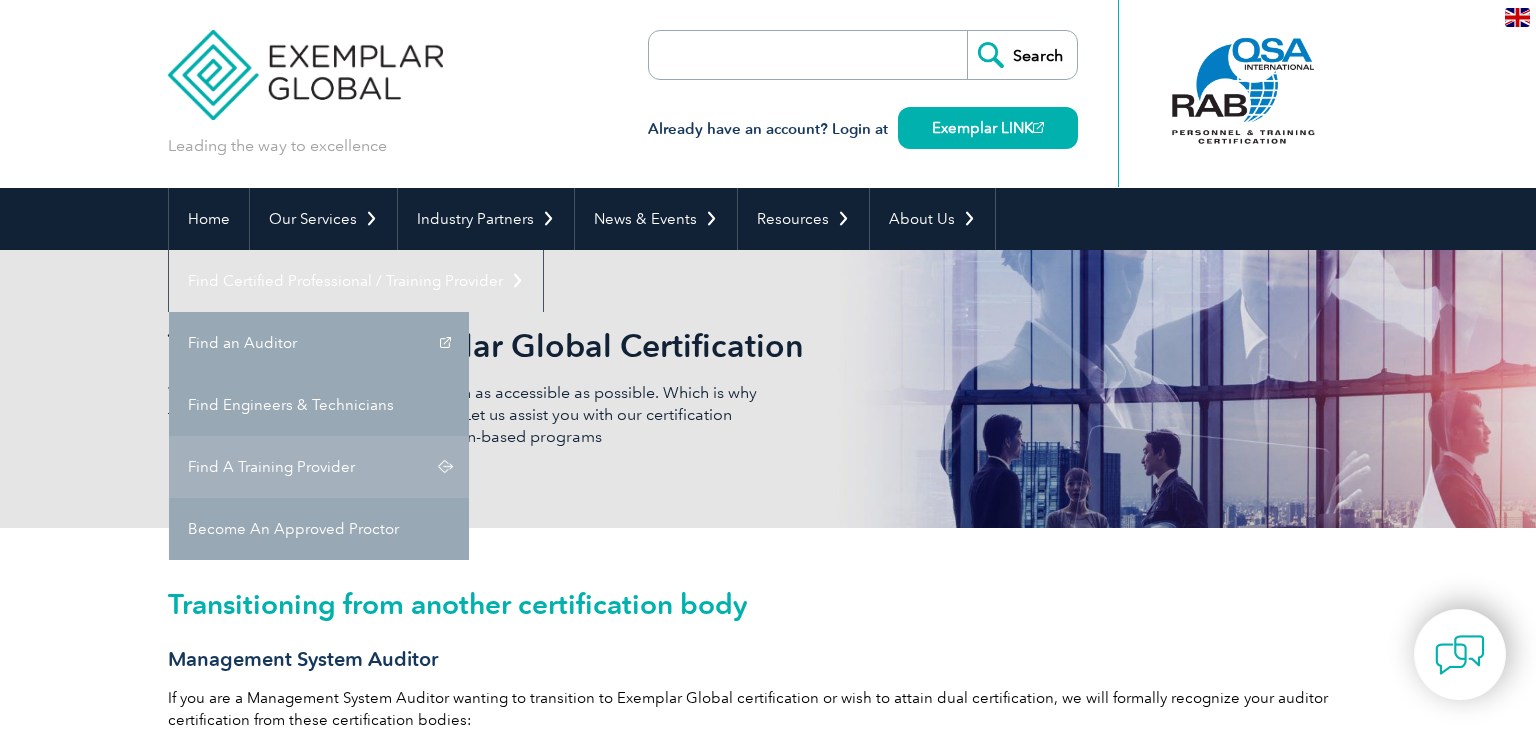 click on "Find A Training Provider" at bounding box center [319, 467] 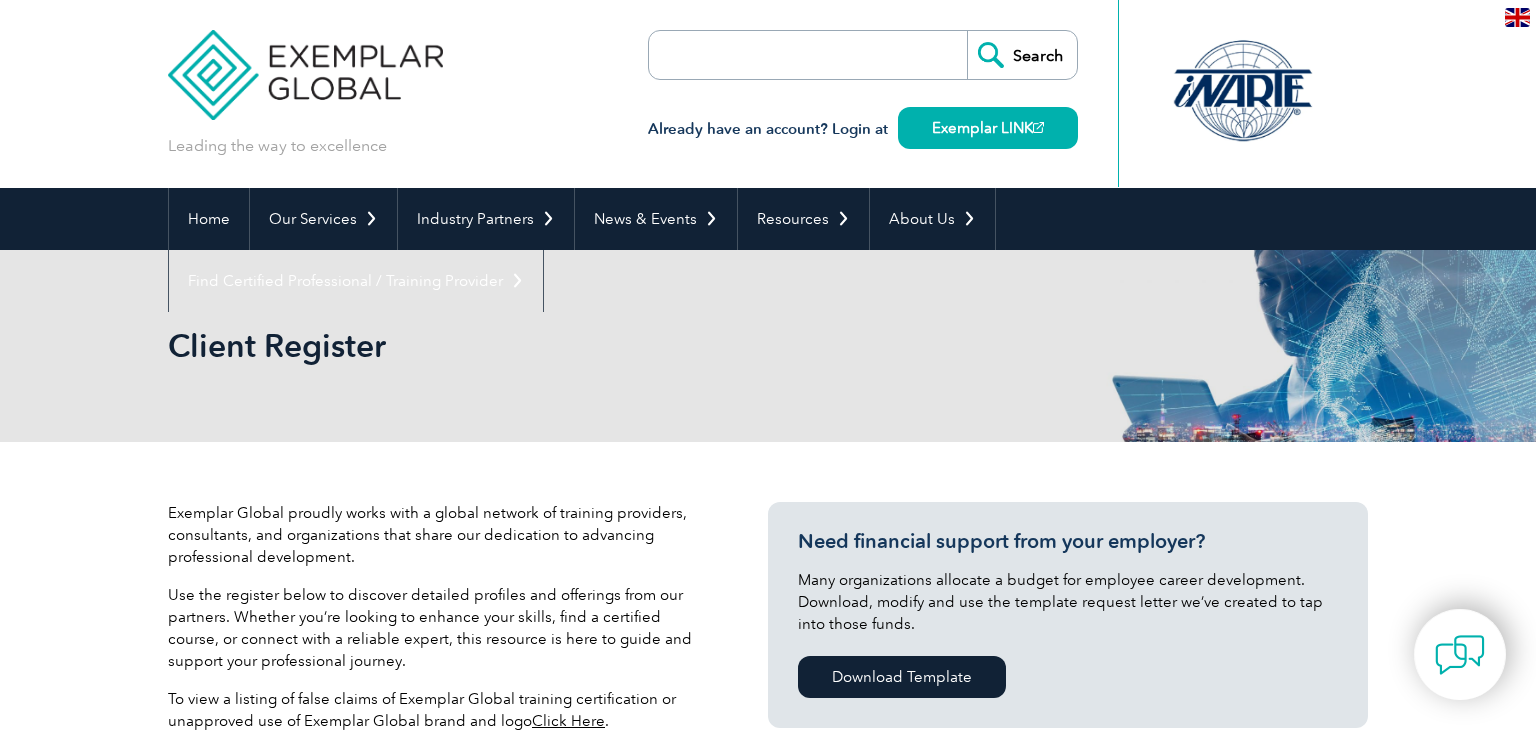 scroll, scrollTop: 0, scrollLeft: 0, axis: both 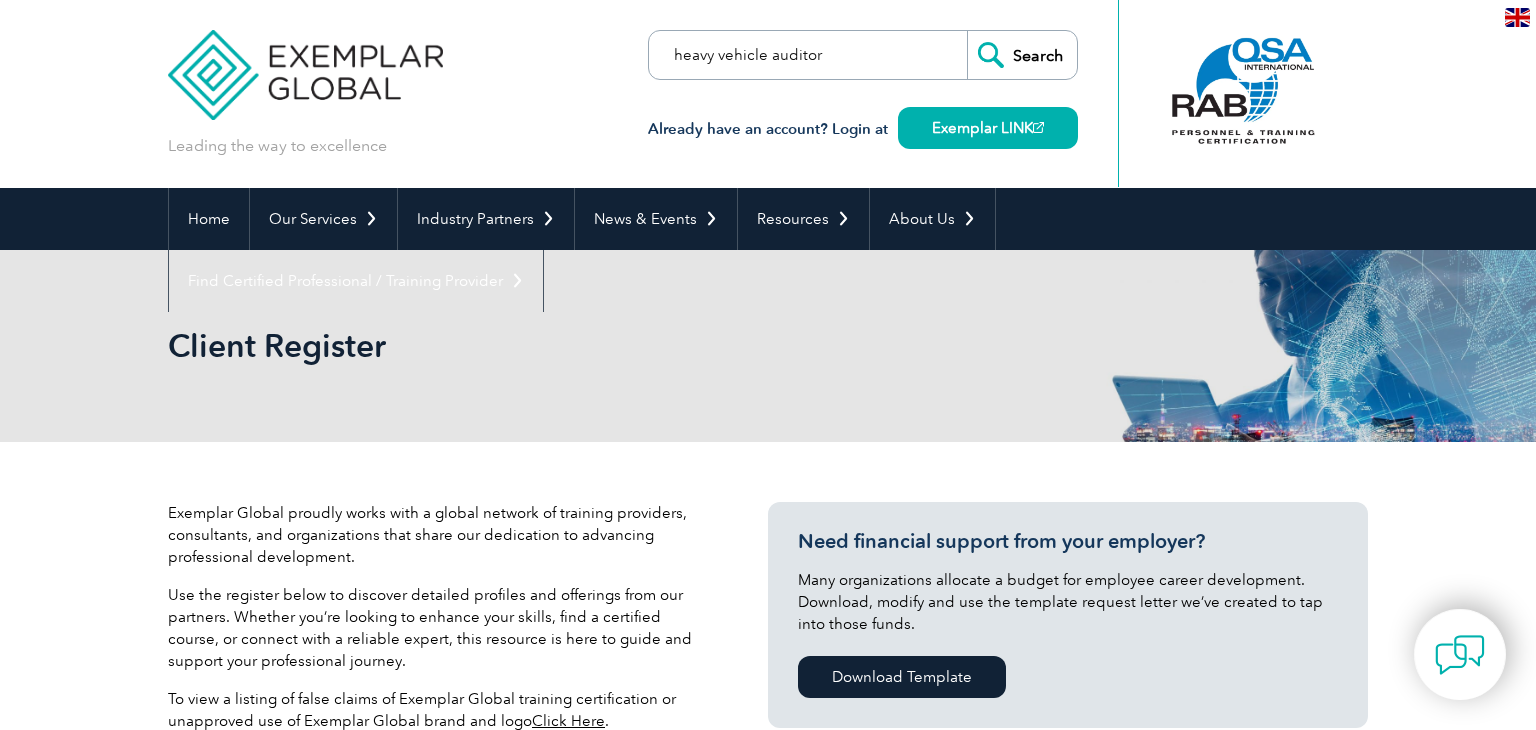 type on "heavy vehicle auditor" 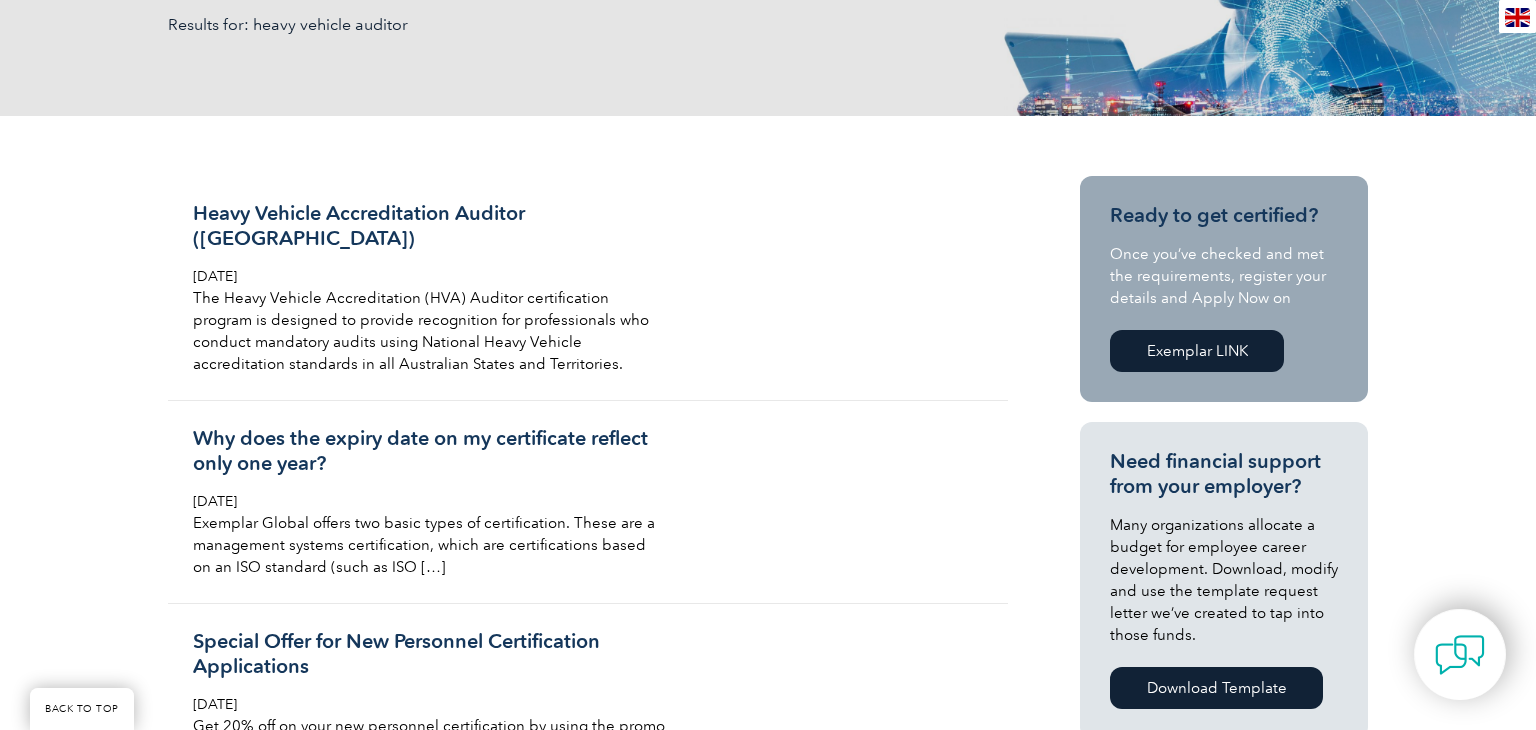 scroll, scrollTop: 376, scrollLeft: 0, axis: vertical 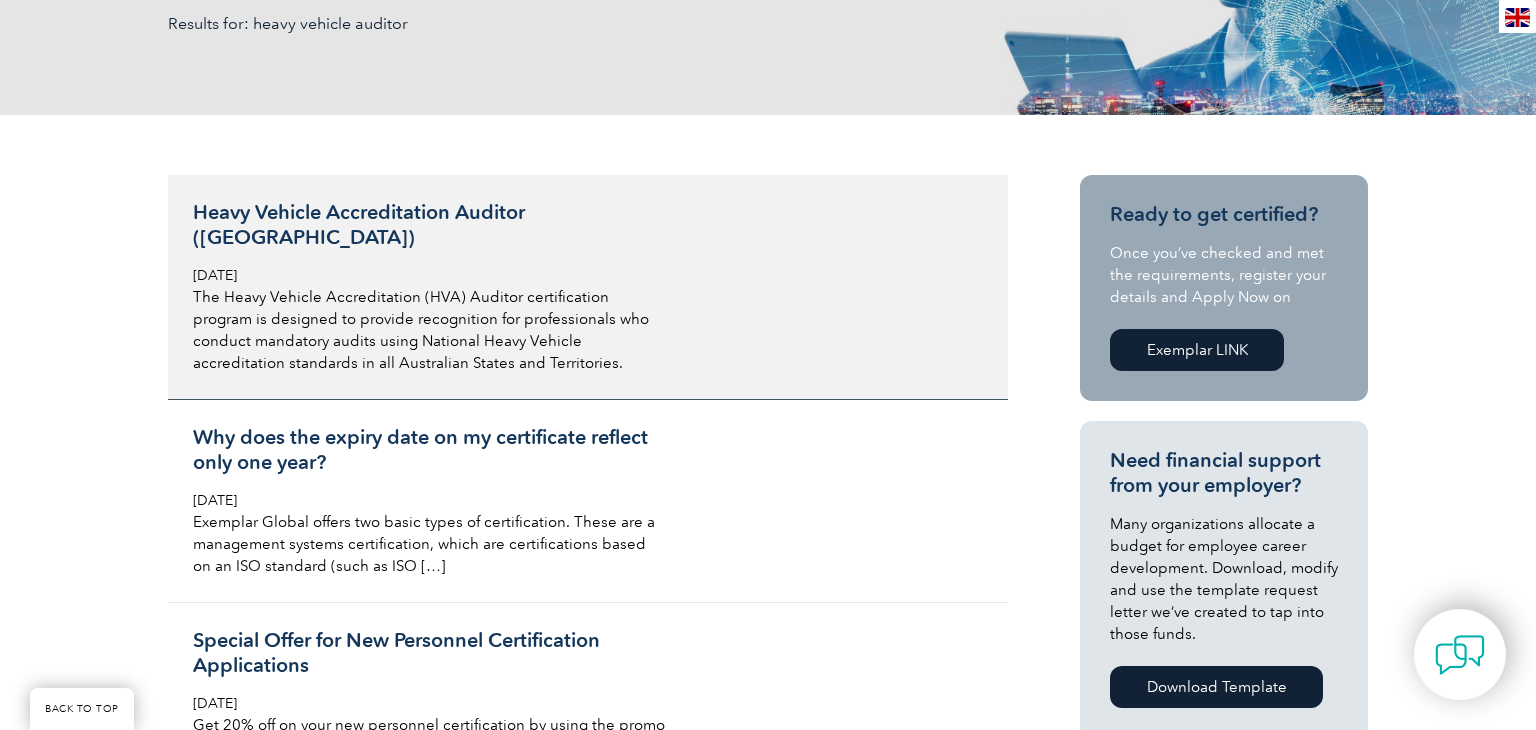 click on "Heavy Vehicle Accreditation Auditor ([GEOGRAPHIC_DATA])" at bounding box center [430, 225] 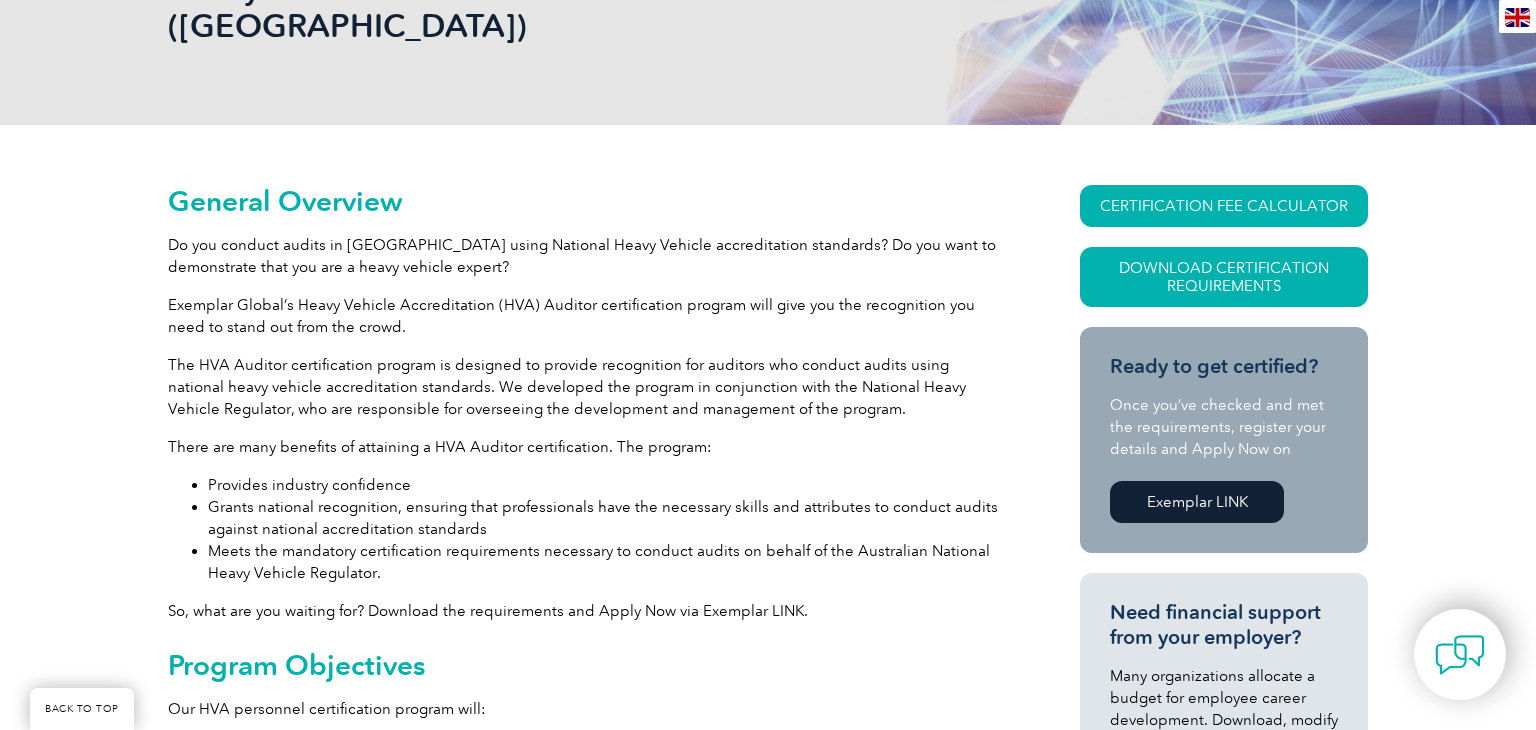 scroll, scrollTop: 468, scrollLeft: 0, axis: vertical 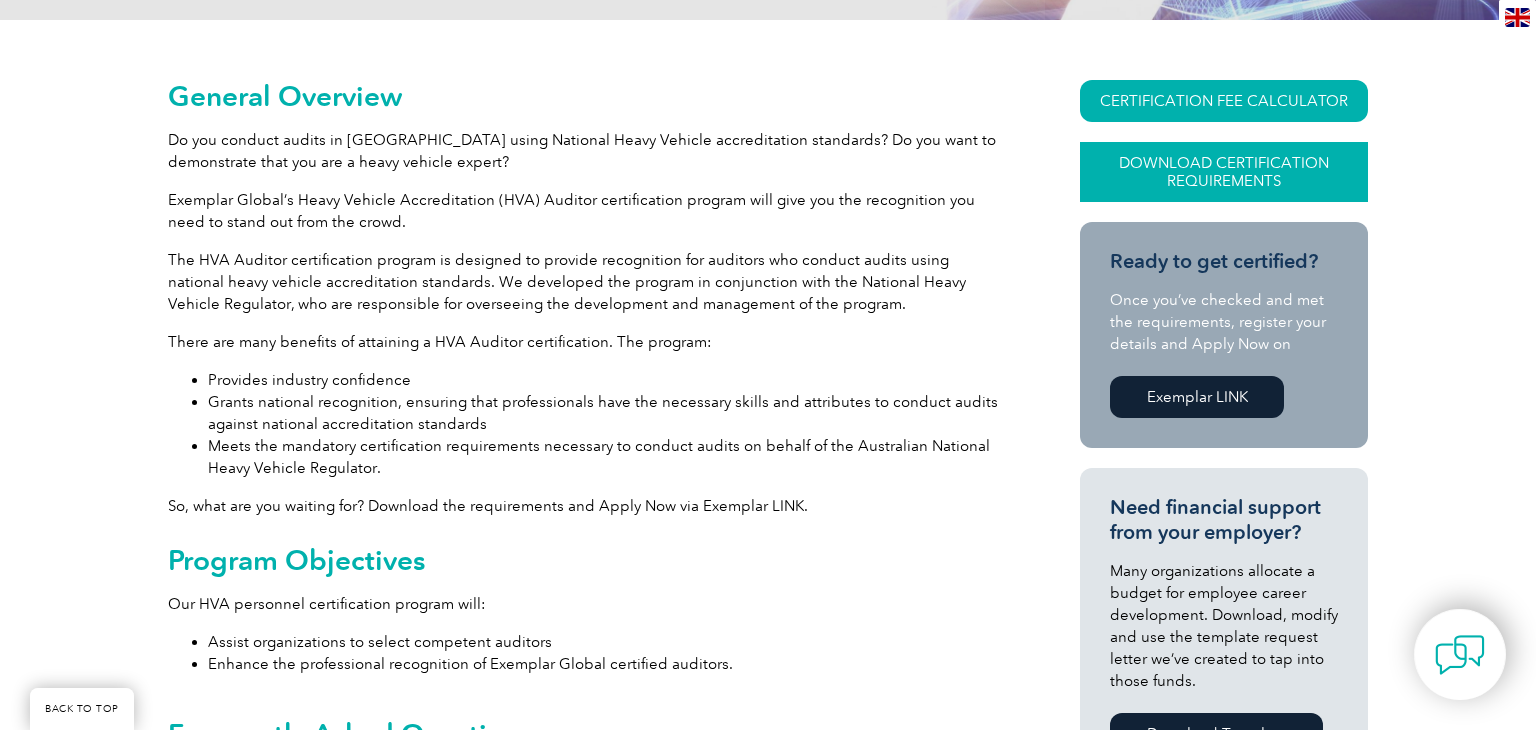click on "Download Certification Requirements" at bounding box center [1224, 172] 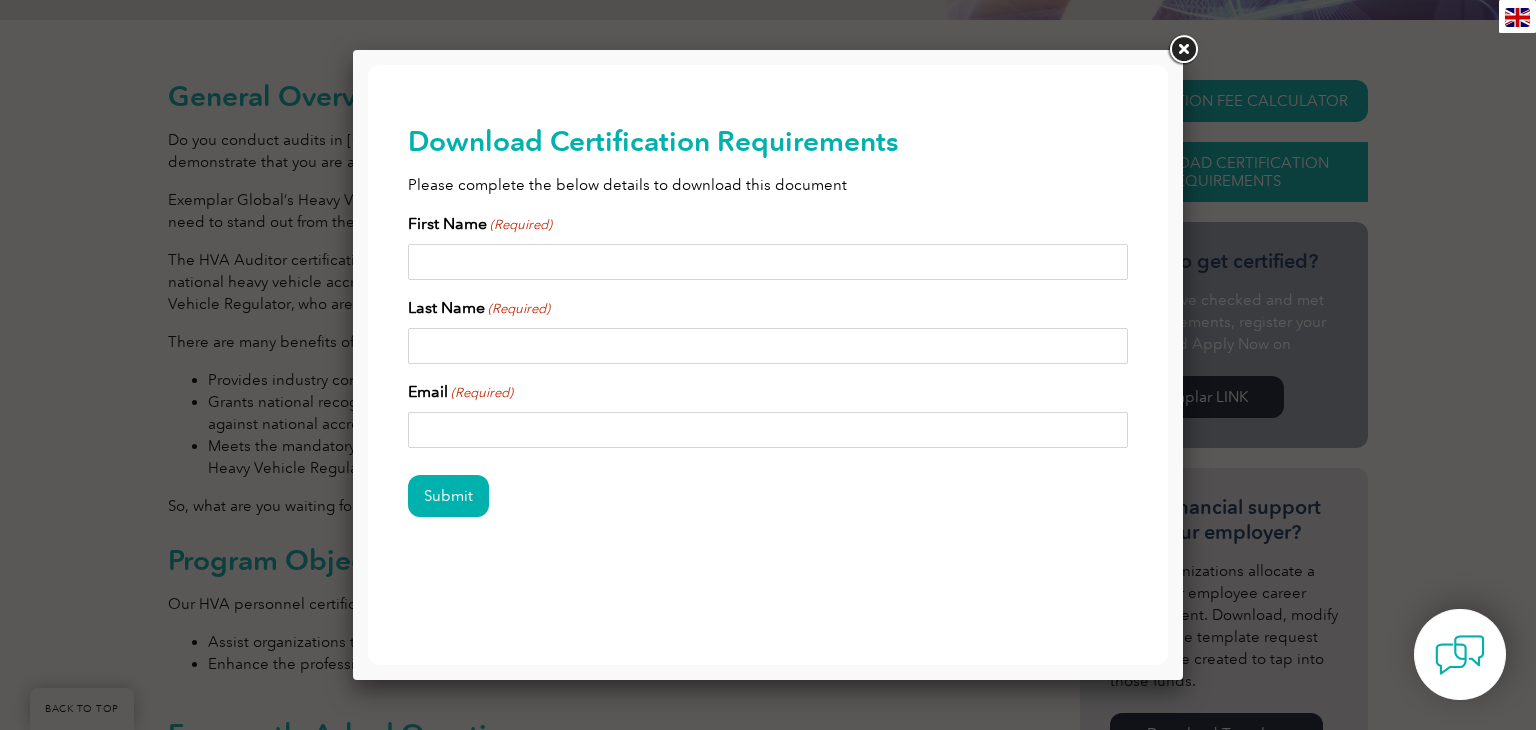 scroll, scrollTop: 0, scrollLeft: 0, axis: both 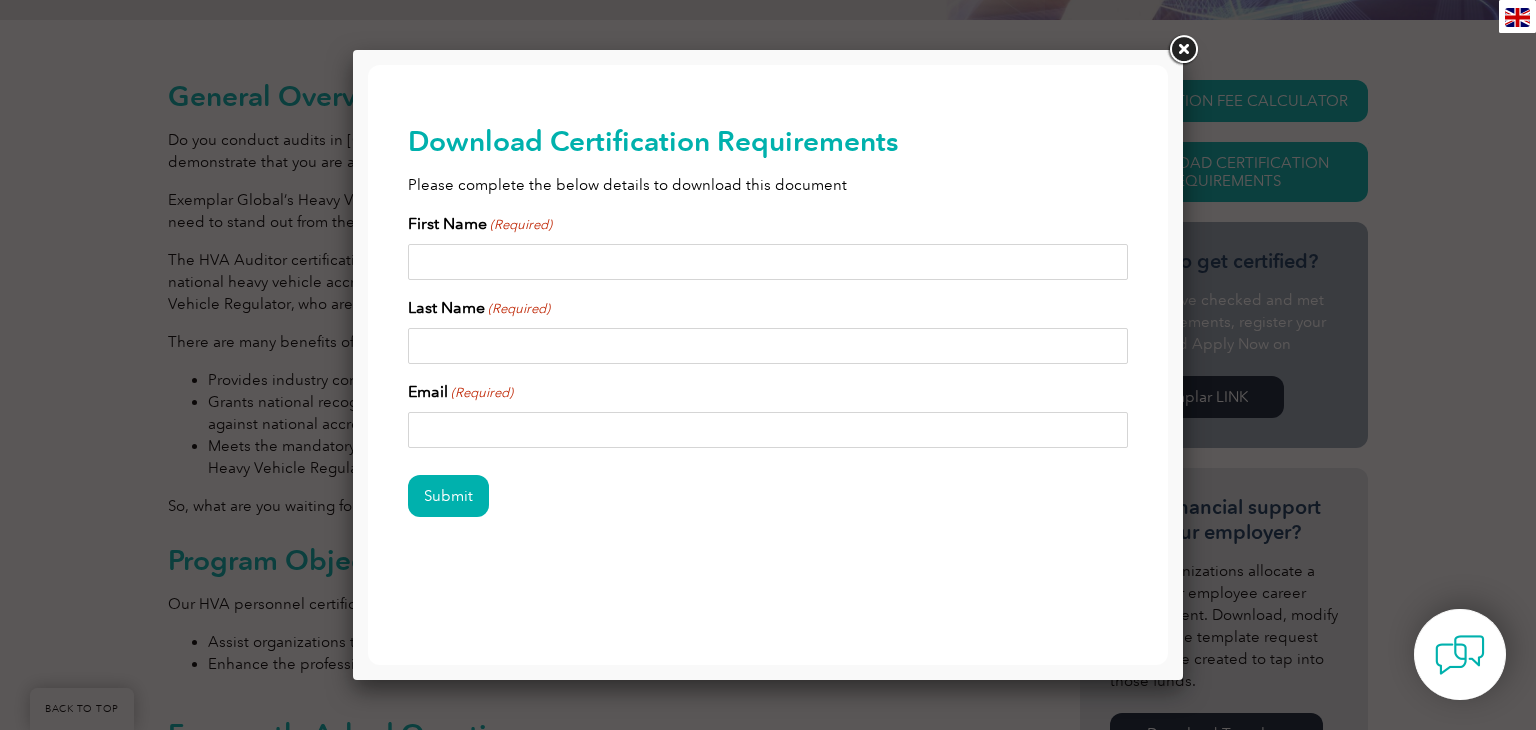 click on "First Name (Required)" at bounding box center (768, 262) 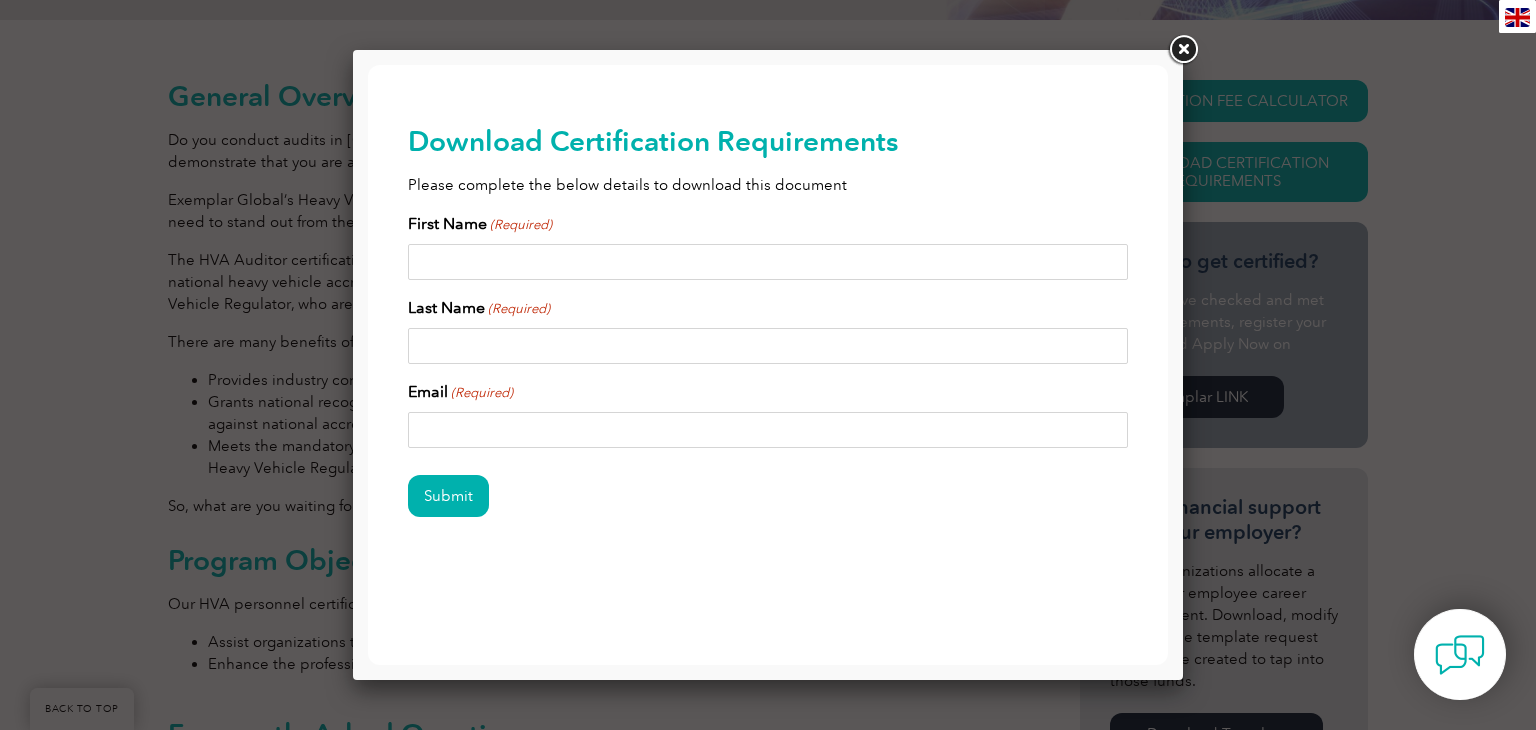 type on "Aaron" 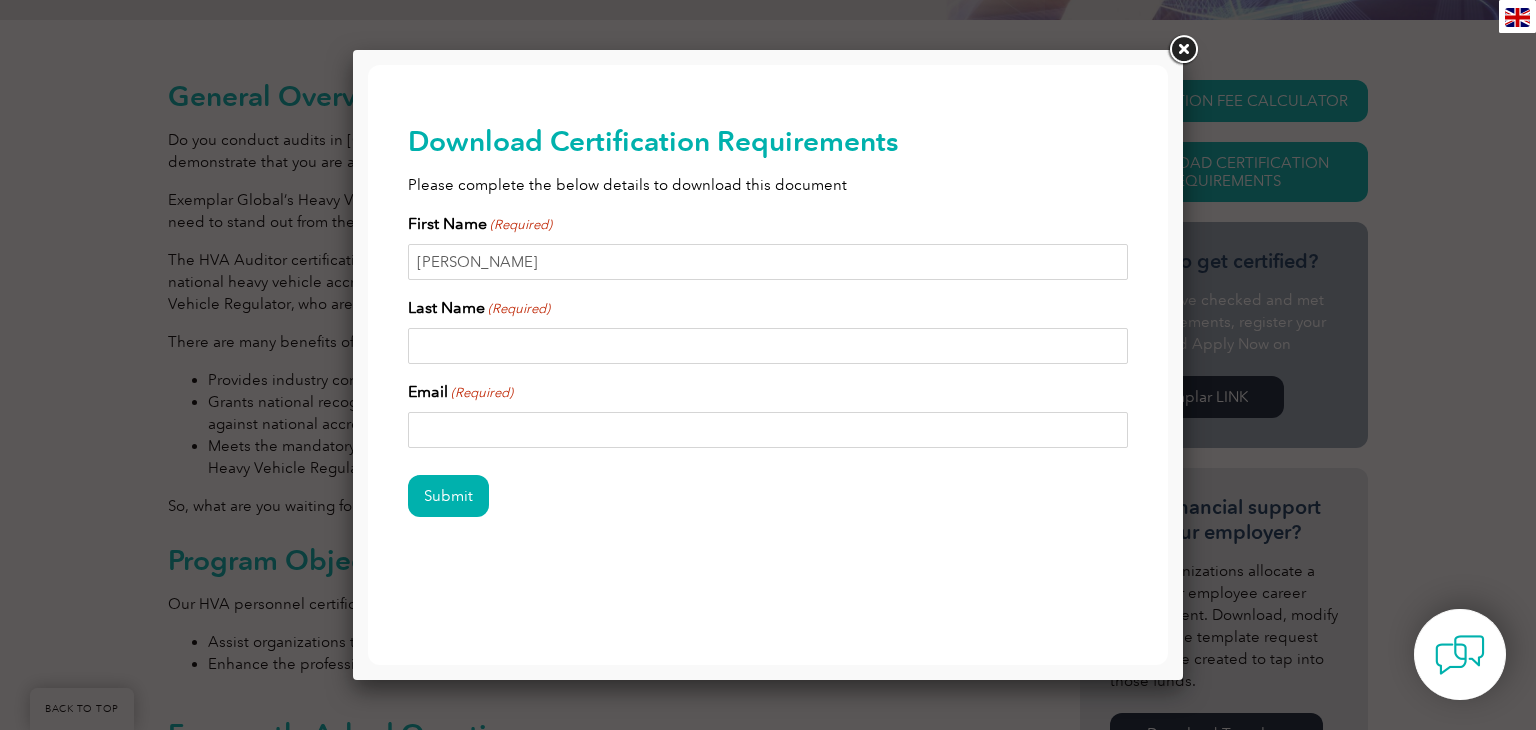 type on "Borg" 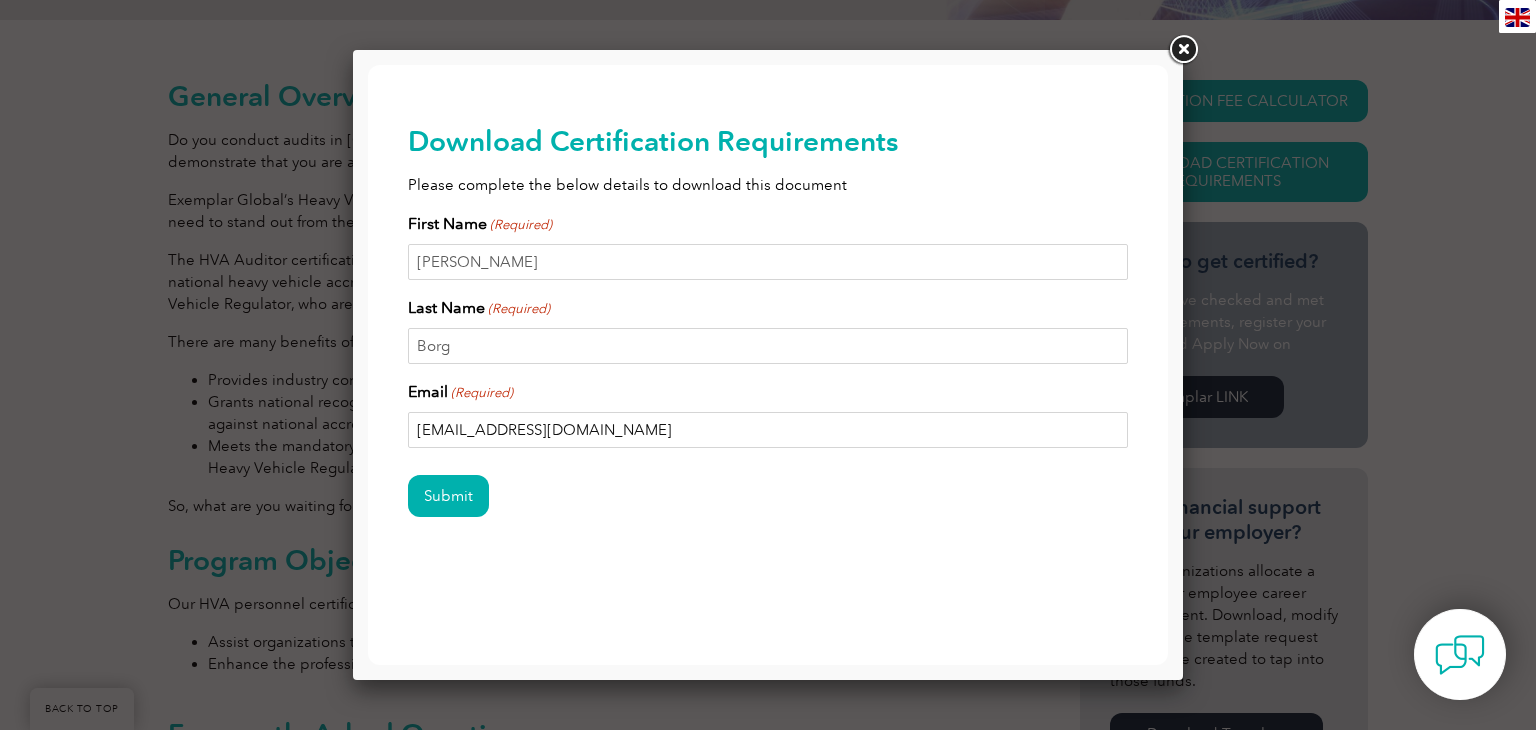click on "RHIANONOAKLEY@GMAIL.COM" at bounding box center (768, 430) 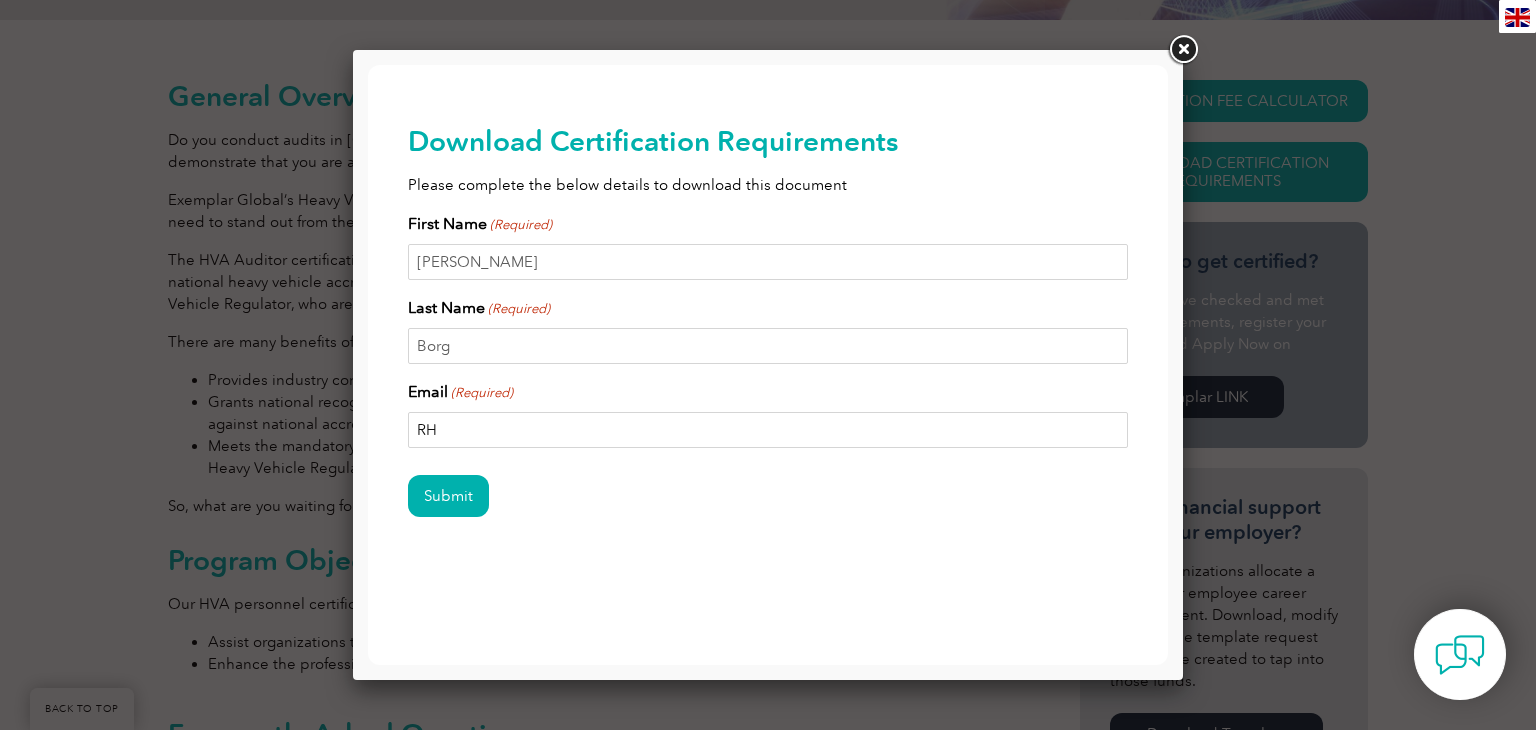 type on "R" 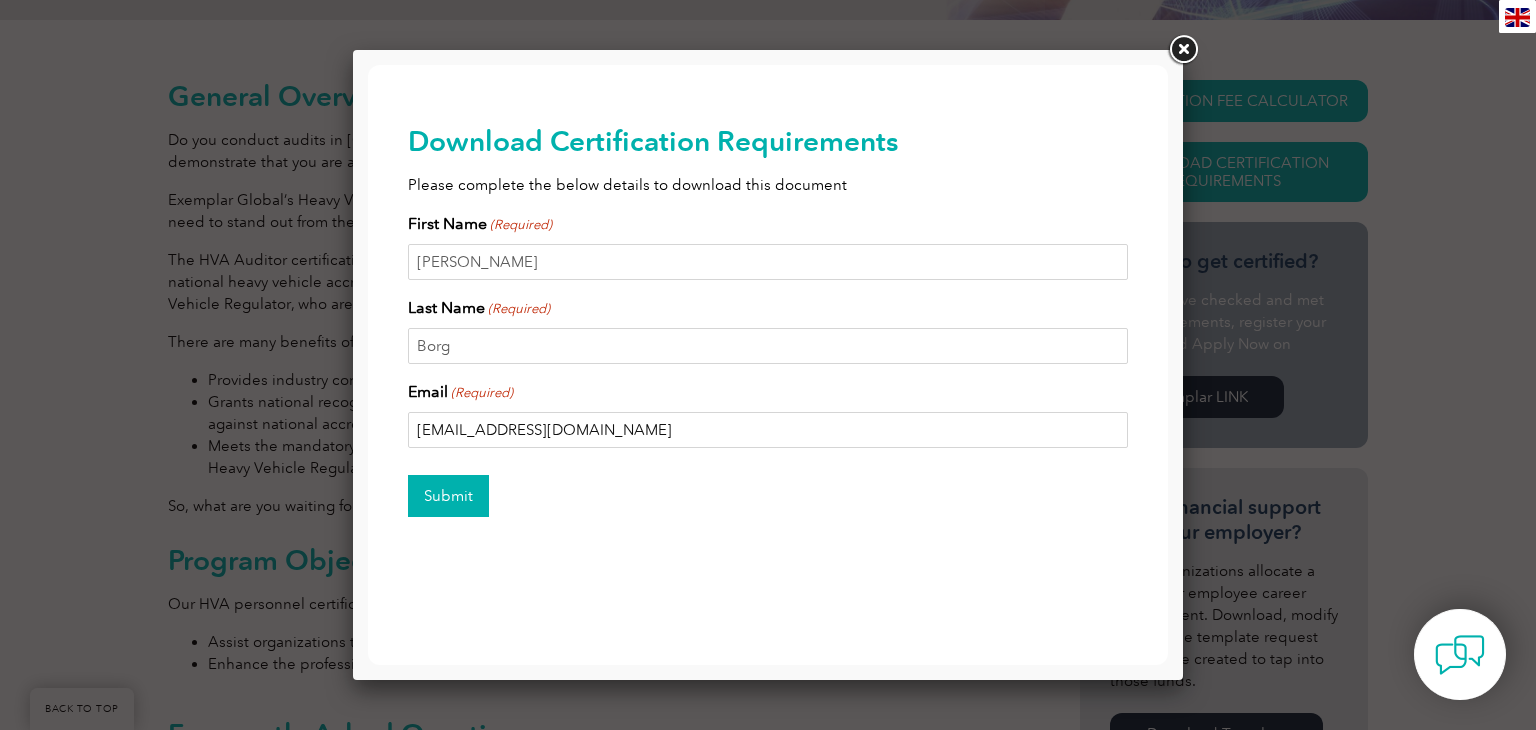 type on "borgfamilytransport@gmail.com" 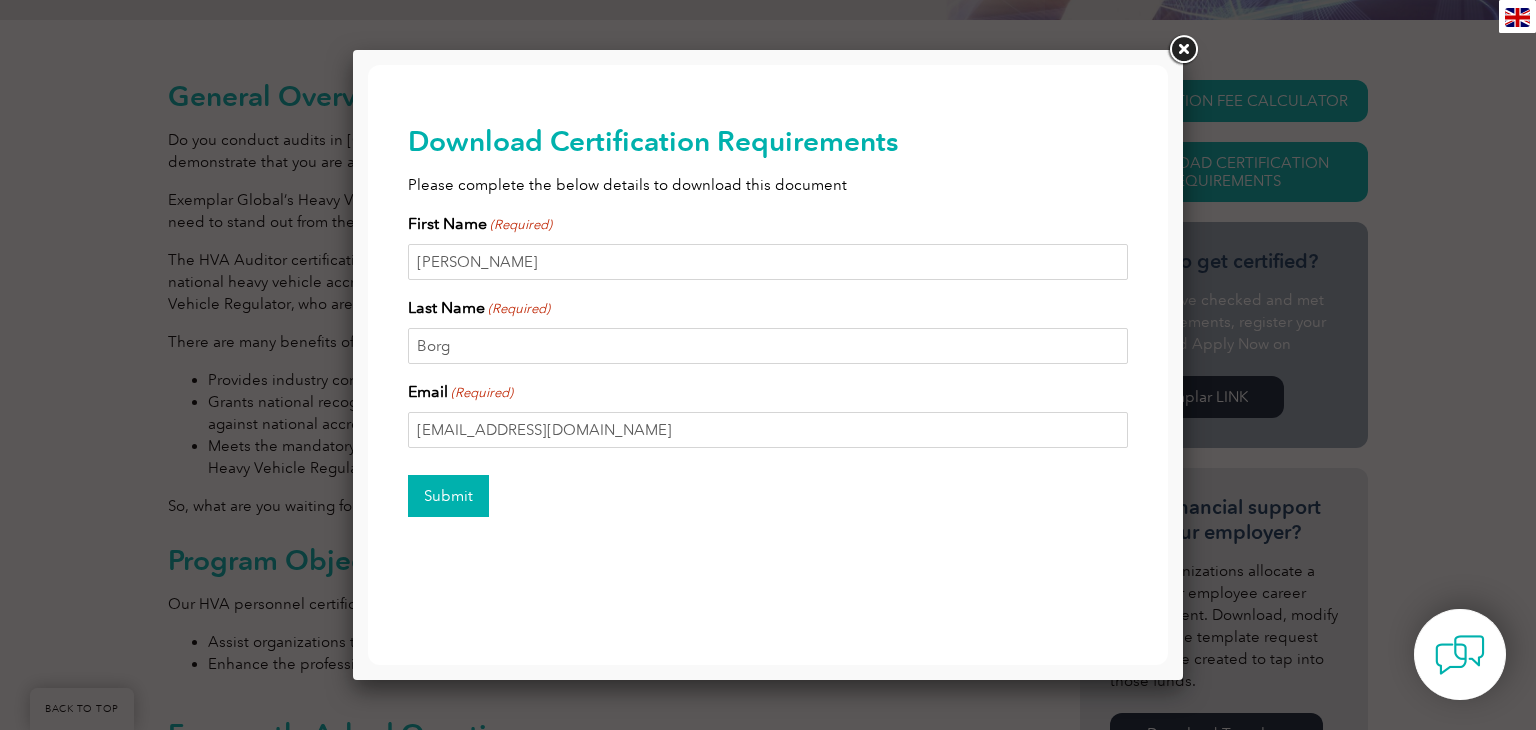 click on "Submit" at bounding box center (448, 496) 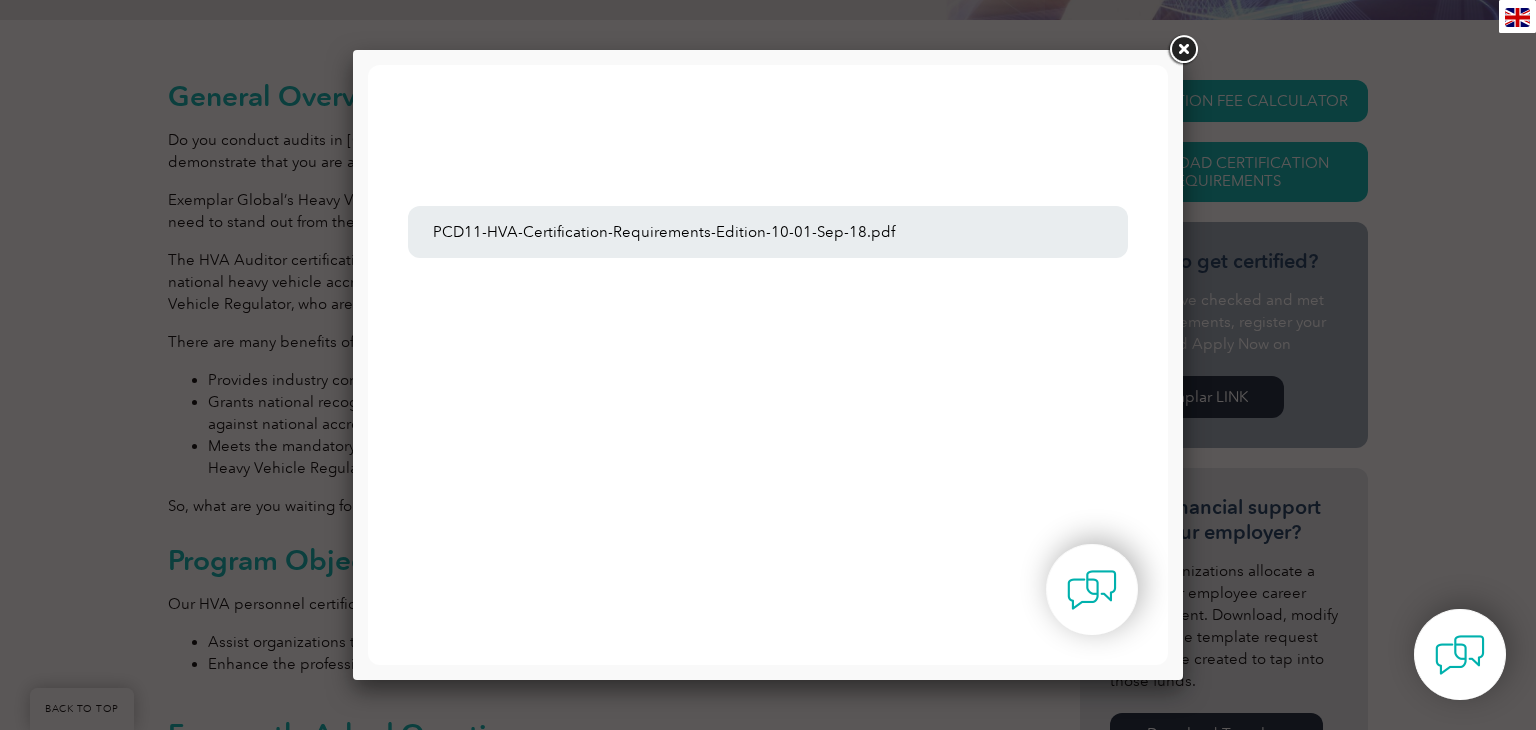 scroll, scrollTop: 0, scrollLeft: 0, axis: both 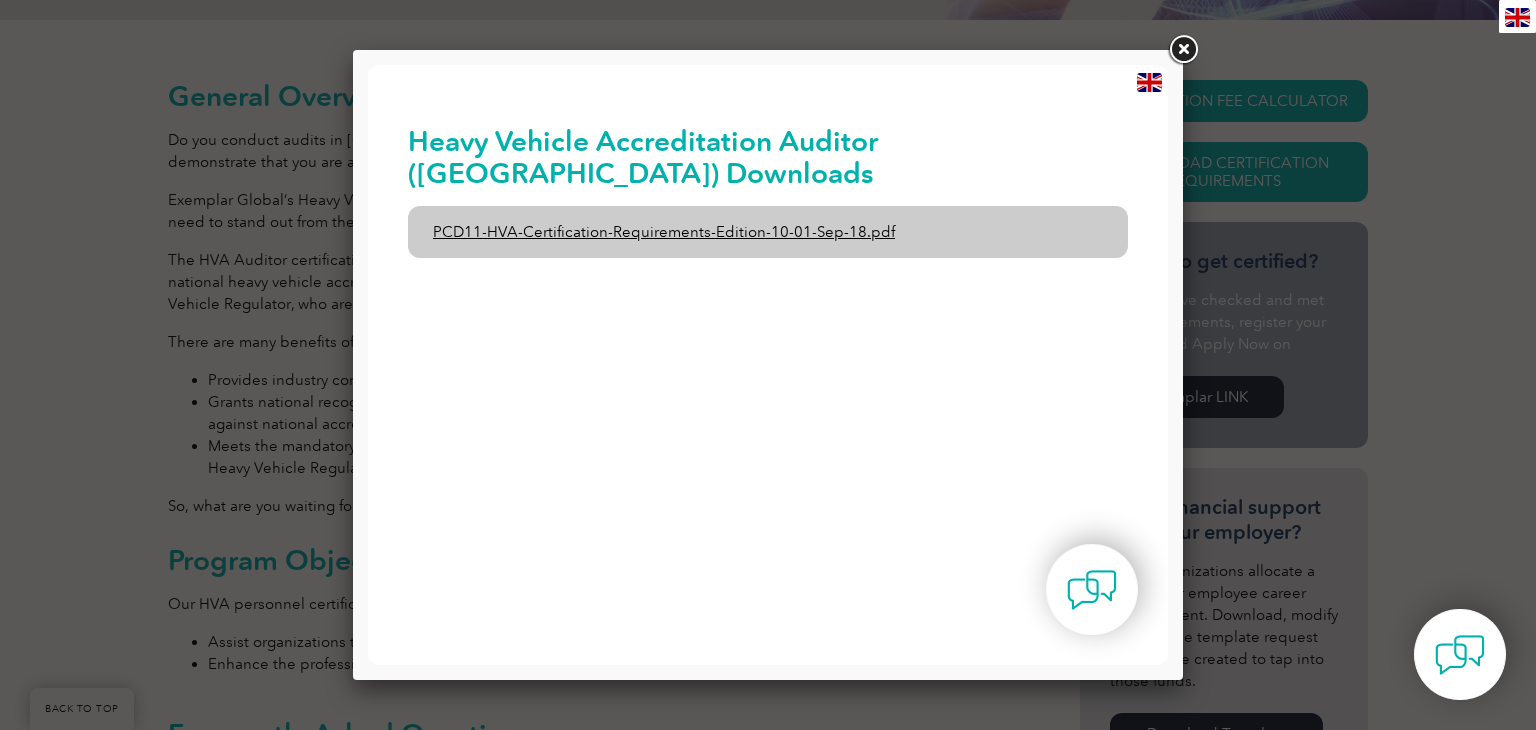 click on "PCD11-HVA-Certification-Requirements-Edition-10-01-Sep-18.pdf" at bounding box center (768, 232) 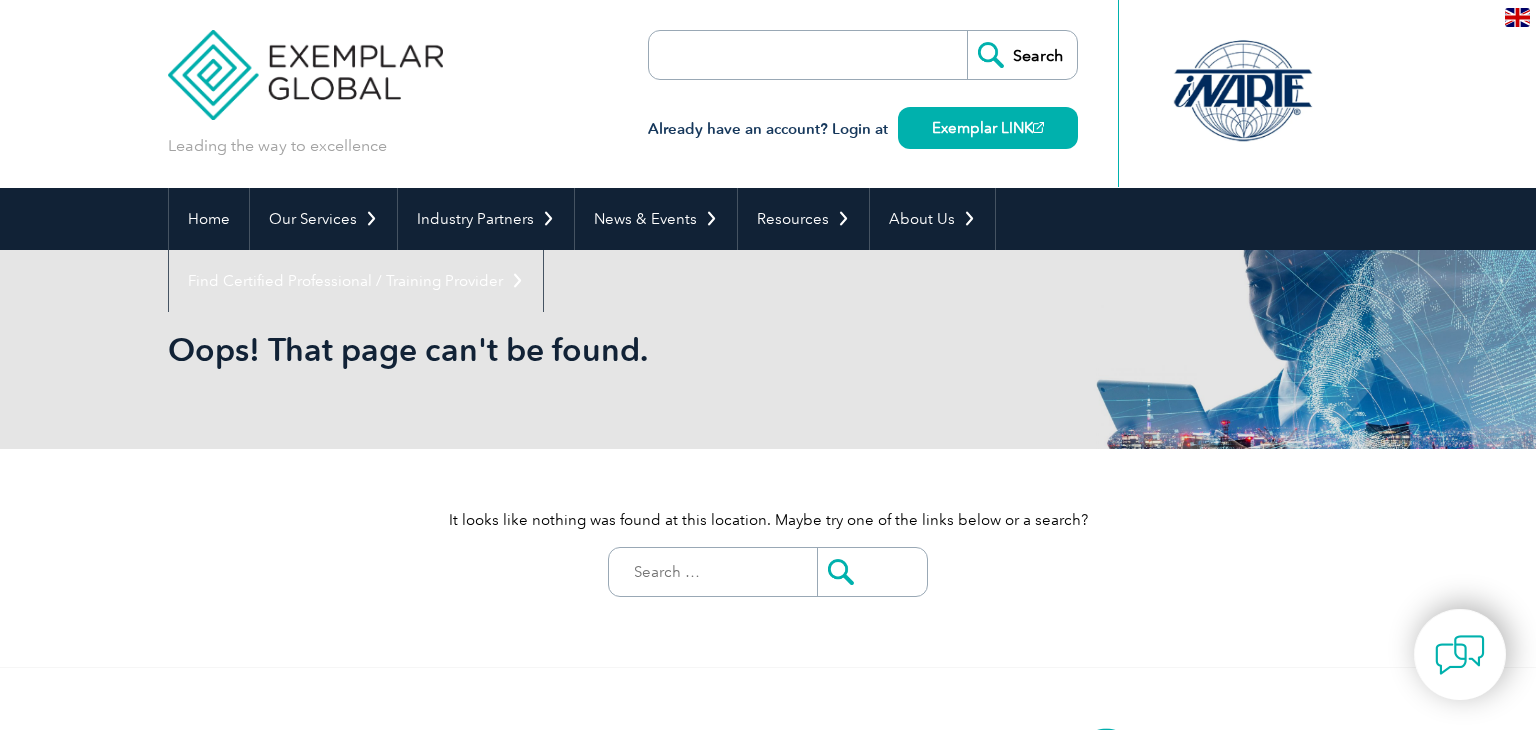 scroll, scrollTop: 0, scrollLeft: 0, axis: both 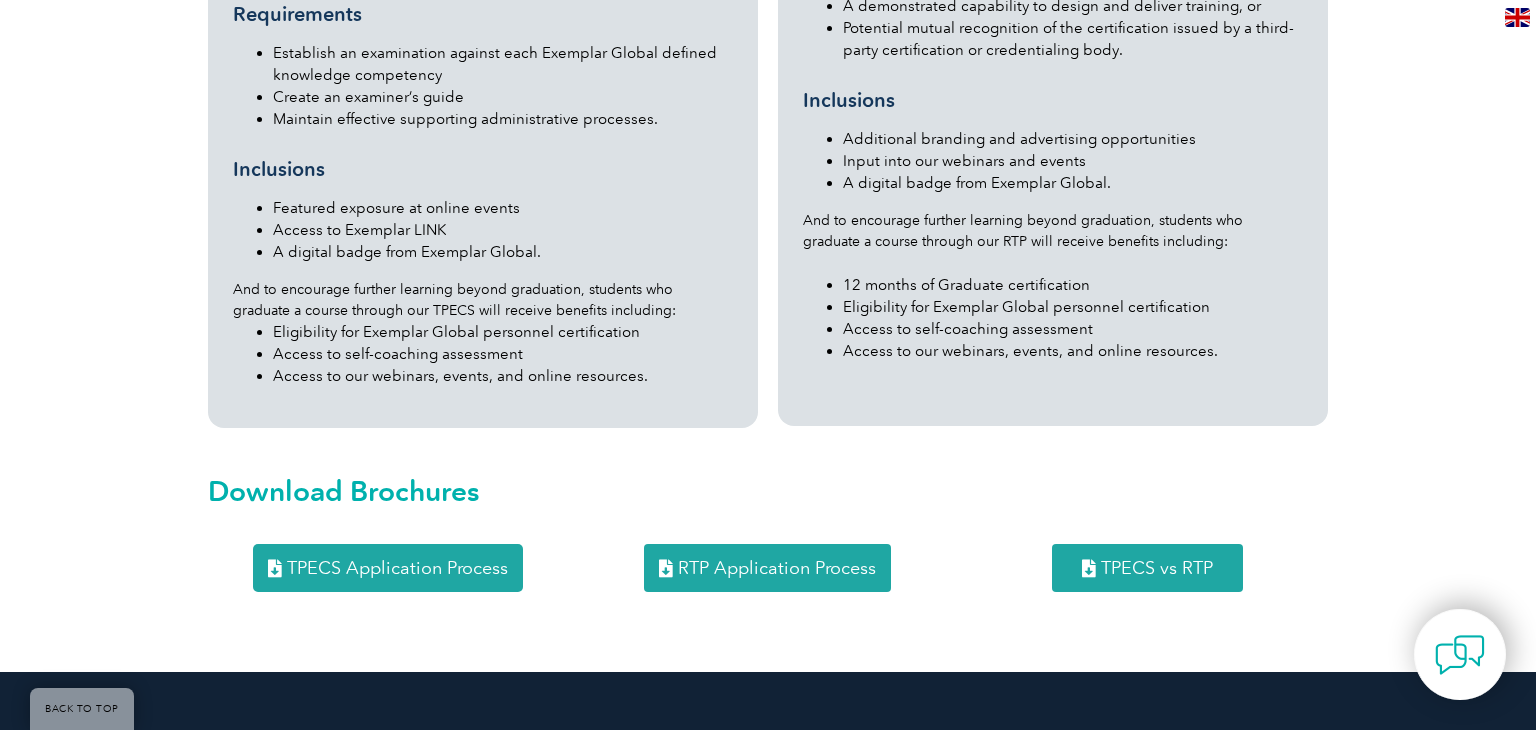 click on "TPECS Application Process" at bounding box center (397, 568) 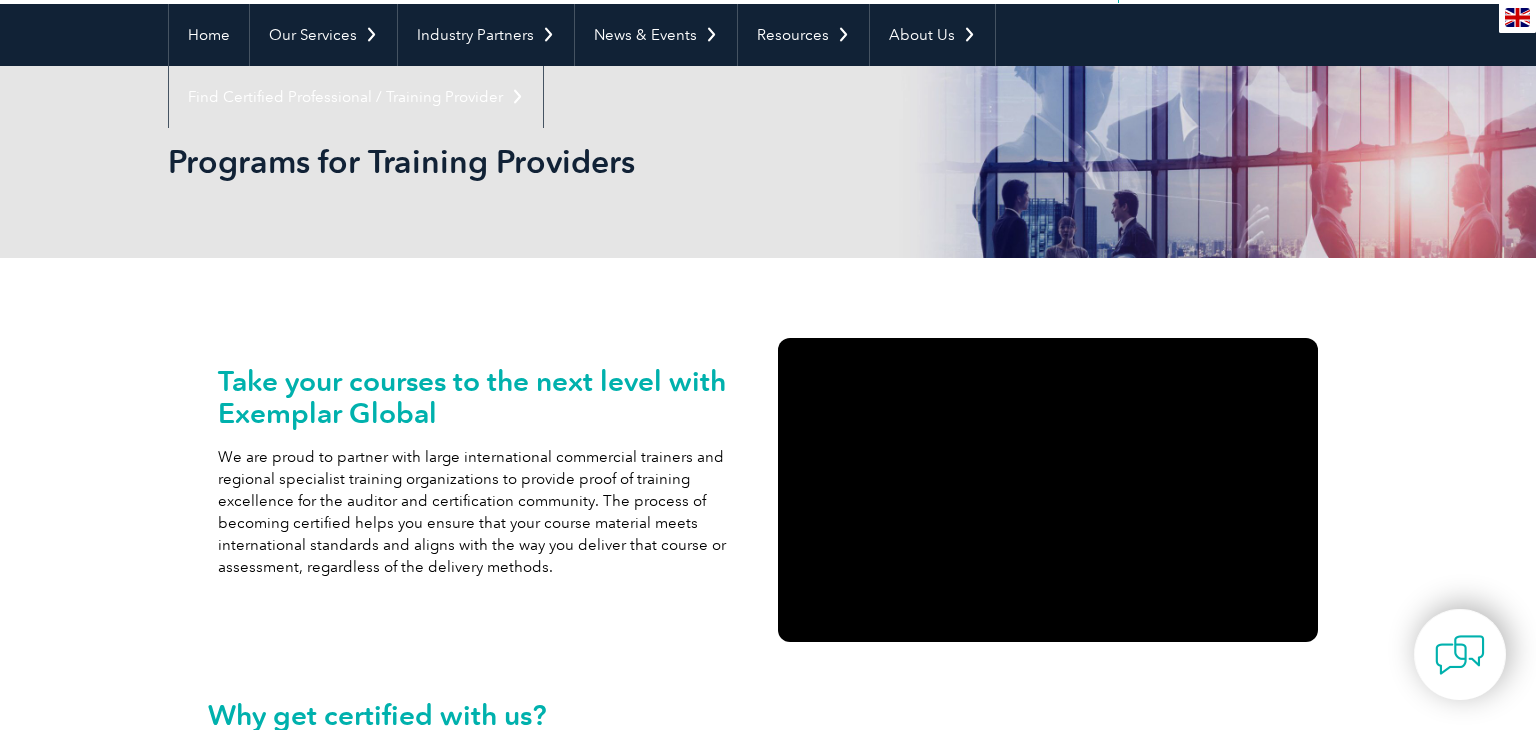 scroll, scrollTop: 185, scrollLeft: 0, axis: vertical 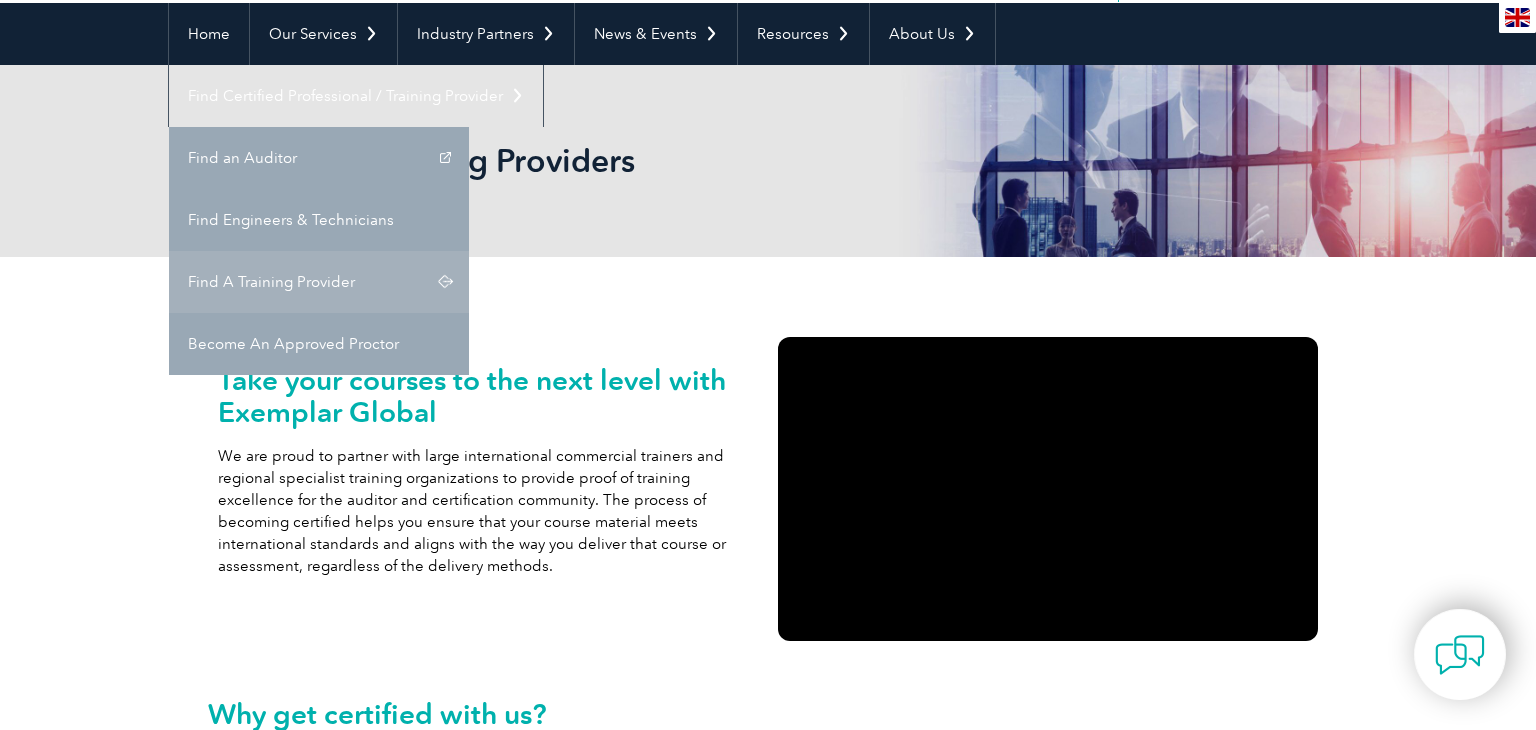 click on "Find A Training Provider" at bounding box center [319, 282] 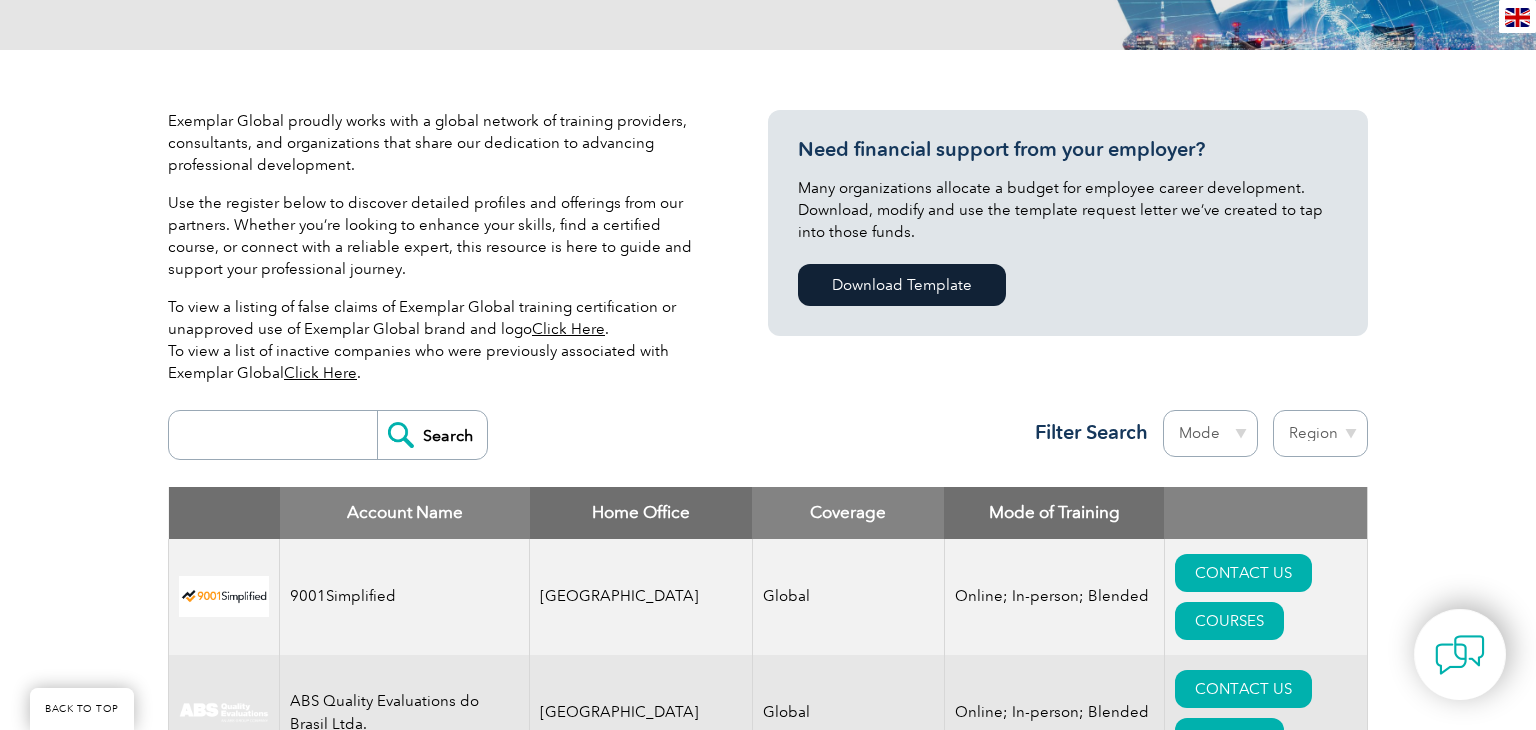 scroll, scrollTop: 384, scrollLeft: 0, axis: vertical 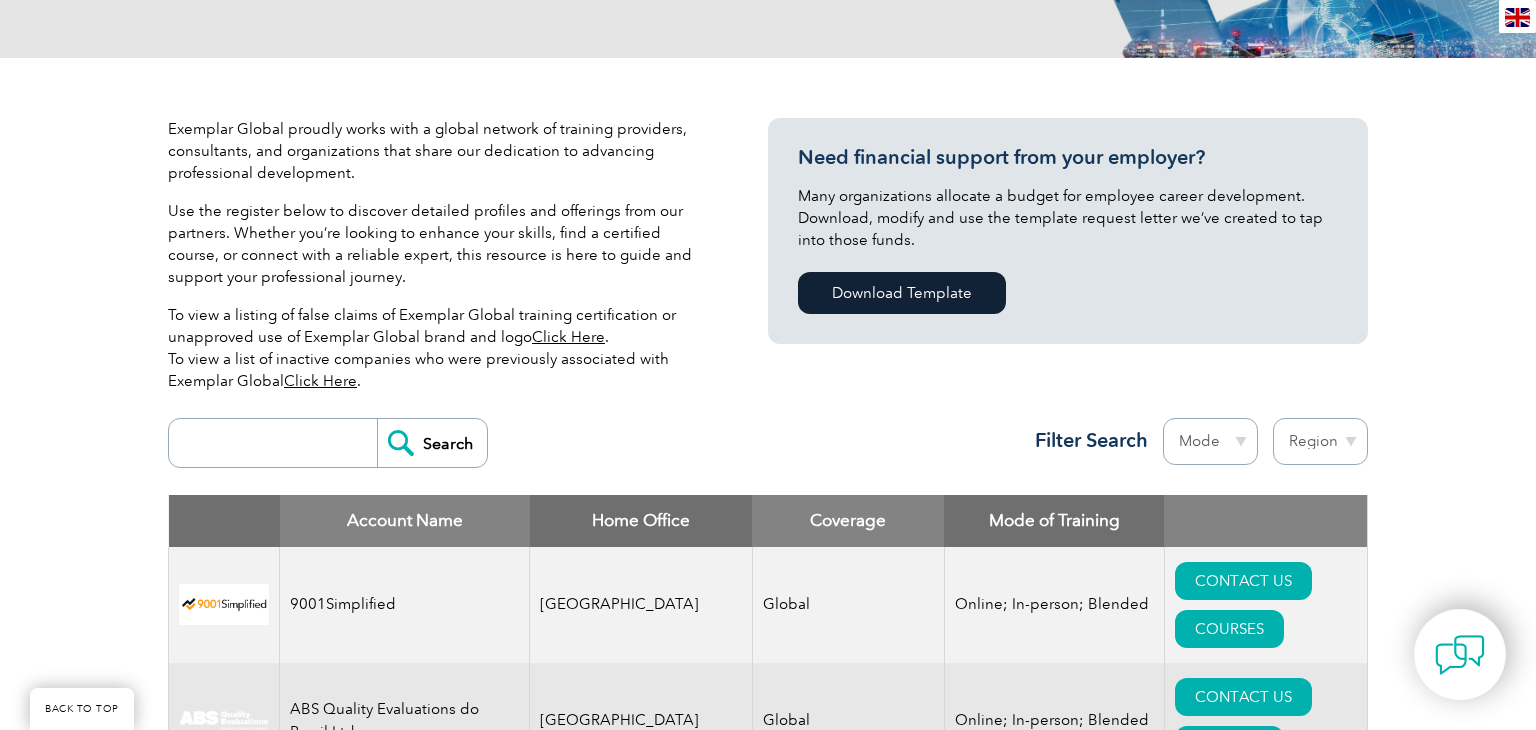 click on "Region
Australia
Bahrain
Bangladesh
Brazil
Canada
Colombia
Dominican Republic
Egypt
India
Indonesia
Iraq
Ireland
Jordan
Korea, Republic of
Malaysia
Malta
Mexico
Mongolia
Montenegro
Myanmar
Netherlands
New Zealand
Nigeria
Oman
Pakistan
Panama
Philippines
Portugal
Romania
Saudi Arabia
Serbia
Singapore
South Africa
Taiwan
Thailand
Trinidad and Tobago" at bounding box center (1320, 441) 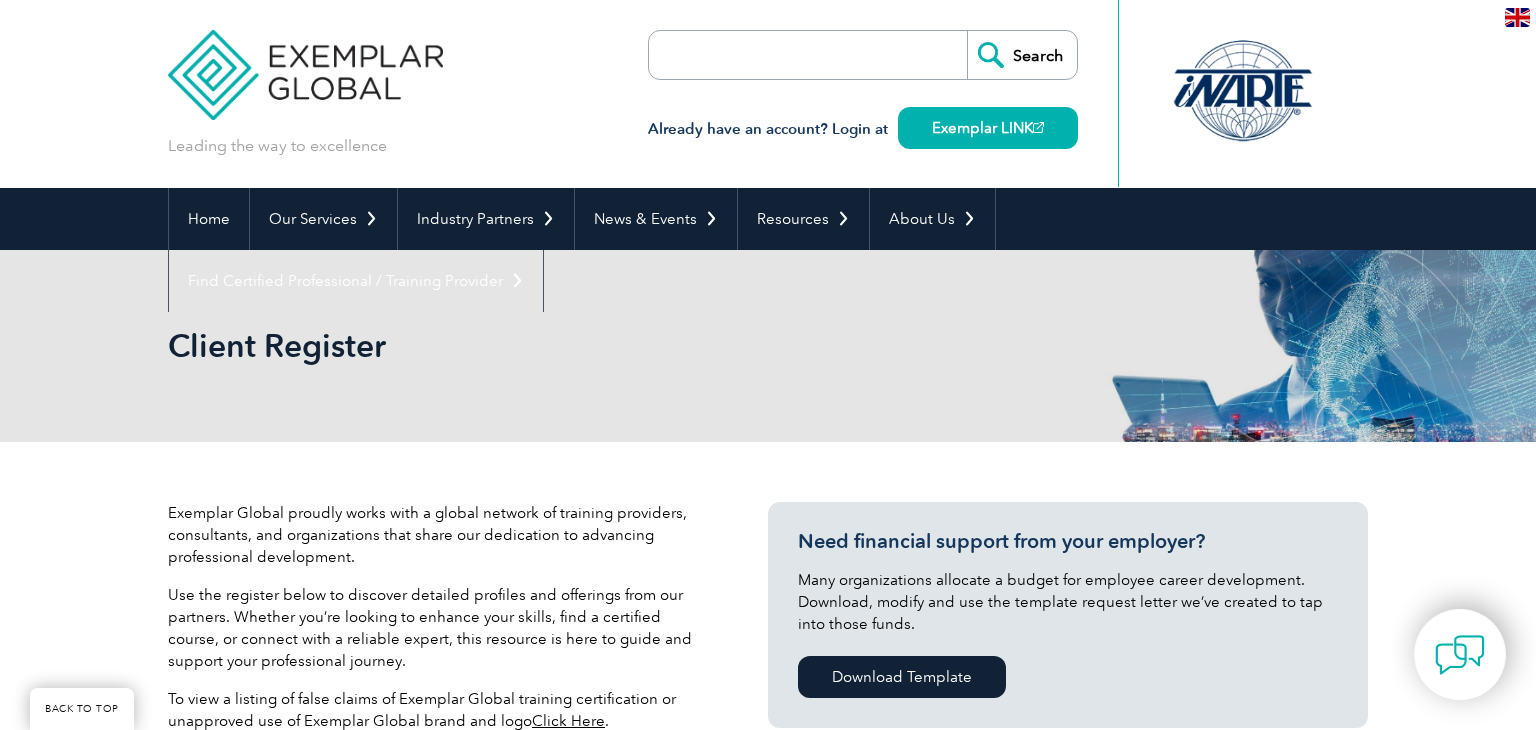 select on "[GEOGRAPHIC_DATA]" 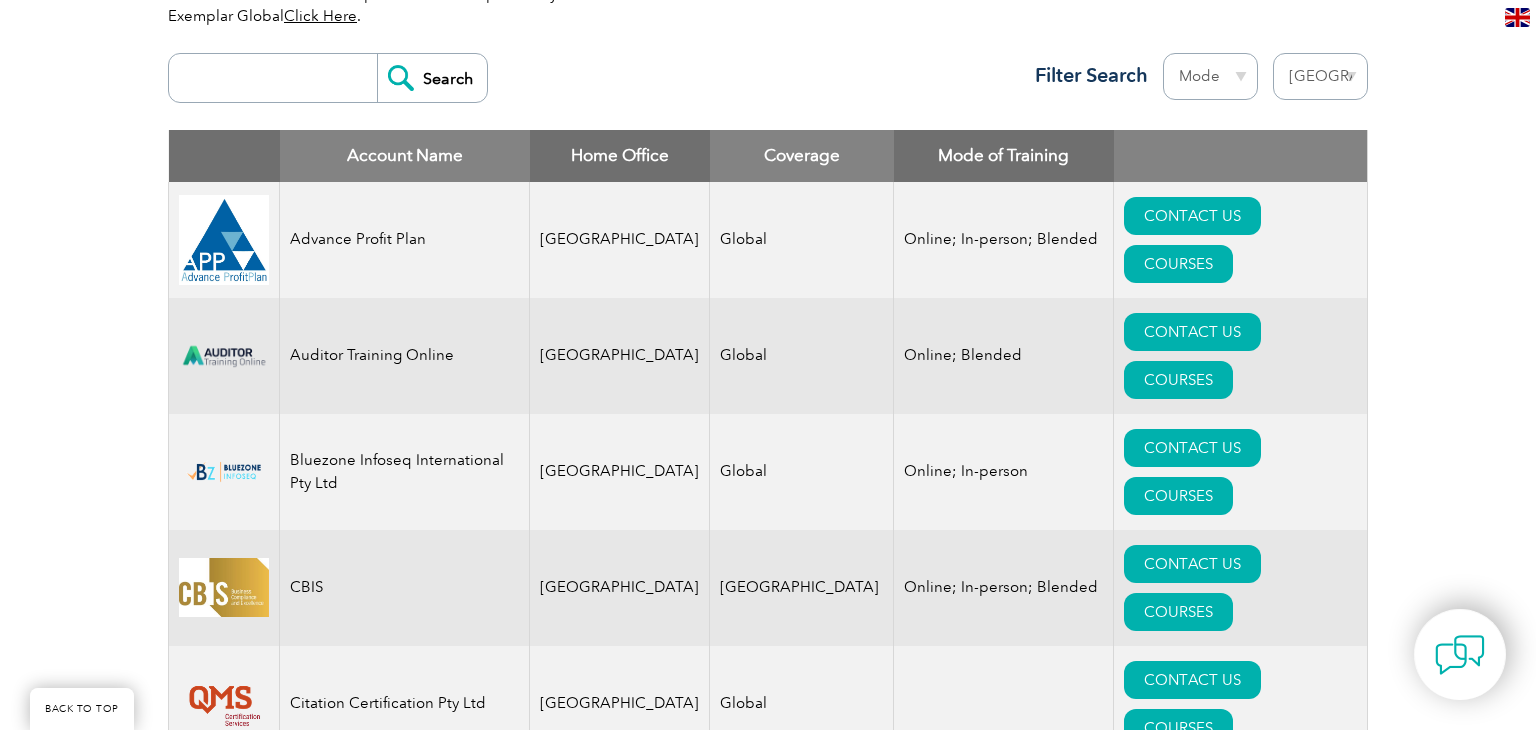 scroll, scrollTop: 712, scrollLeft: 0, axis: vertical 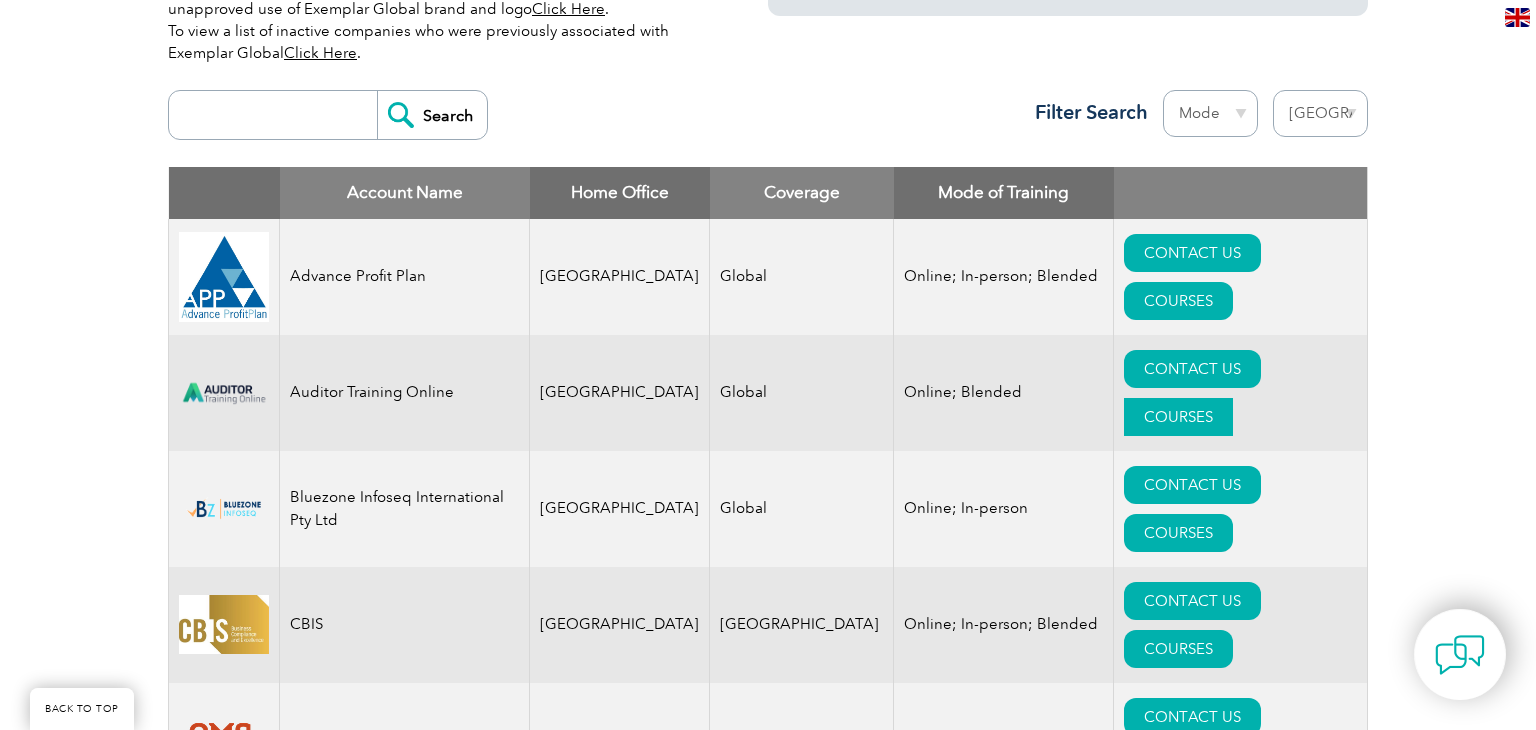 click on "COURSES" at bounding box center (1178, 417) 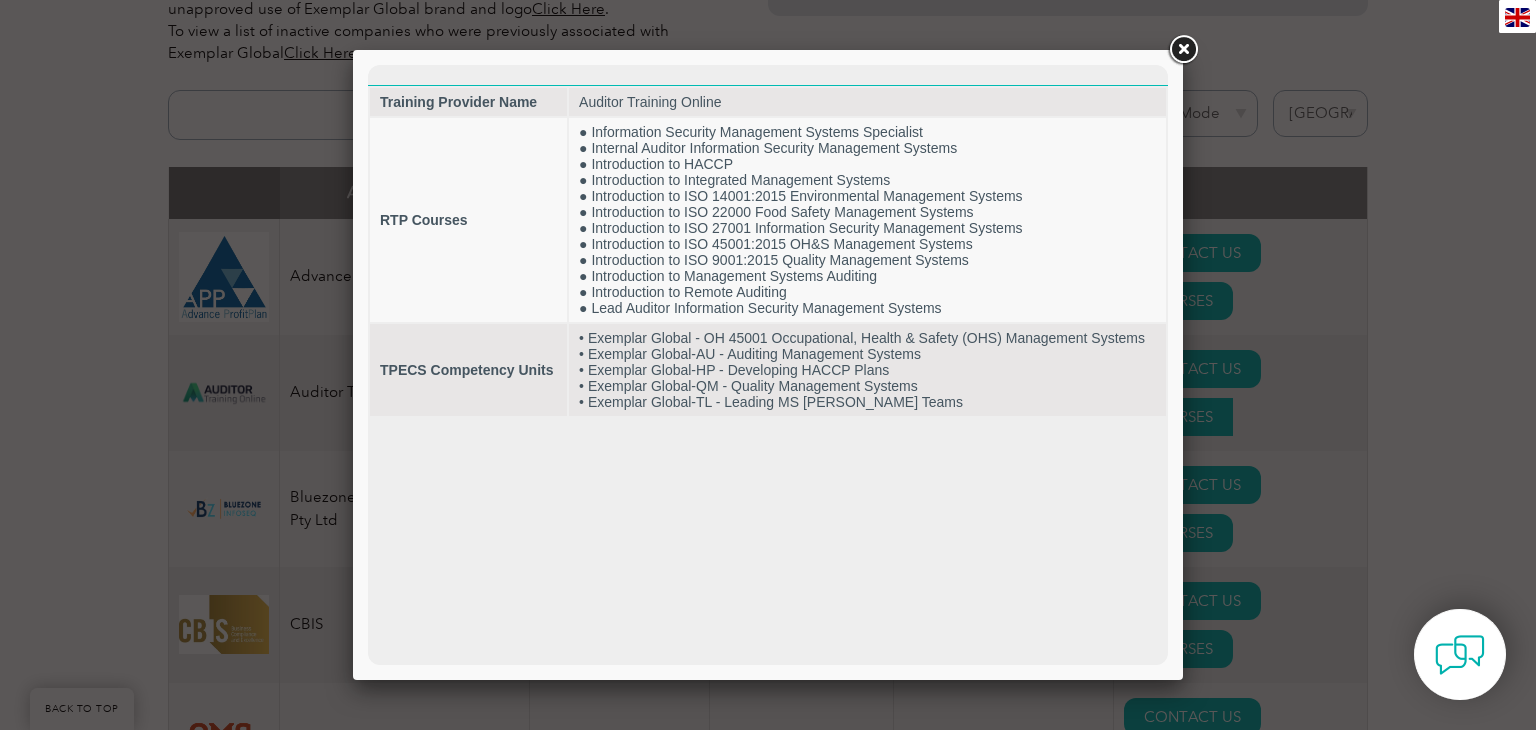 scroll, scrollTop: 0, scrollLeft: 0, axis: both 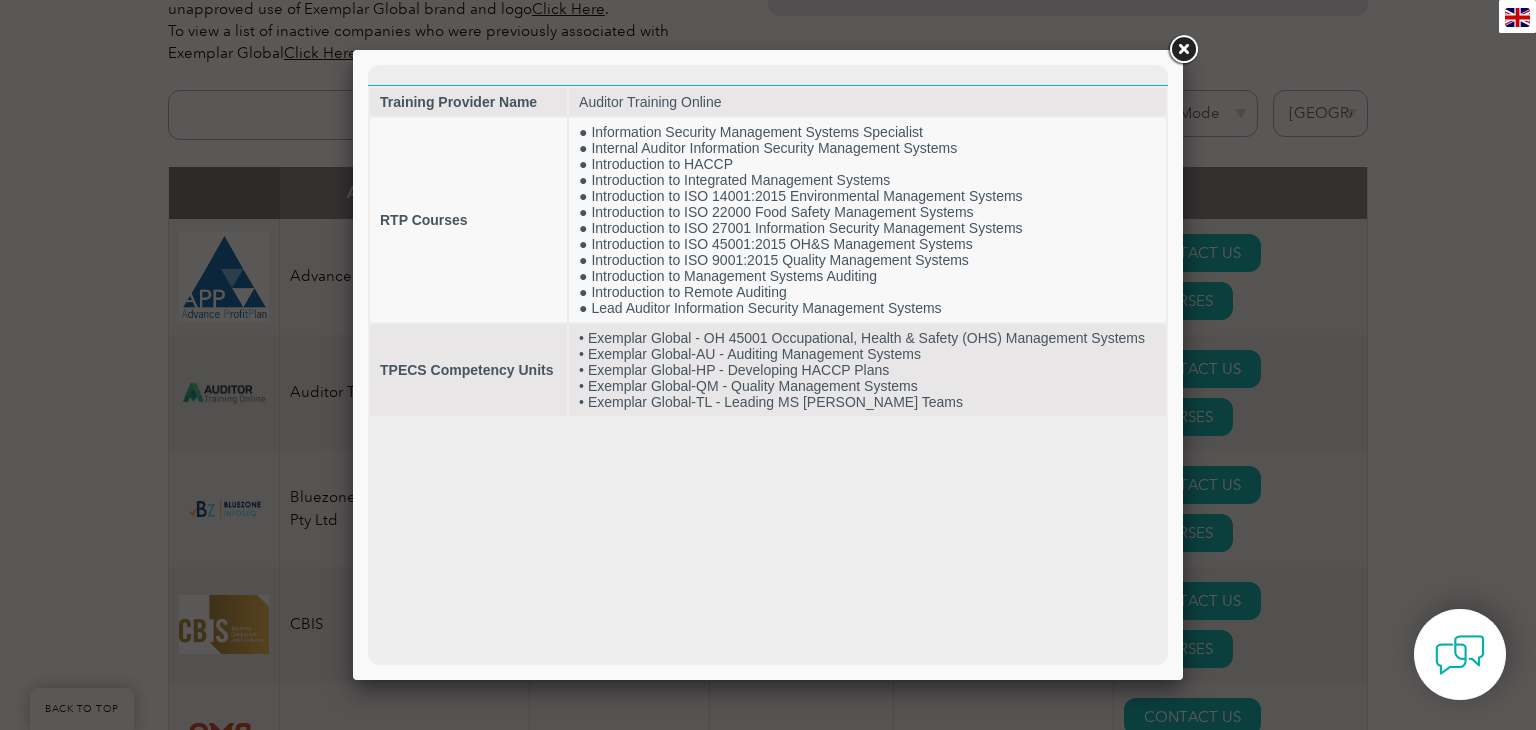 click at bounding box center [1183, 50] 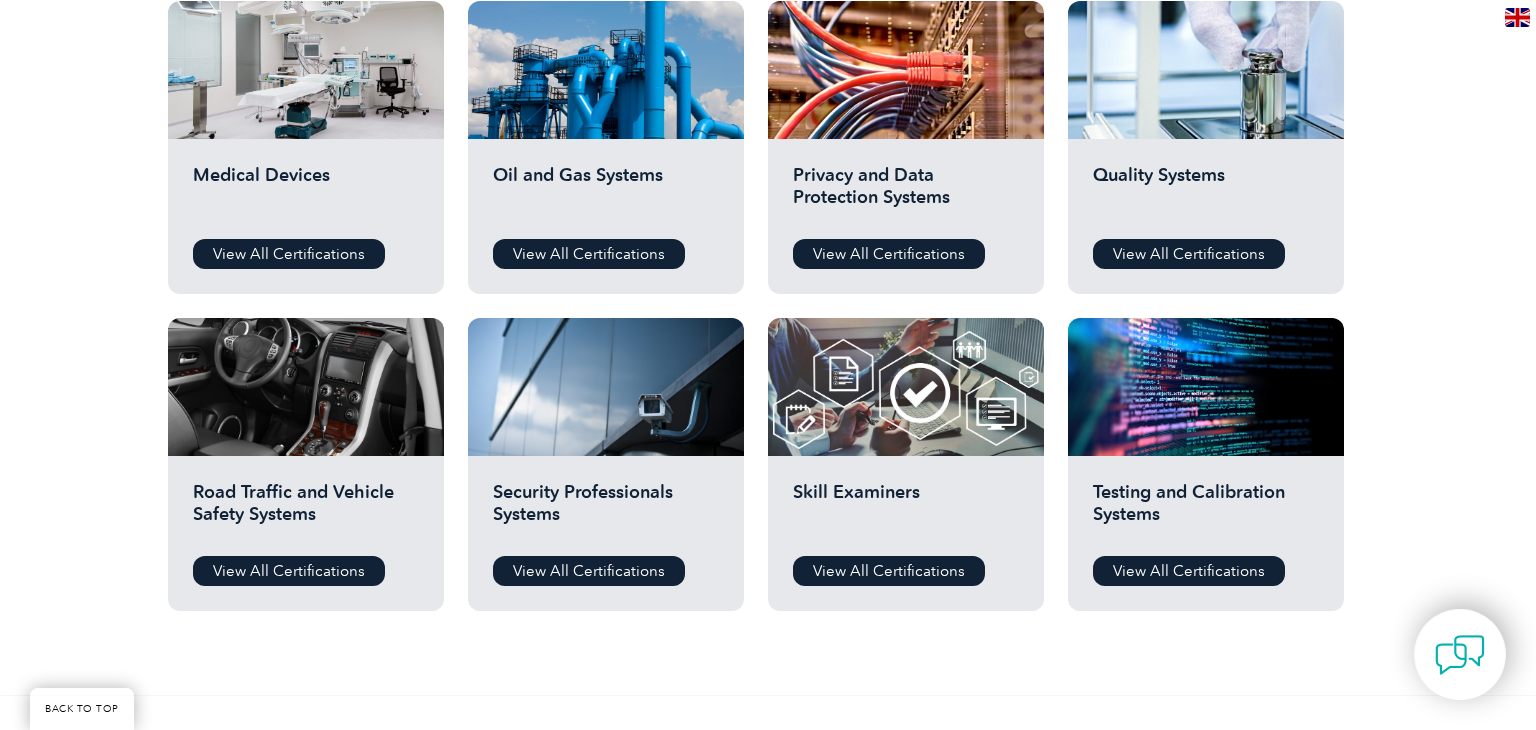 scroll, scrollTop: 1394, scrollLeft: 0, axis: vertical 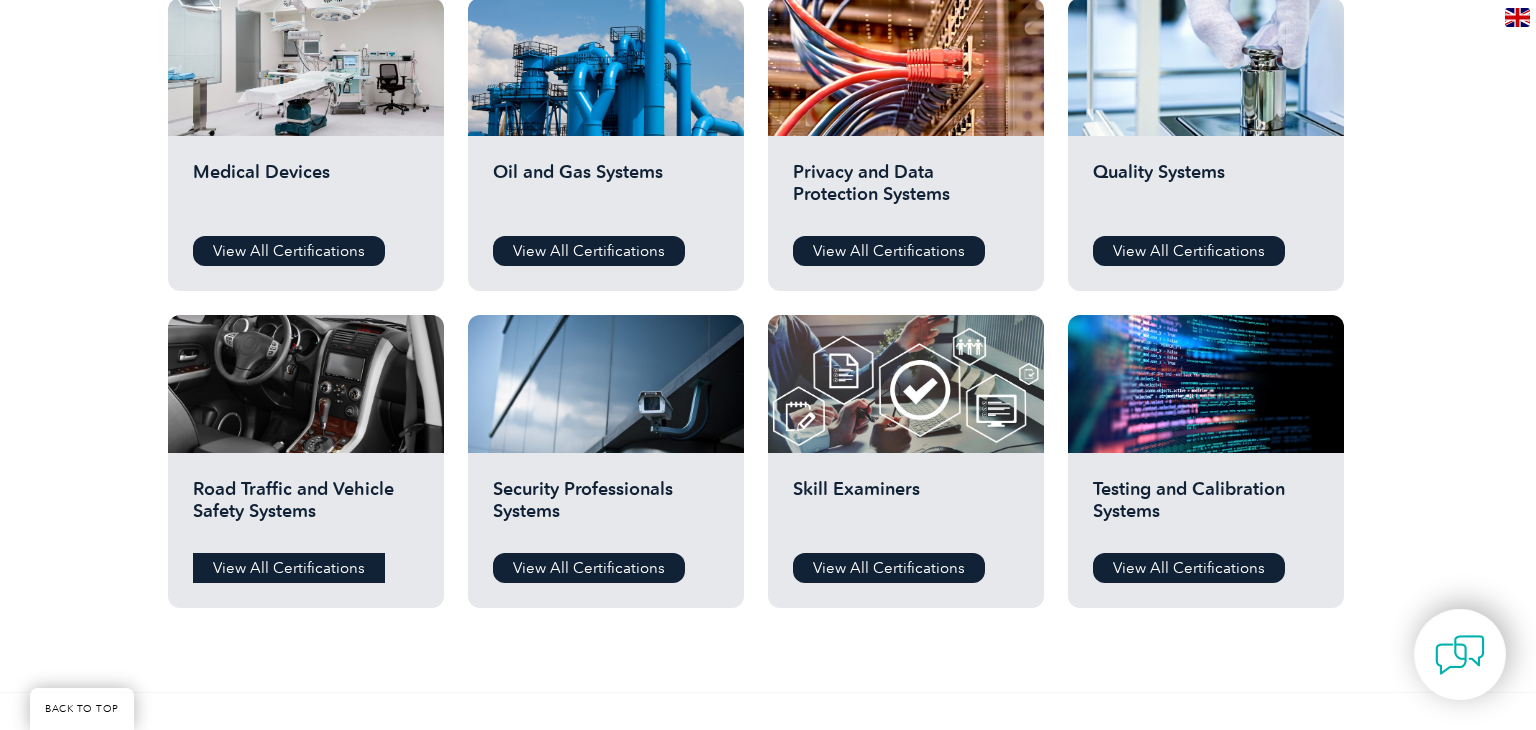 click on "View All Certifications" at bounding box center [289, 568] 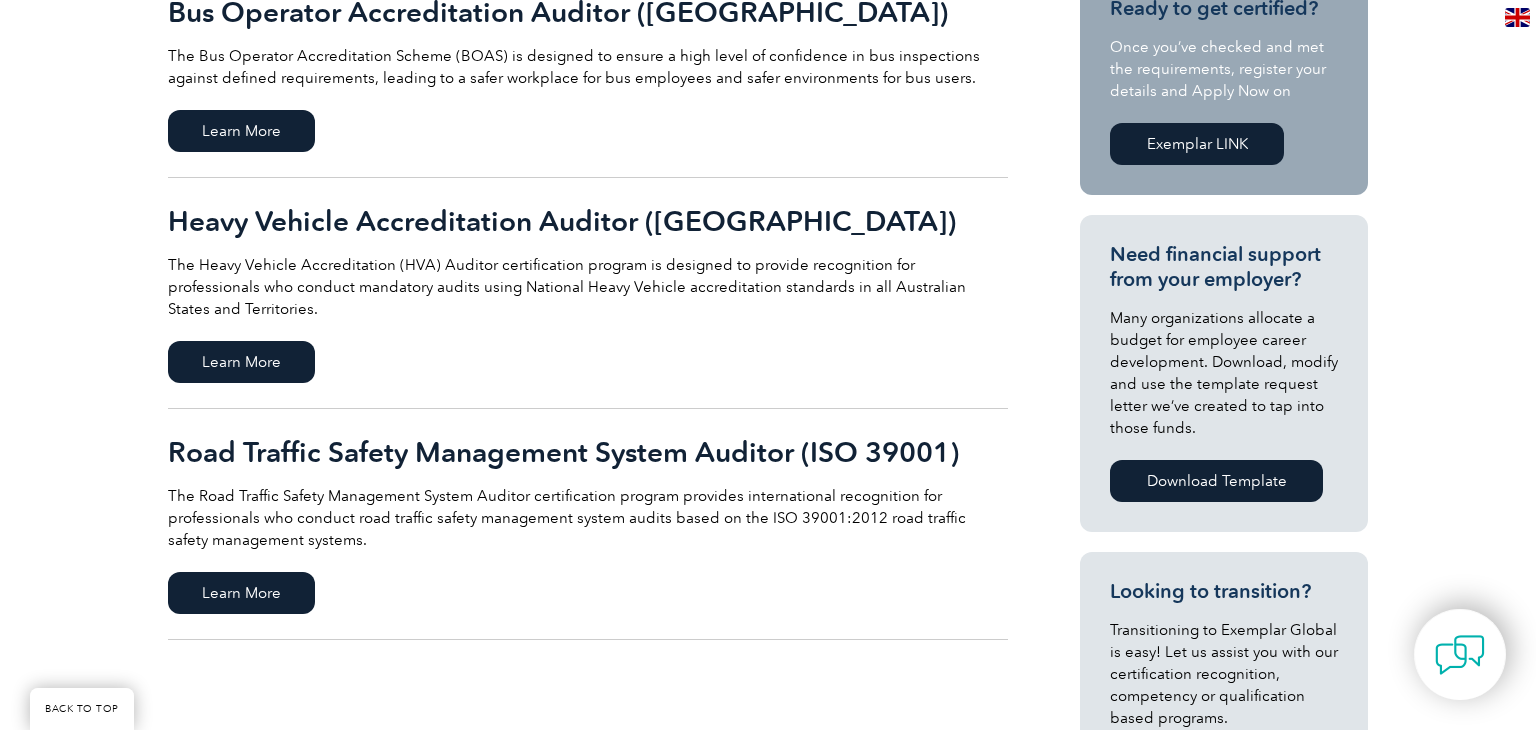 scroll, scrollTop: 541, scrollLeft: 0, axis: vertical 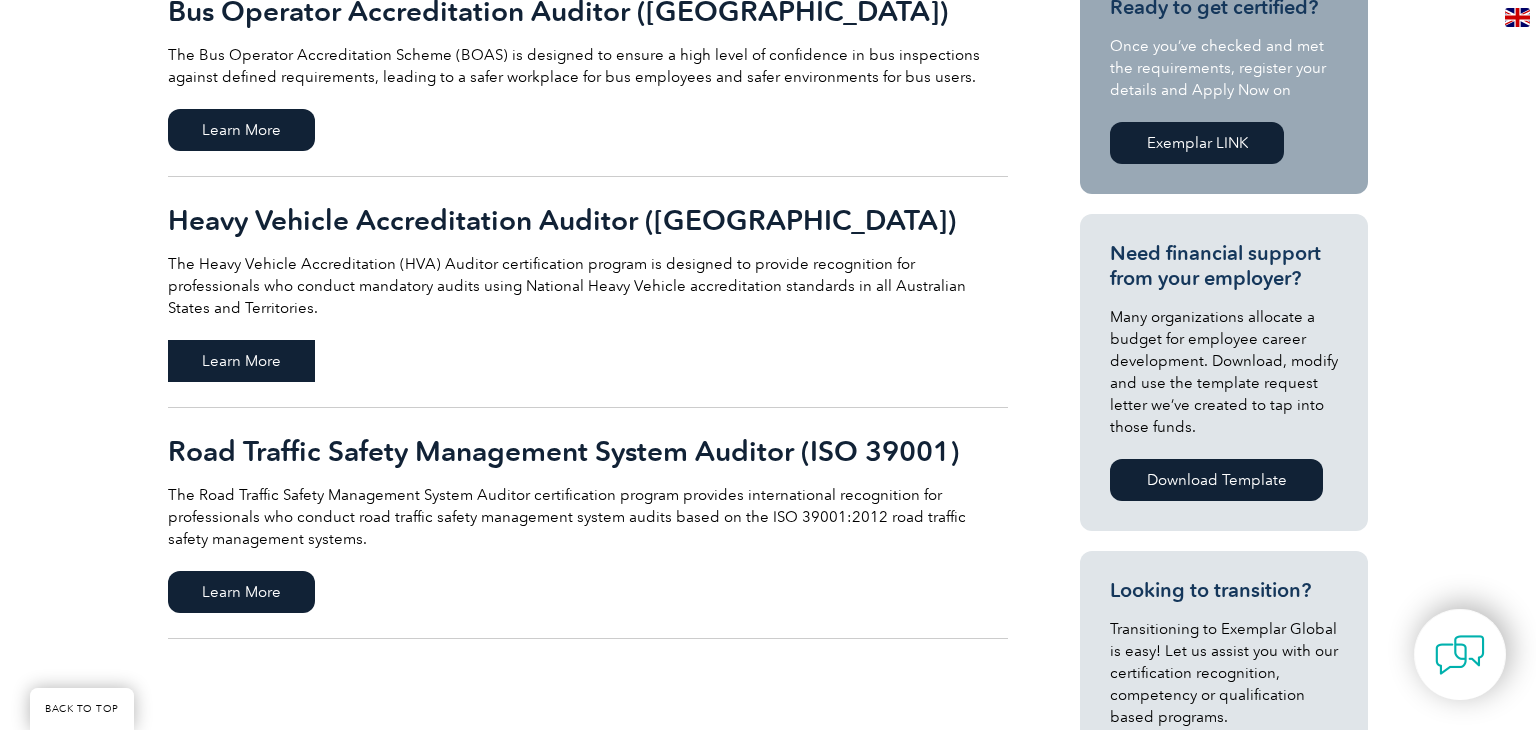 click on "Learn More" at bounding box center [241, 361] 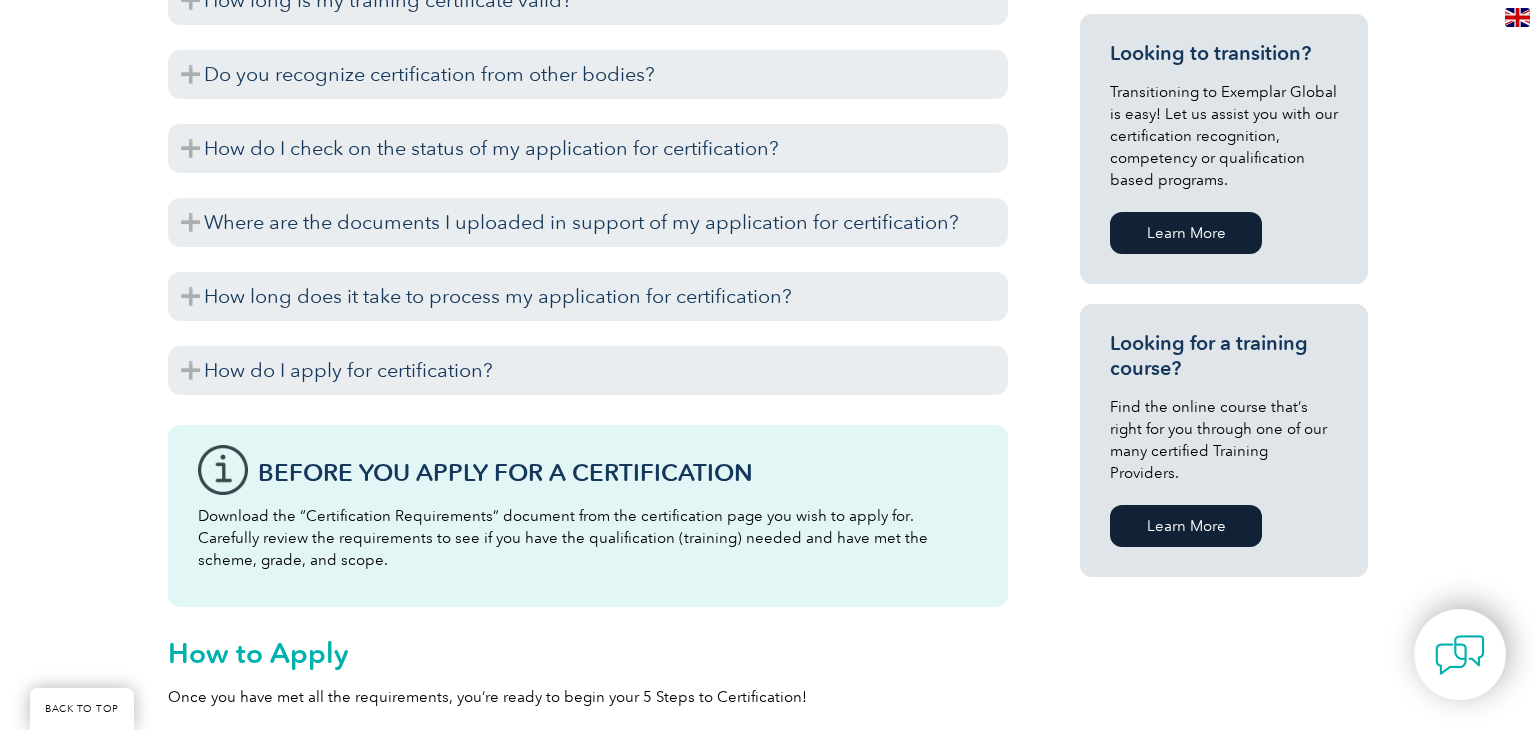 scroll, scrollTop: 1263, scrollLeft: 0, axis: vertical 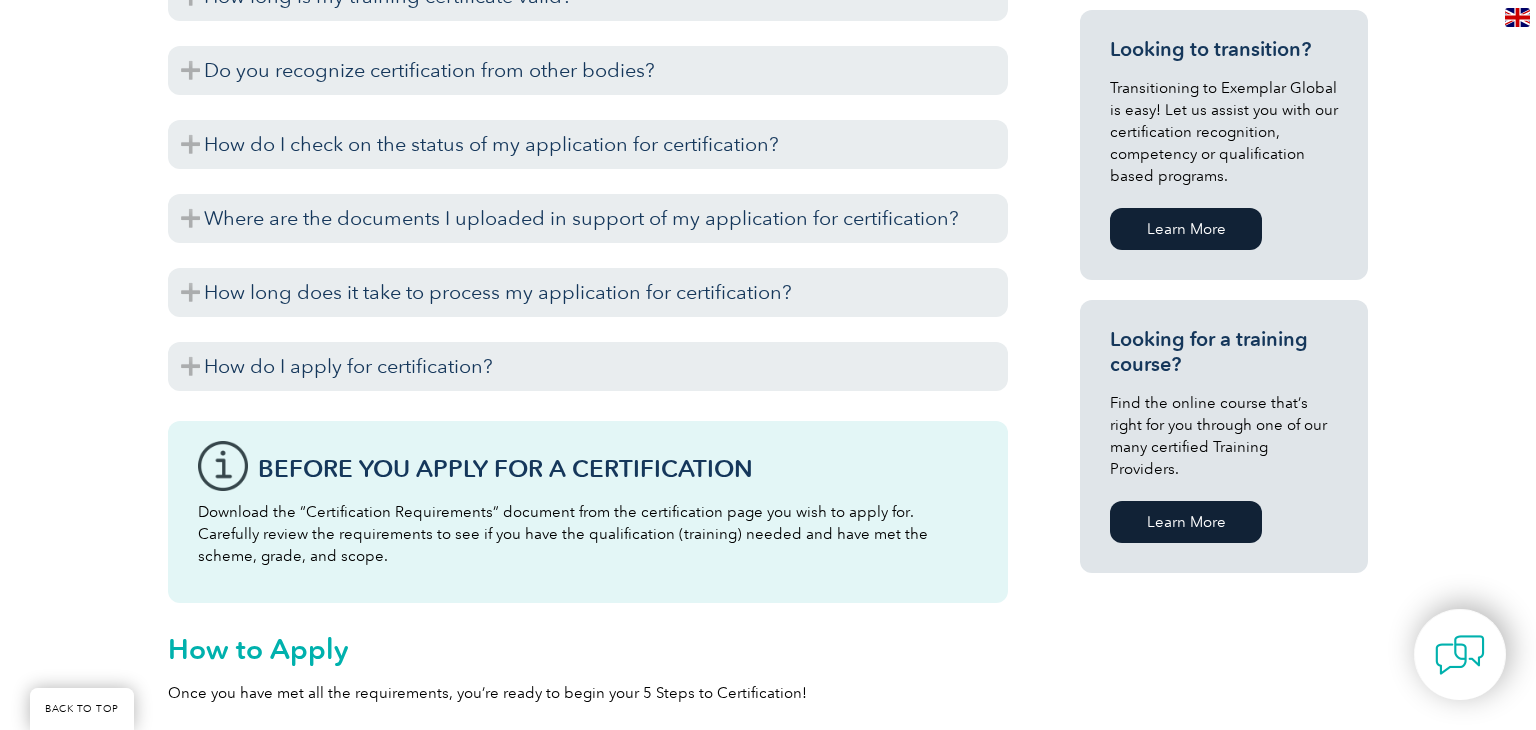 click on "Learn More" at bounding box center (1186, 522) 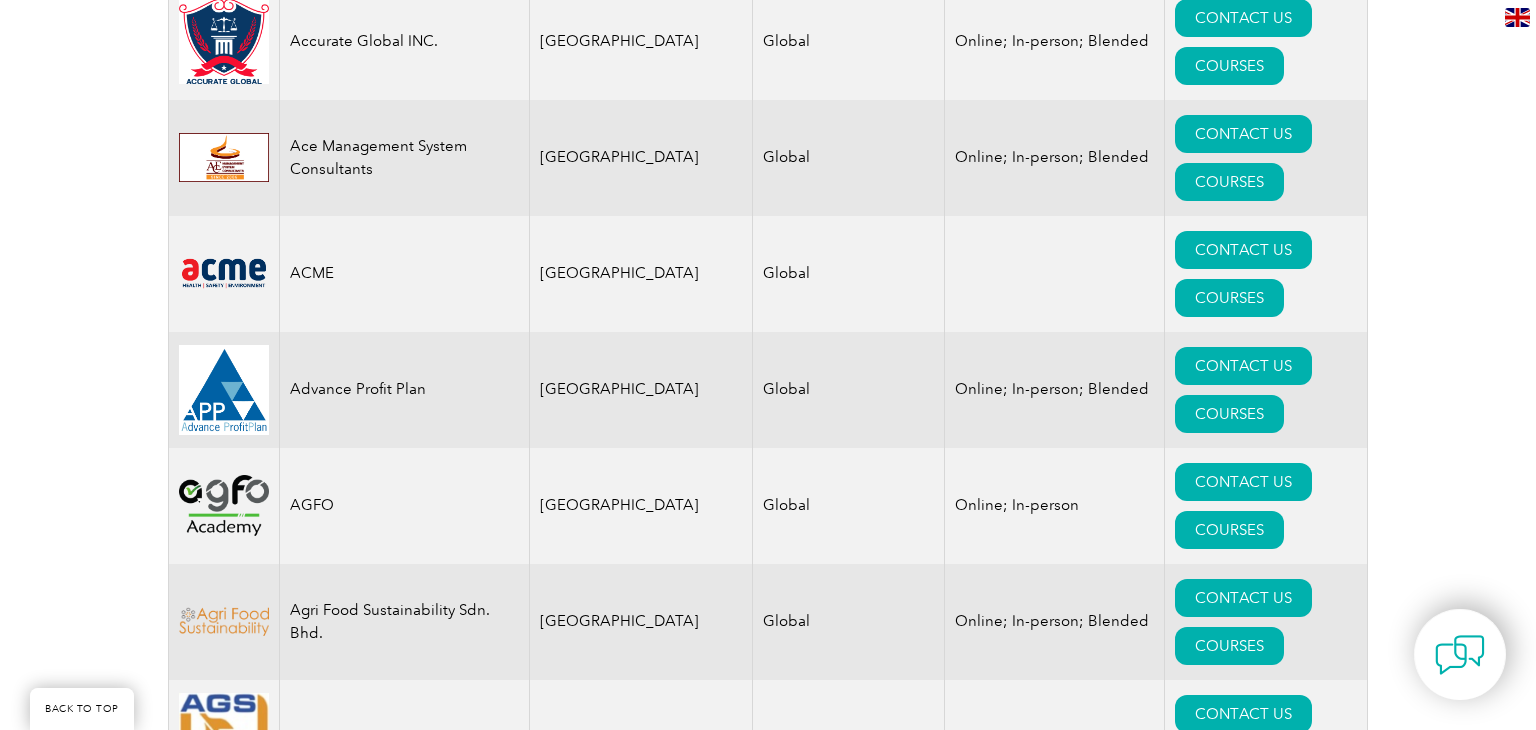 scroll, scrollTop: 0, scrollLeft: 0, axis: both 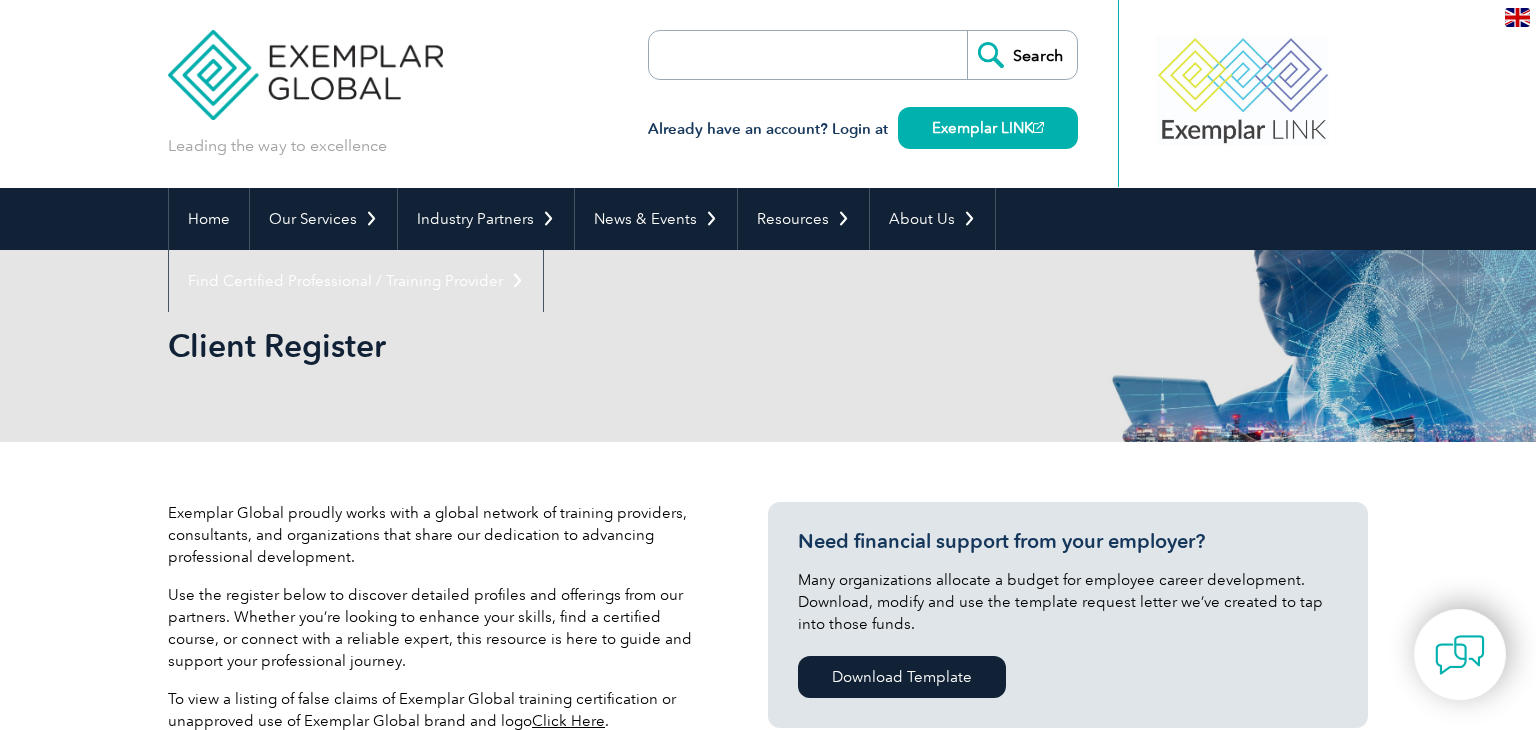 click at bounding box center [764, 55] 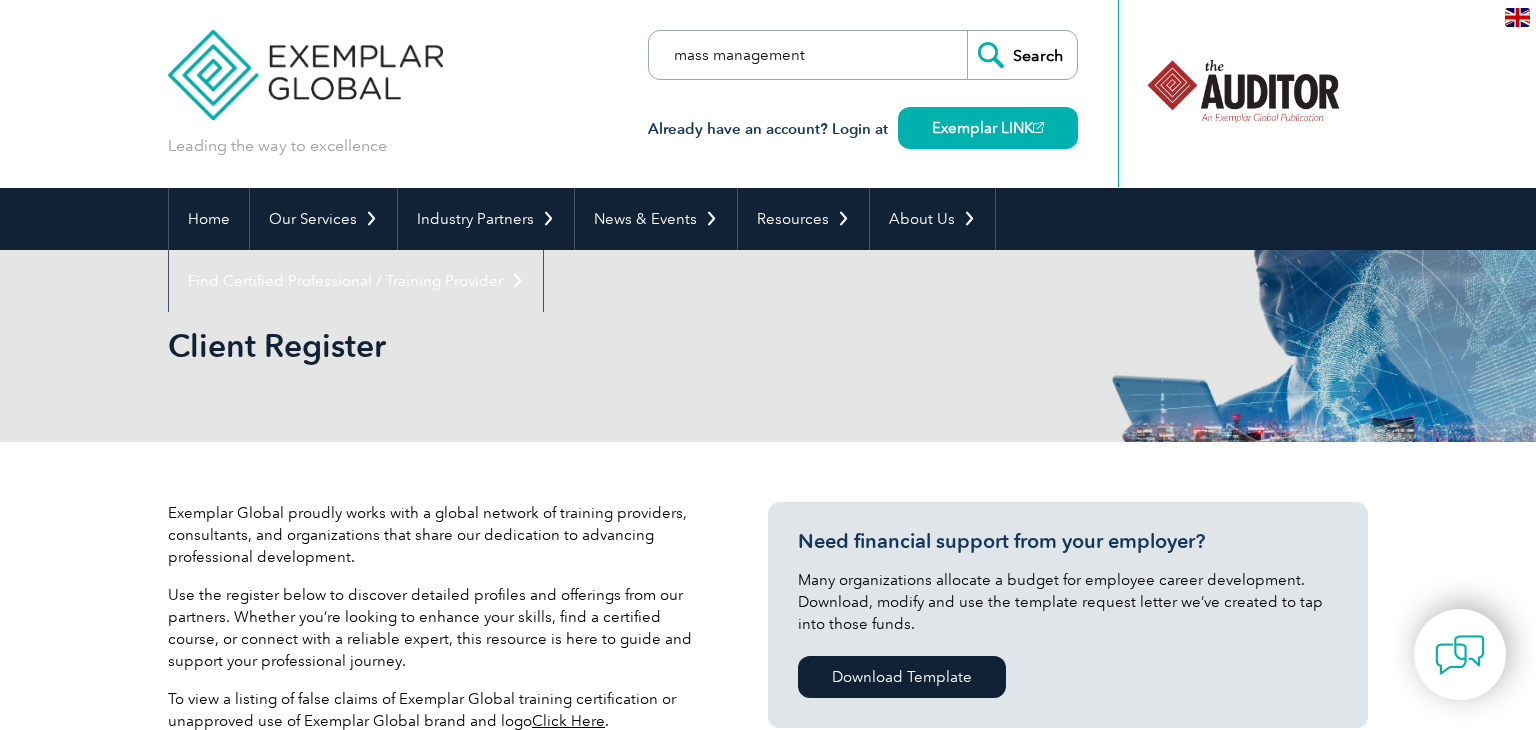 type on "mass management" 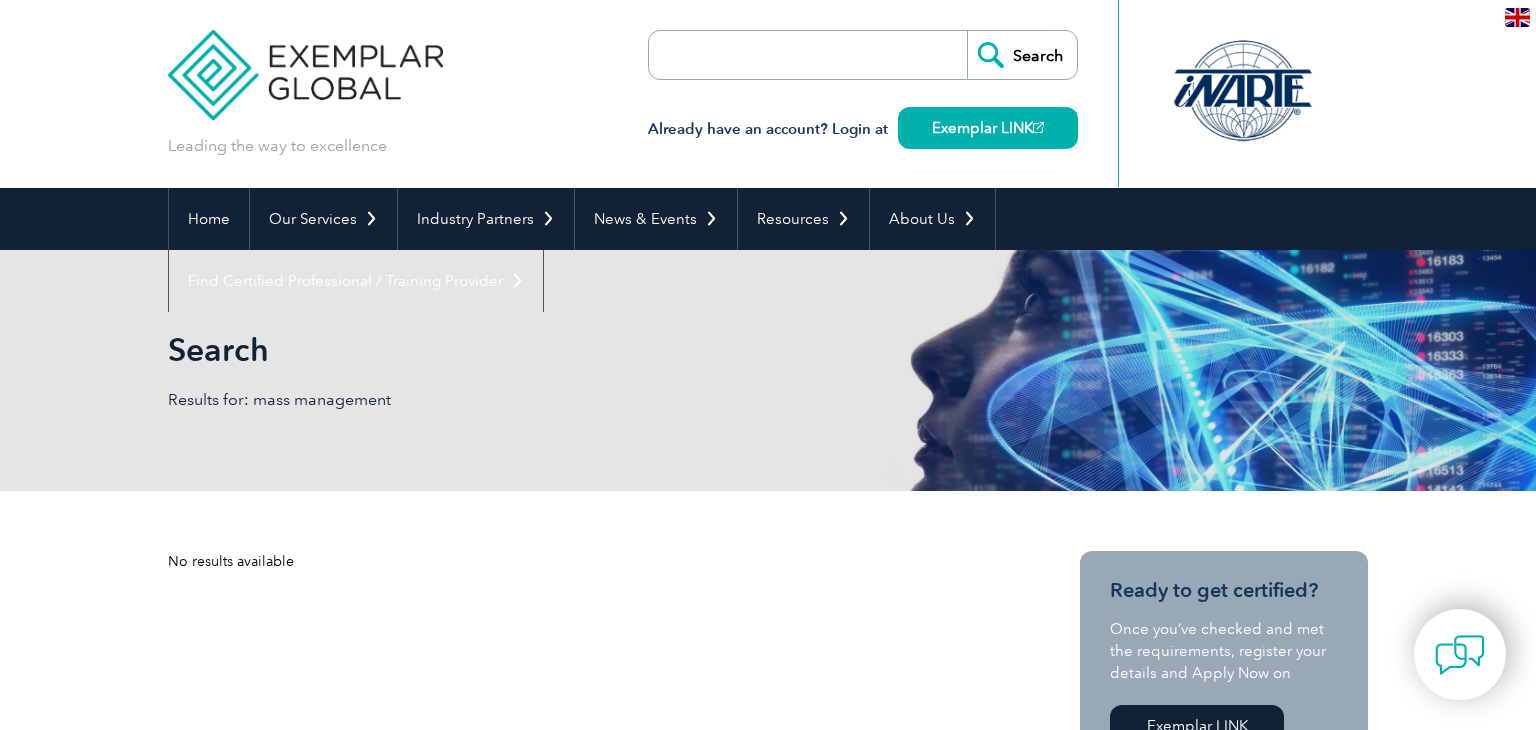 scroll, scrollTop: 0, scrollLeft: 0, axis: both 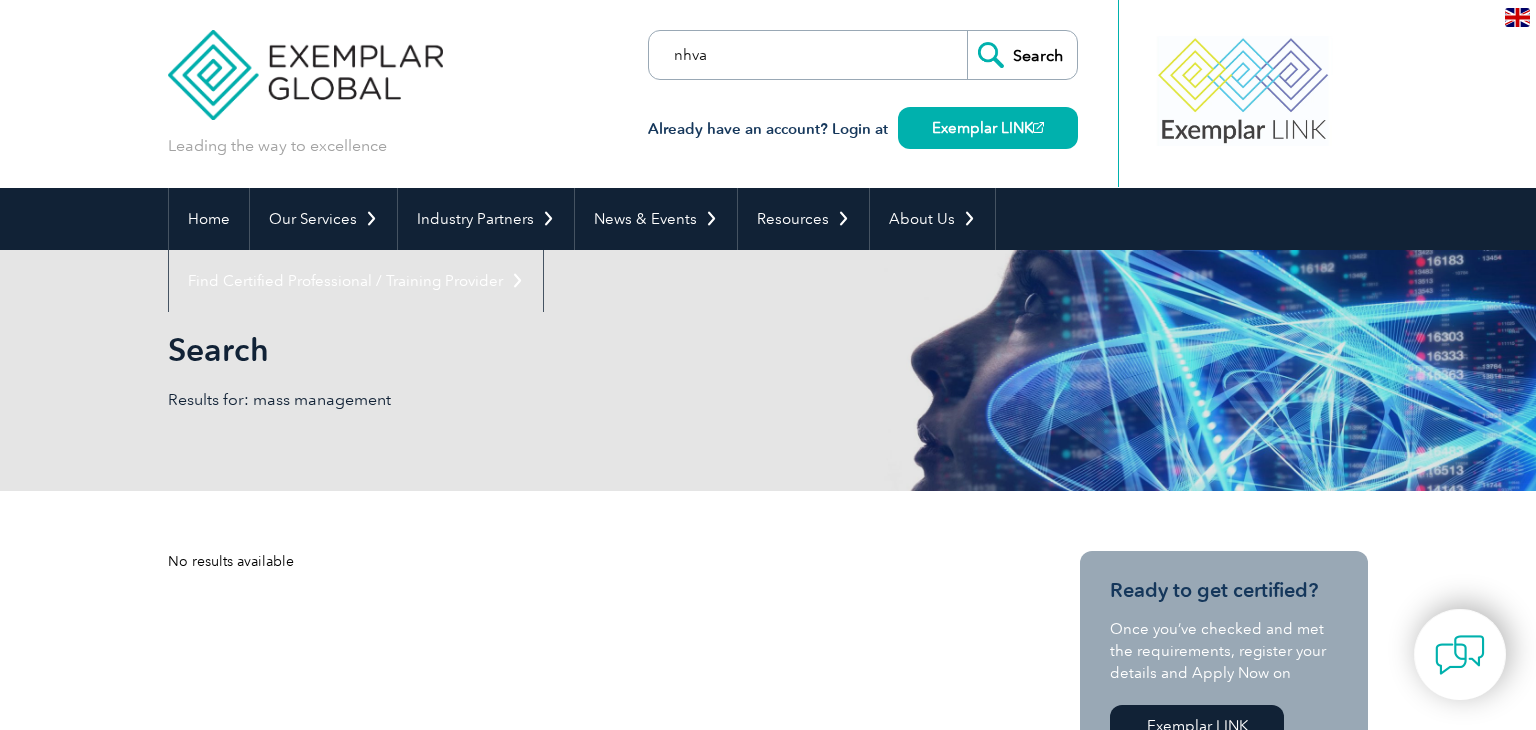 type on "nhva" 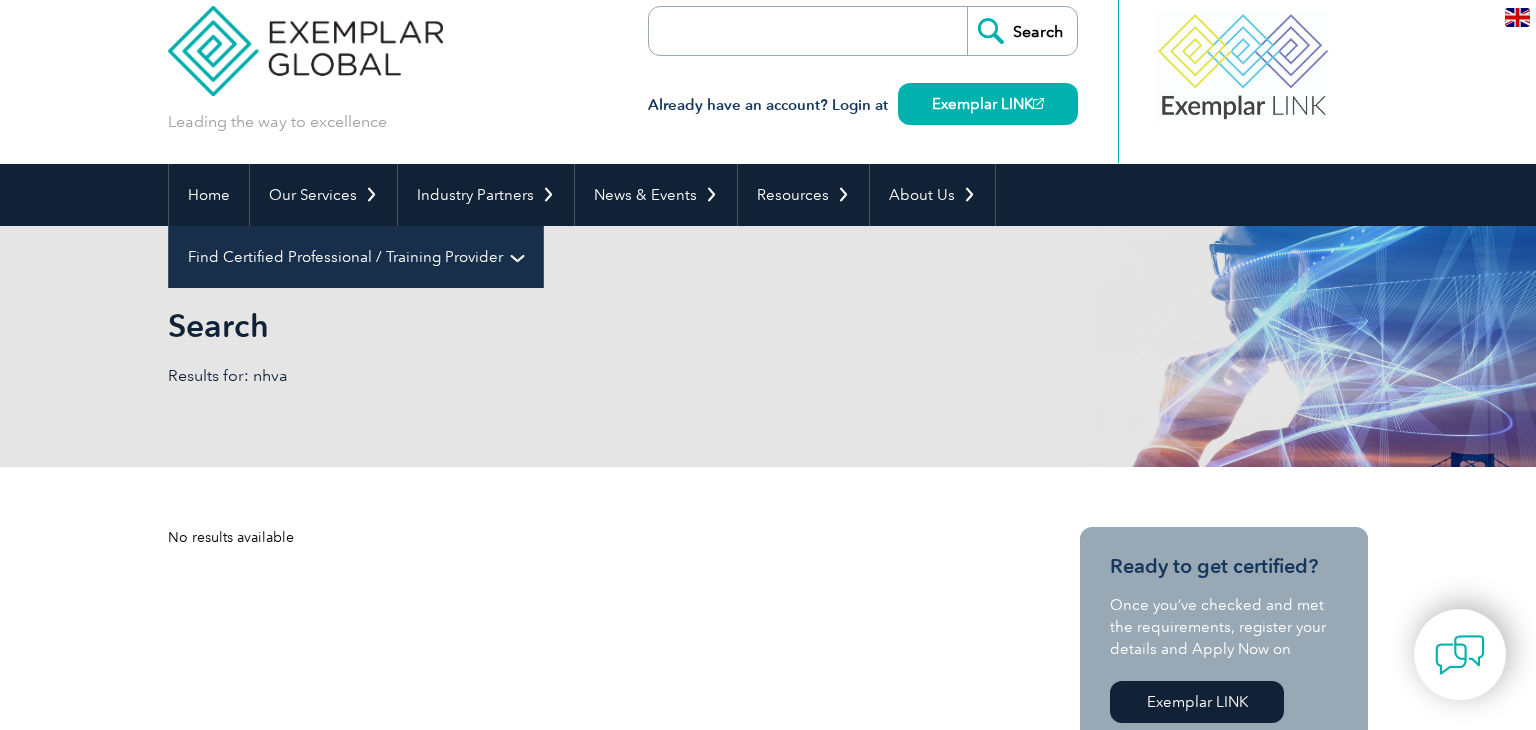 scroll, scrollTop: 17, scrollLeft: 0, axis: vertical 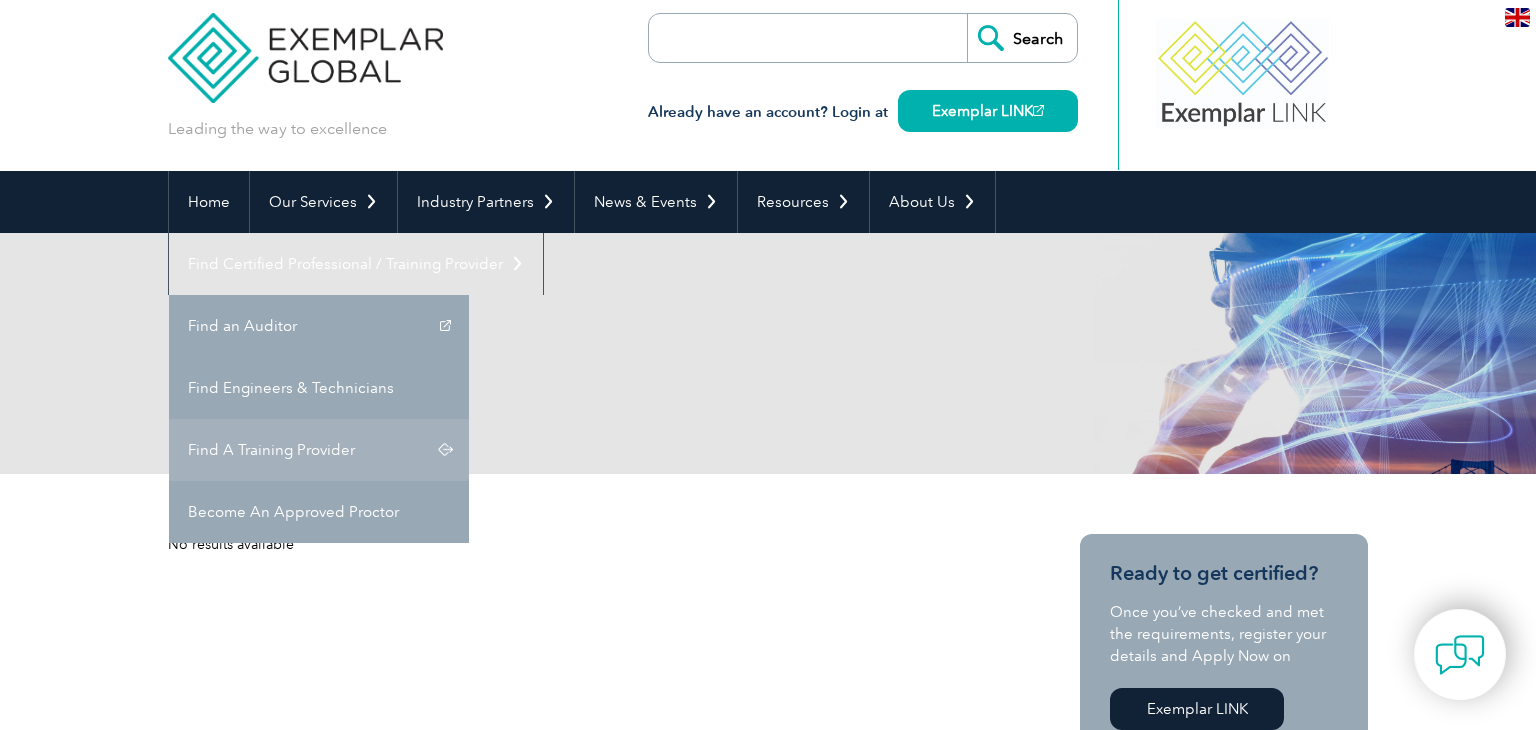 click on "Find A Training Provider" at bounding box center [319, 450] 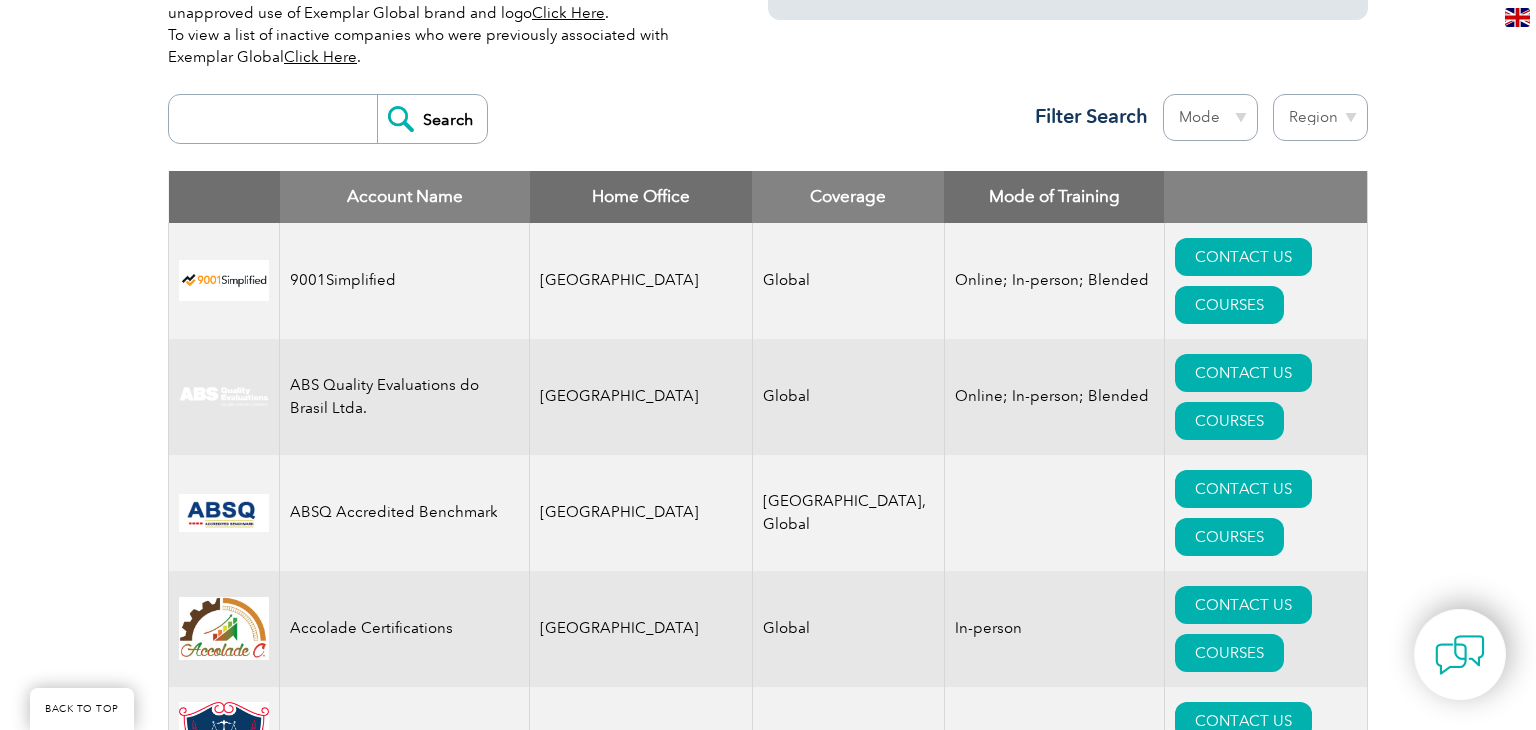 scroll, scrollTop: 712, scrollLeft: 0, axis: vertical 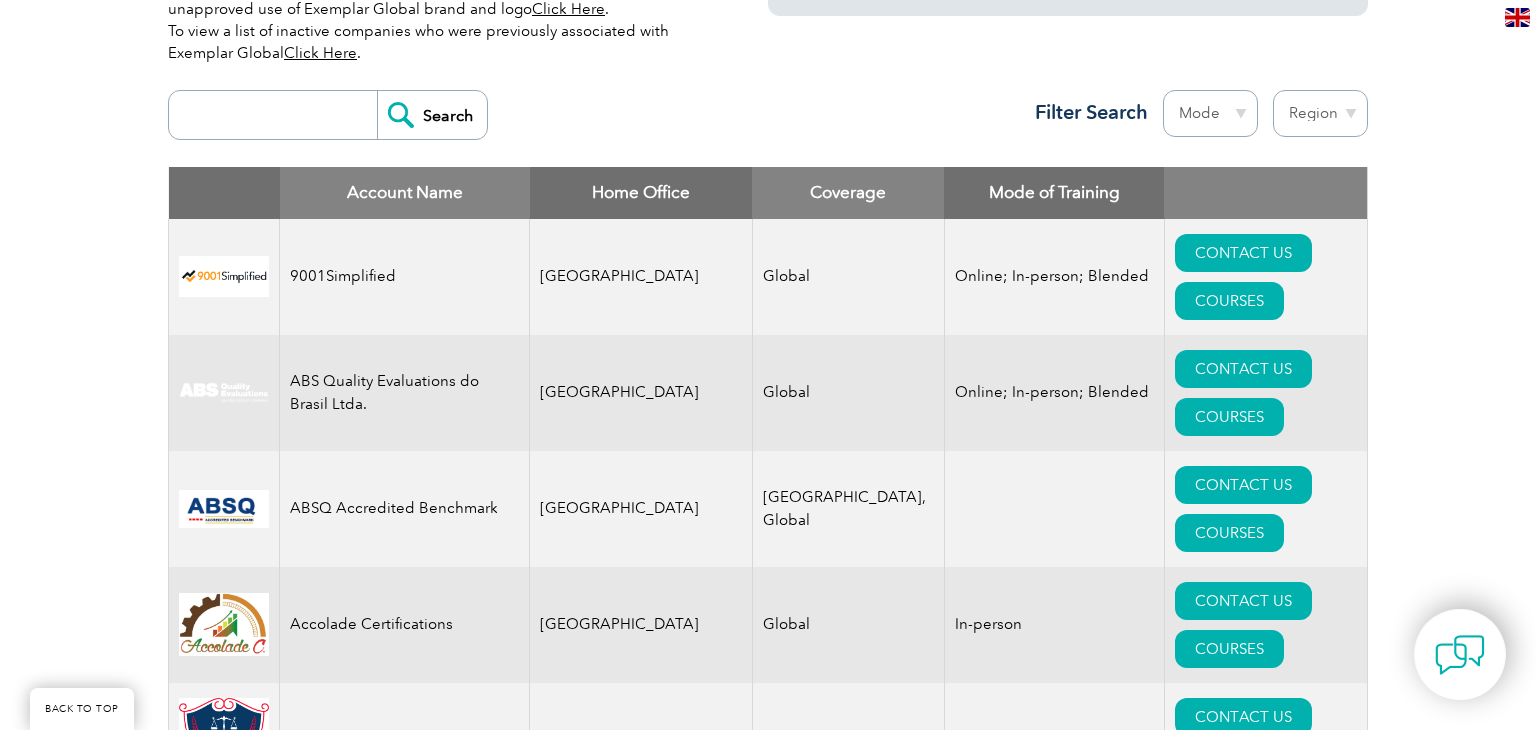click at bounding box center (278, 115) 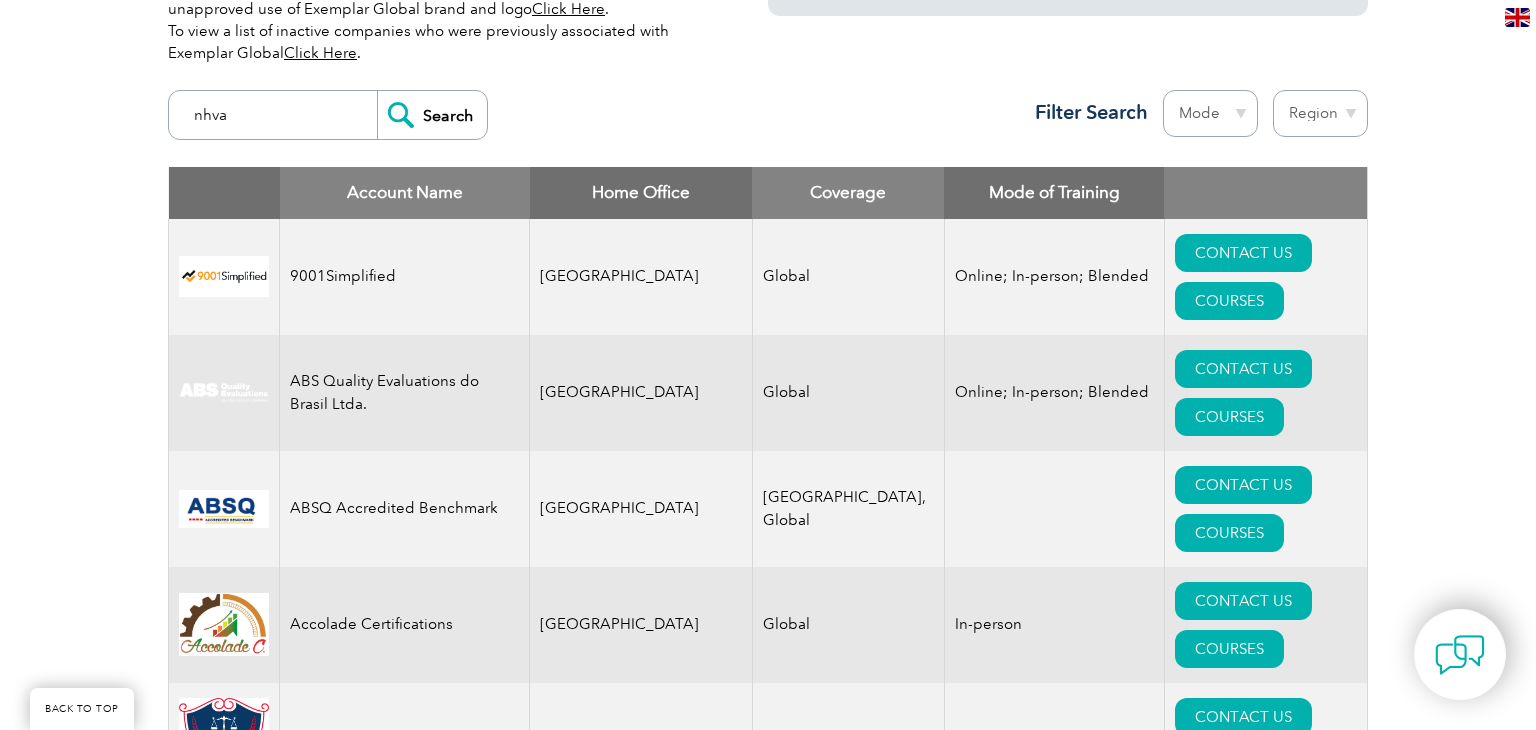type on "nhva" 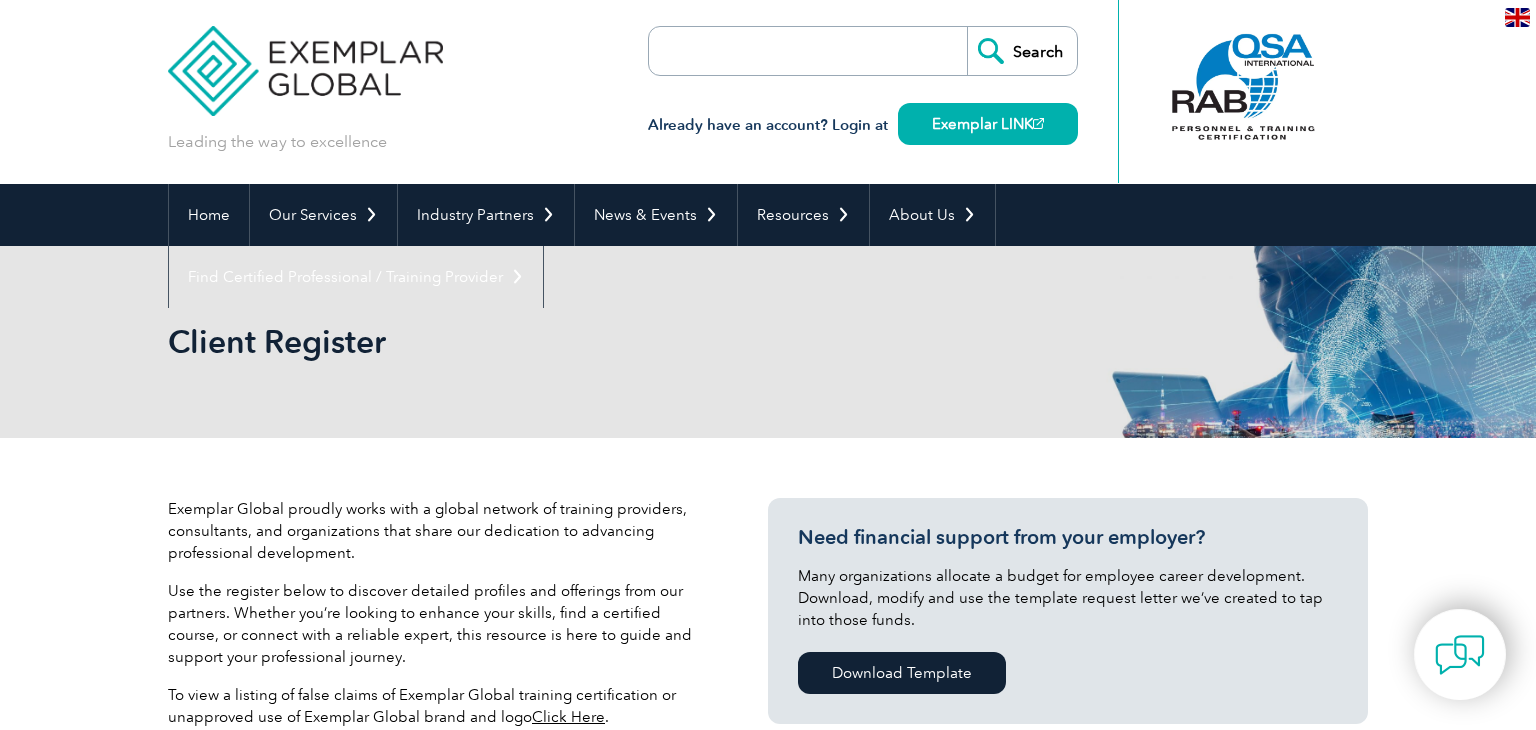 scroll, scrollTop: 0, scrollLeft: 0, axis: both 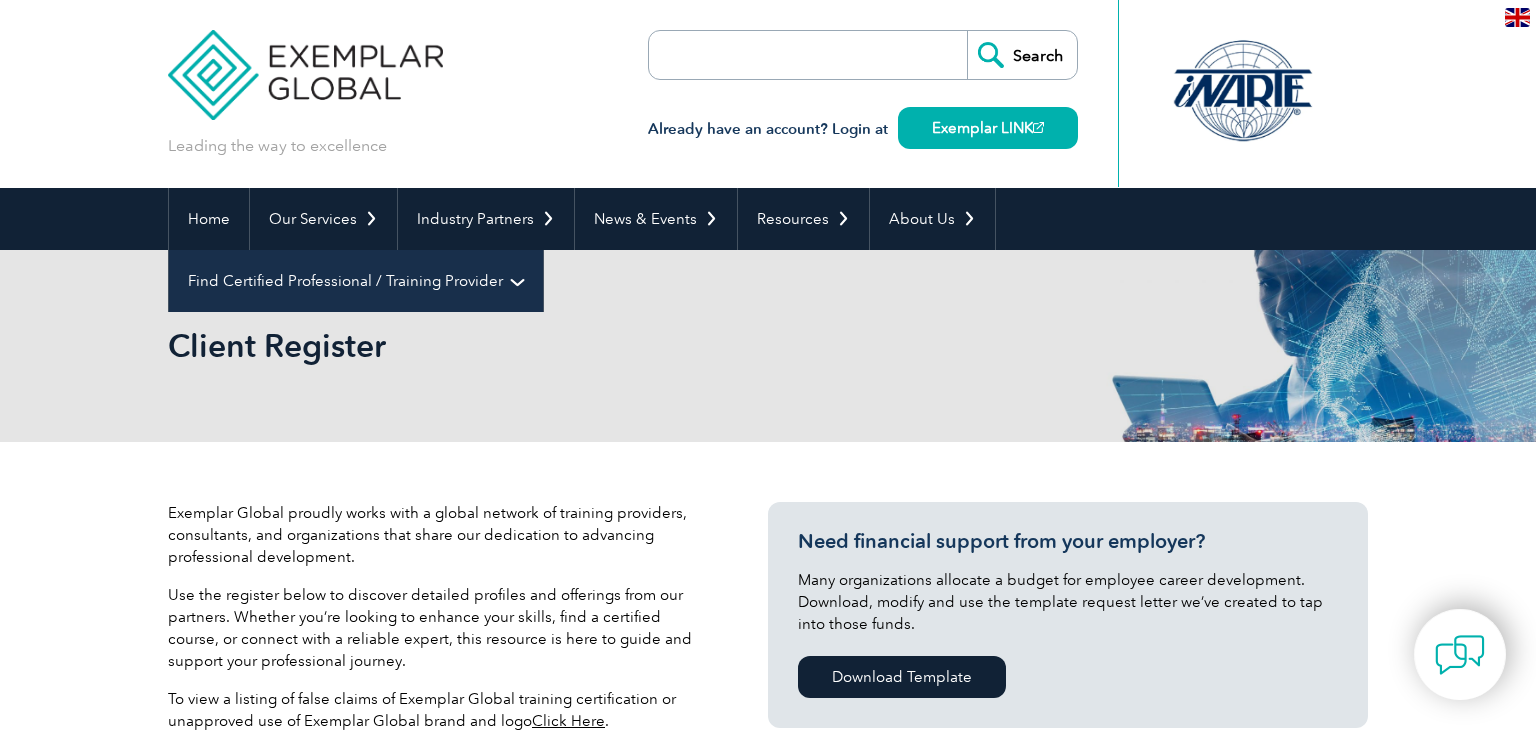click on "Find Certified Professional / Training Provider" at bounding box center [356, 281] 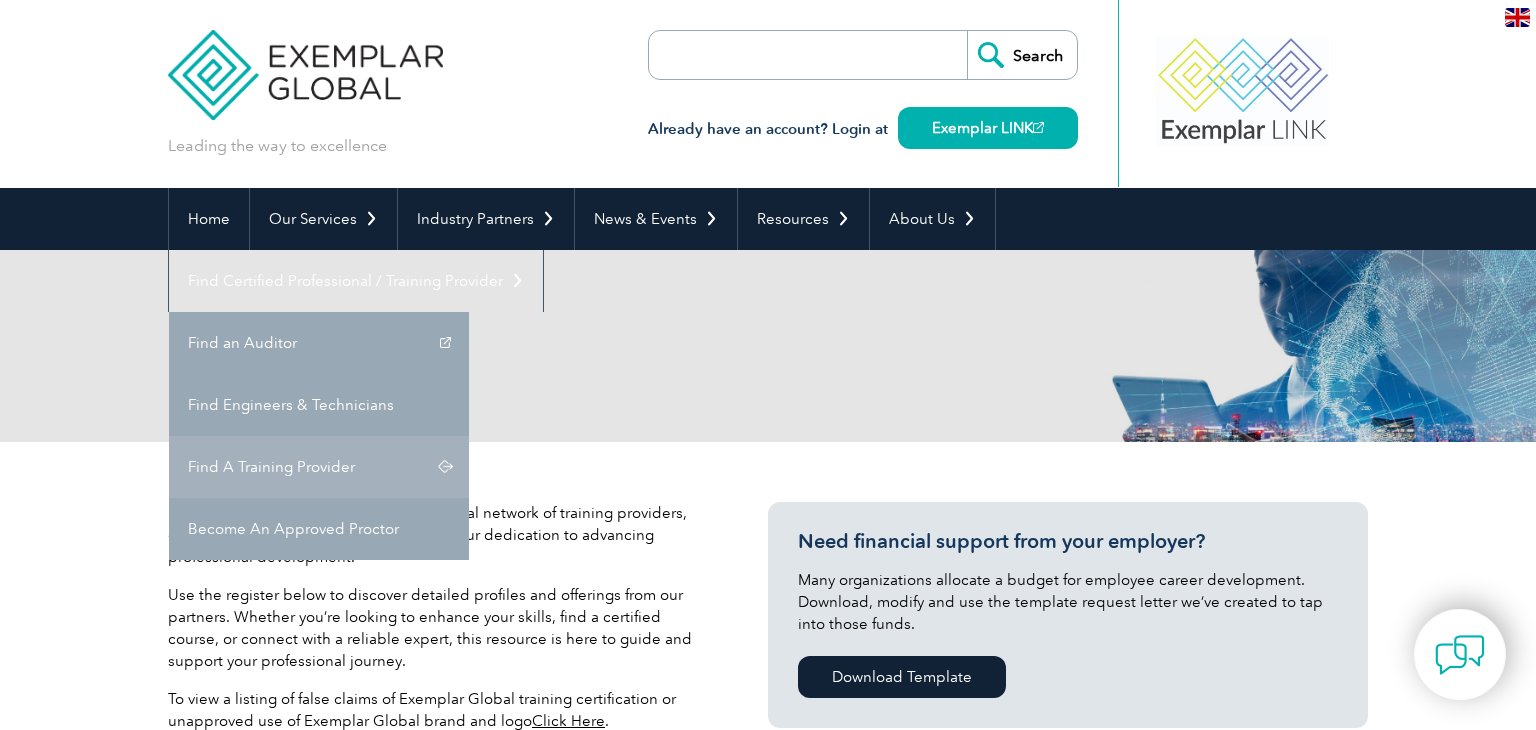click on "BACK TO TOP
Leading the way to excellence" at bounding box center (768, 1402) 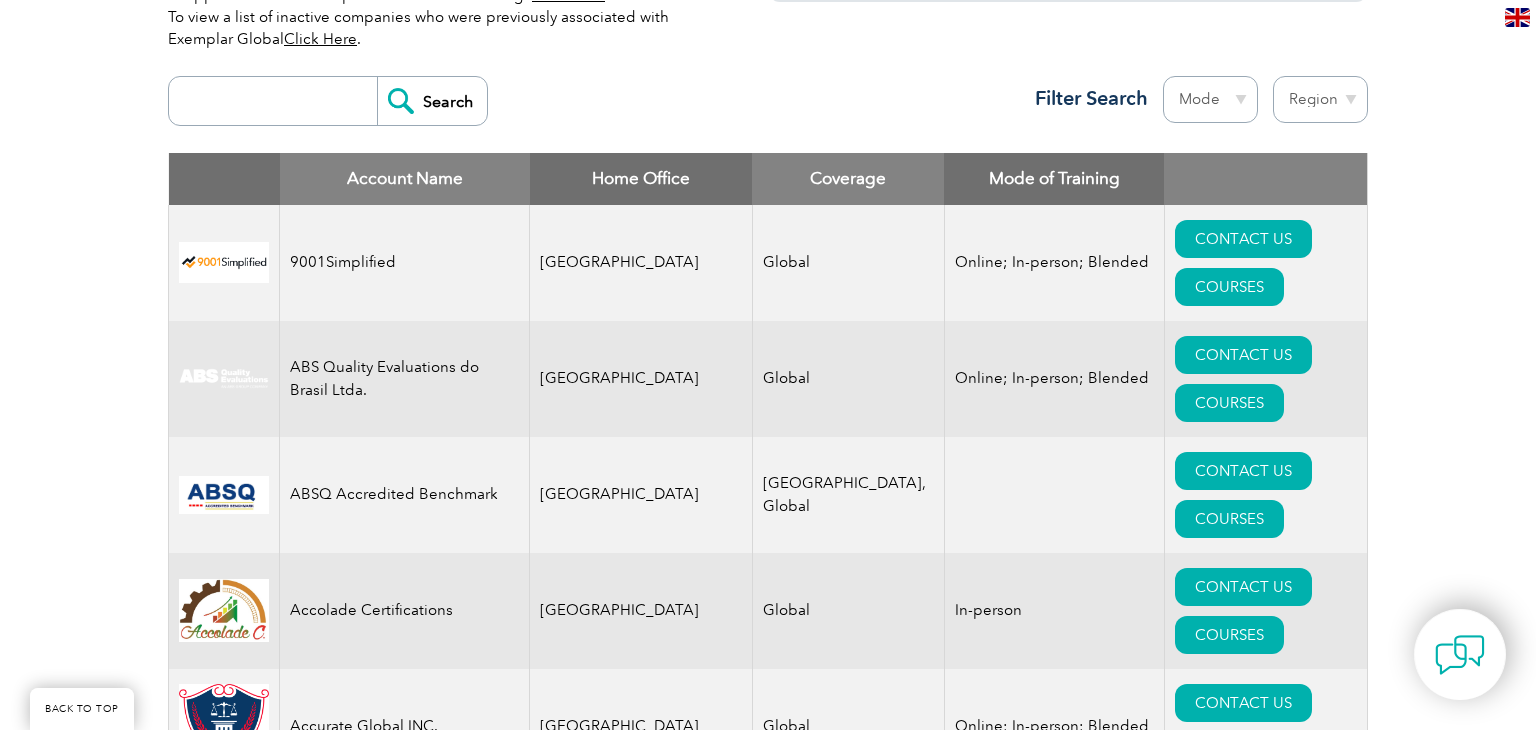 scroll, scrollTop: 728, scrollLeft: 0, axis: vertical 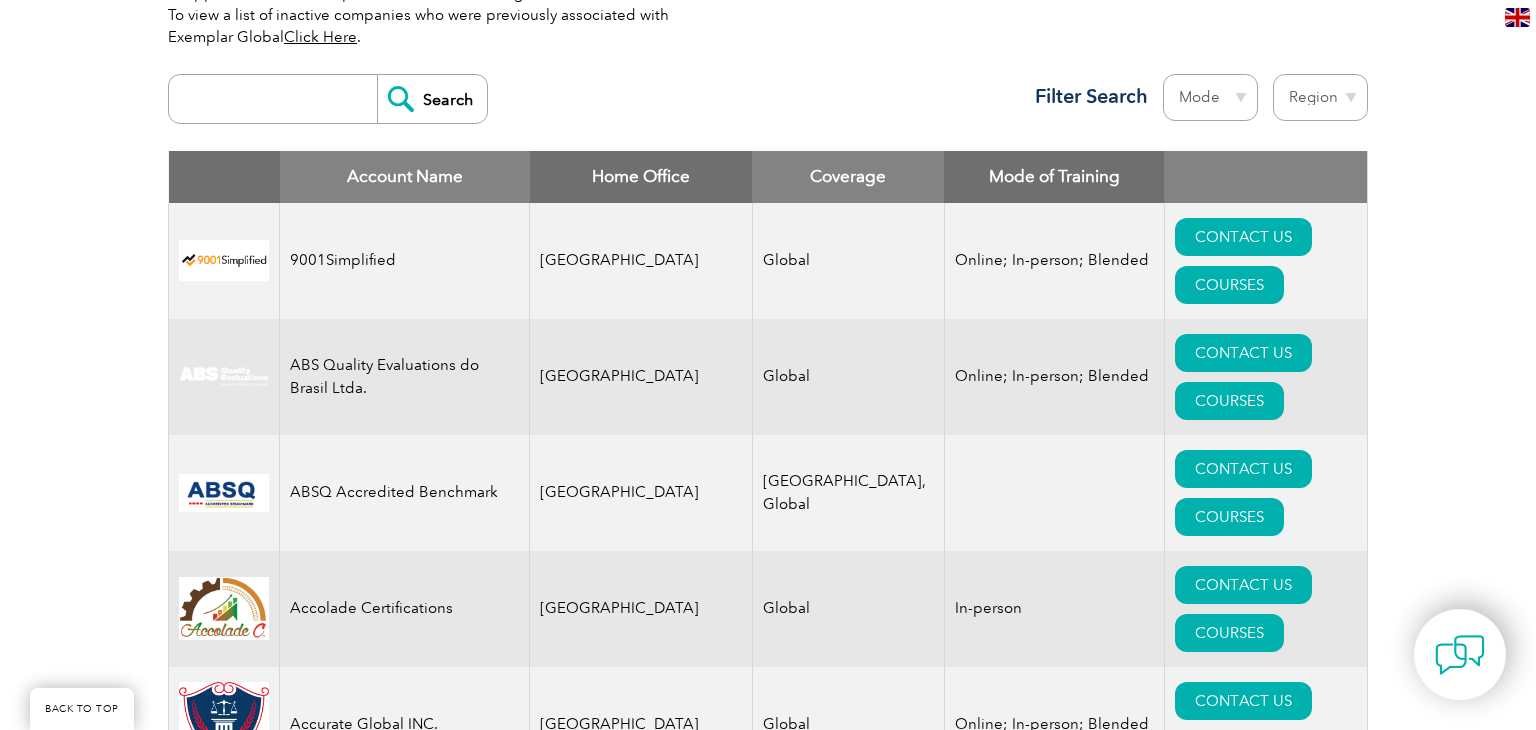 click at bounding box center [278, 99] 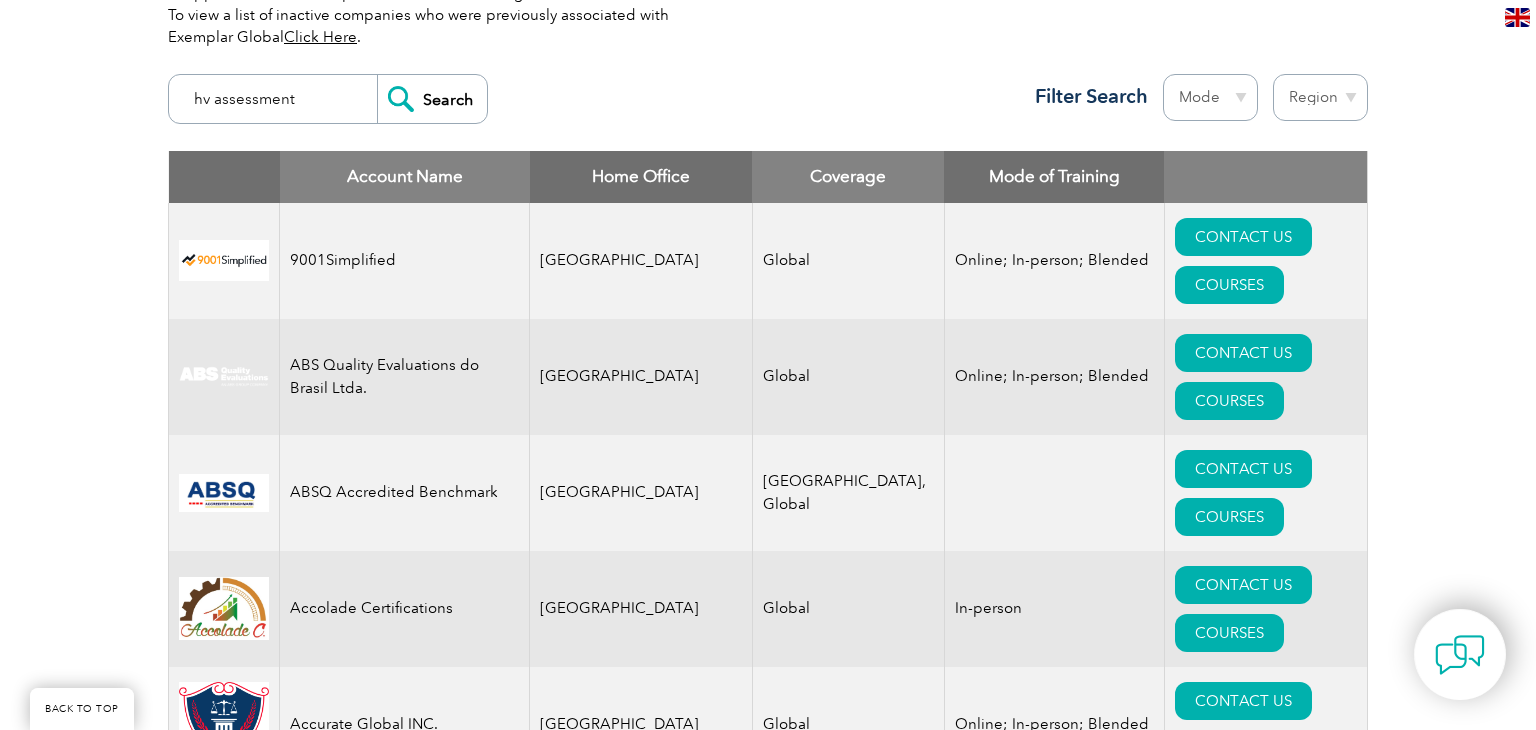 type on "hv assessment" 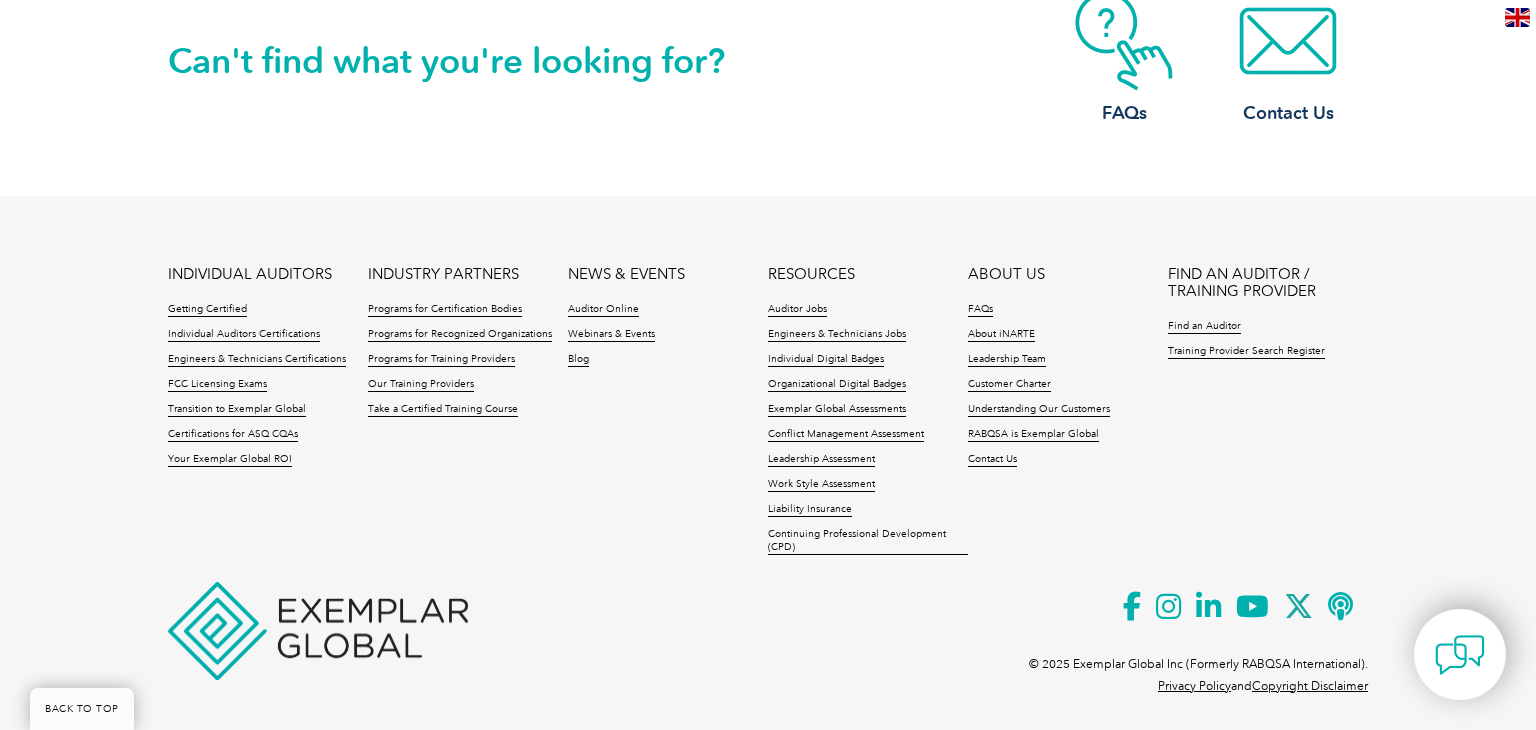 scroll, scrollTop: 2080, scrollLeft: 0, axis: vertical 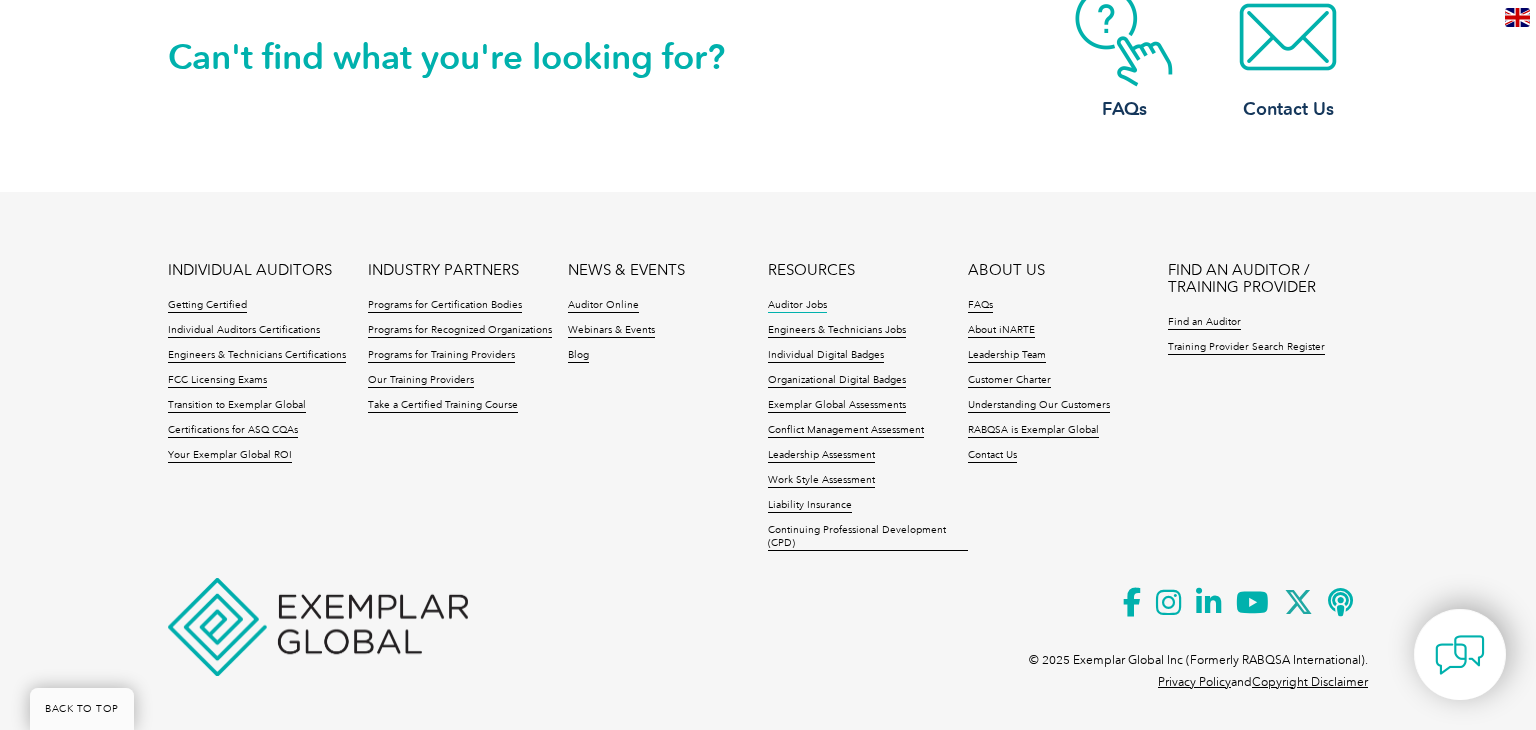 click on "Auditor Jobs" at bounding box center (797, 306) 